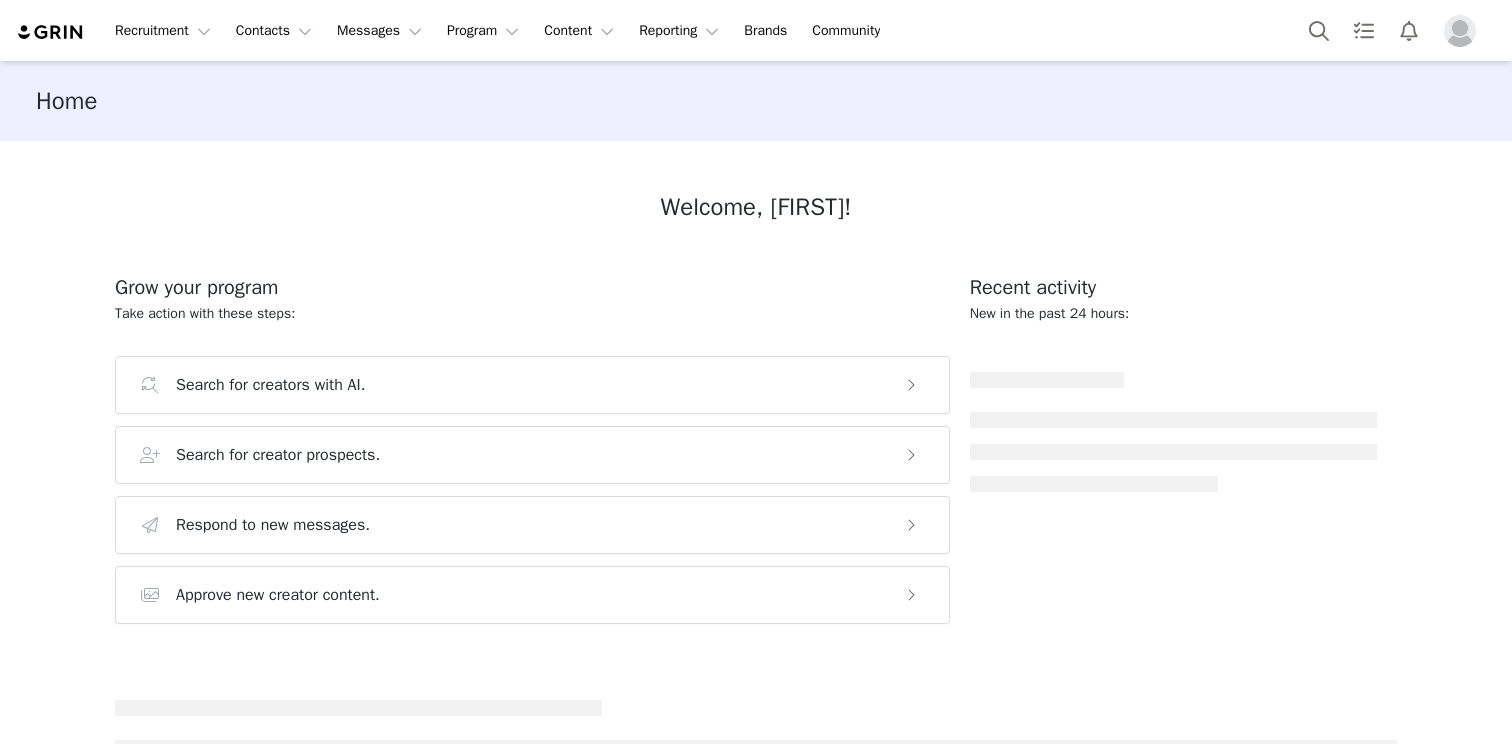 scroll, scrollTop: 0, scrollLeft: 0, axis: both 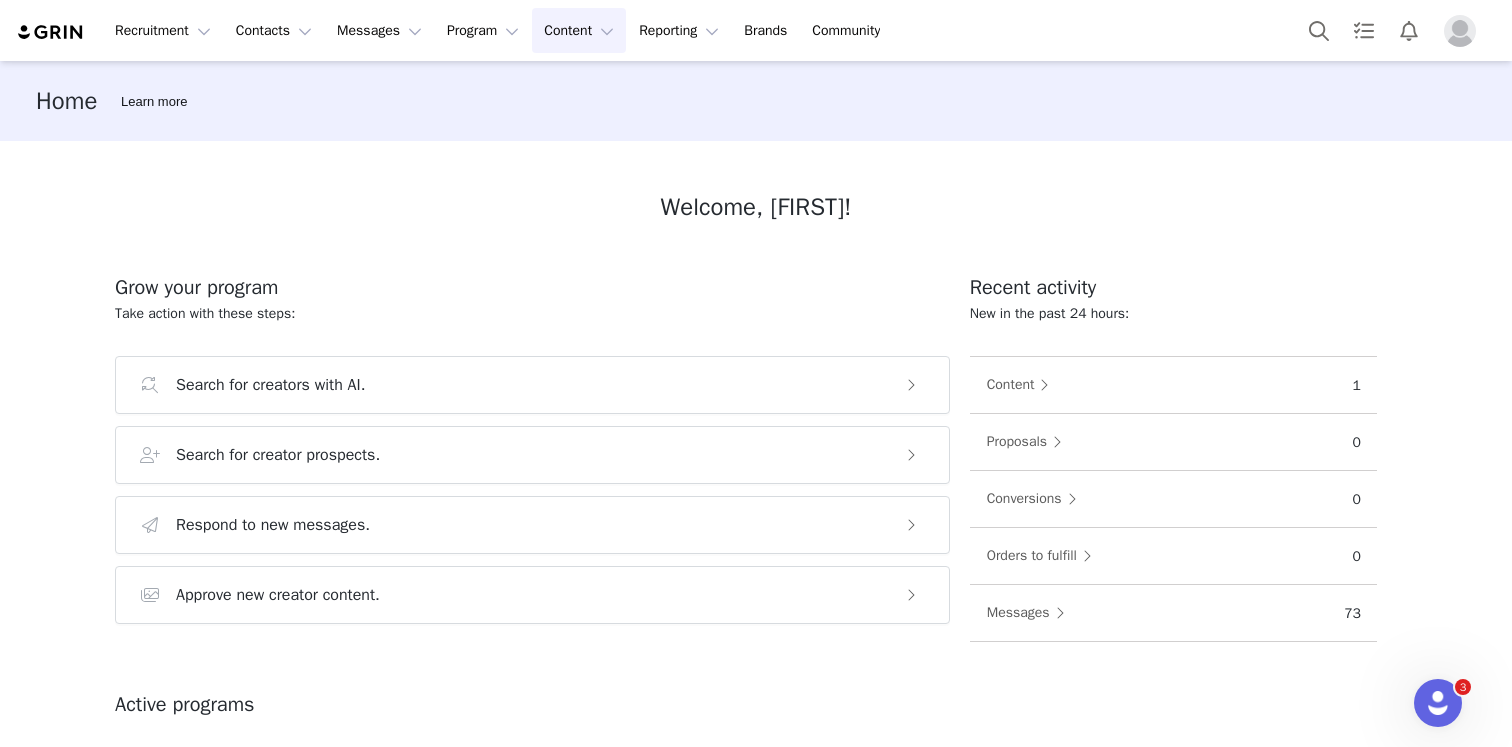 click on "Content Content" at bounding box center [579, 30] 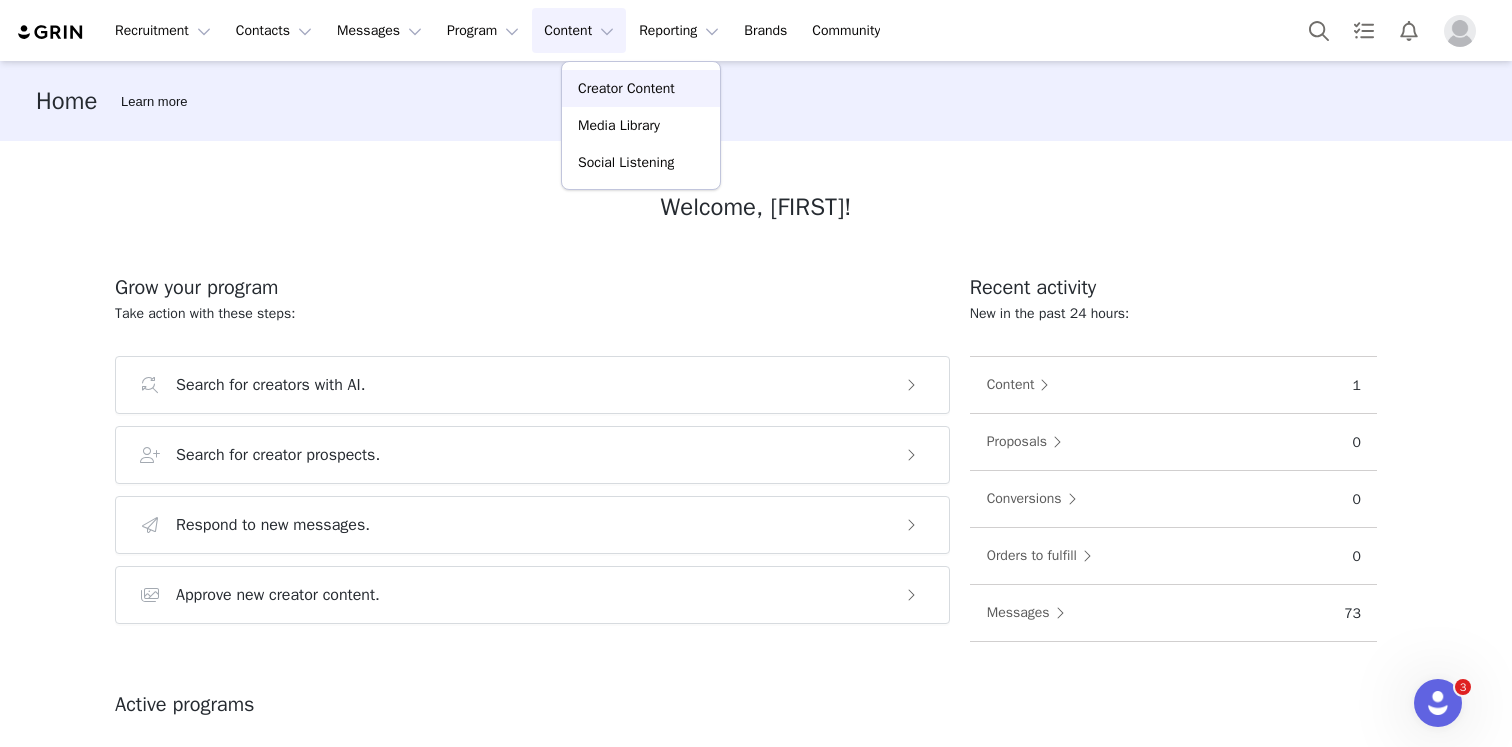 click on "Creator Content" at bounding box center [626, 88] 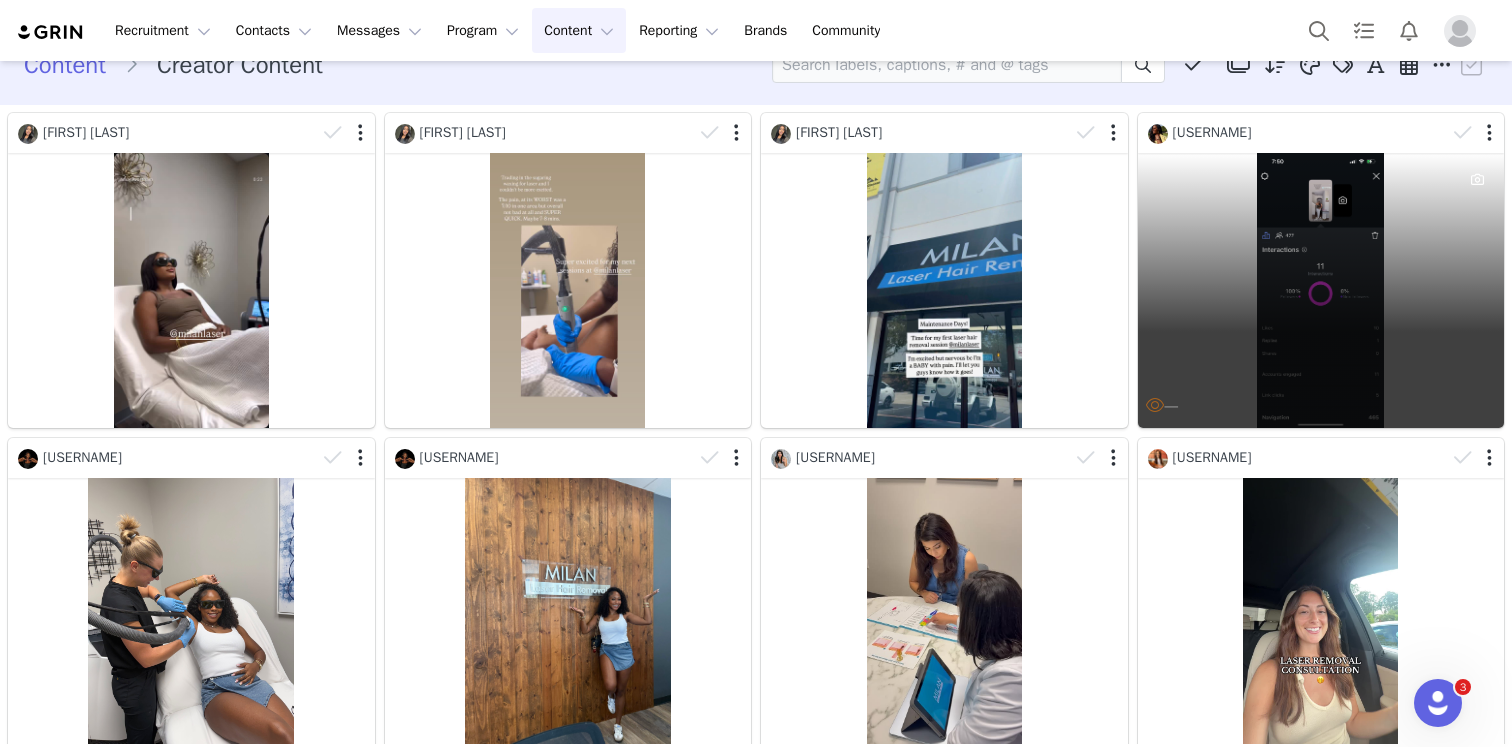 scroll, scrollTop: 0, scrollLeft: 0, axis: both 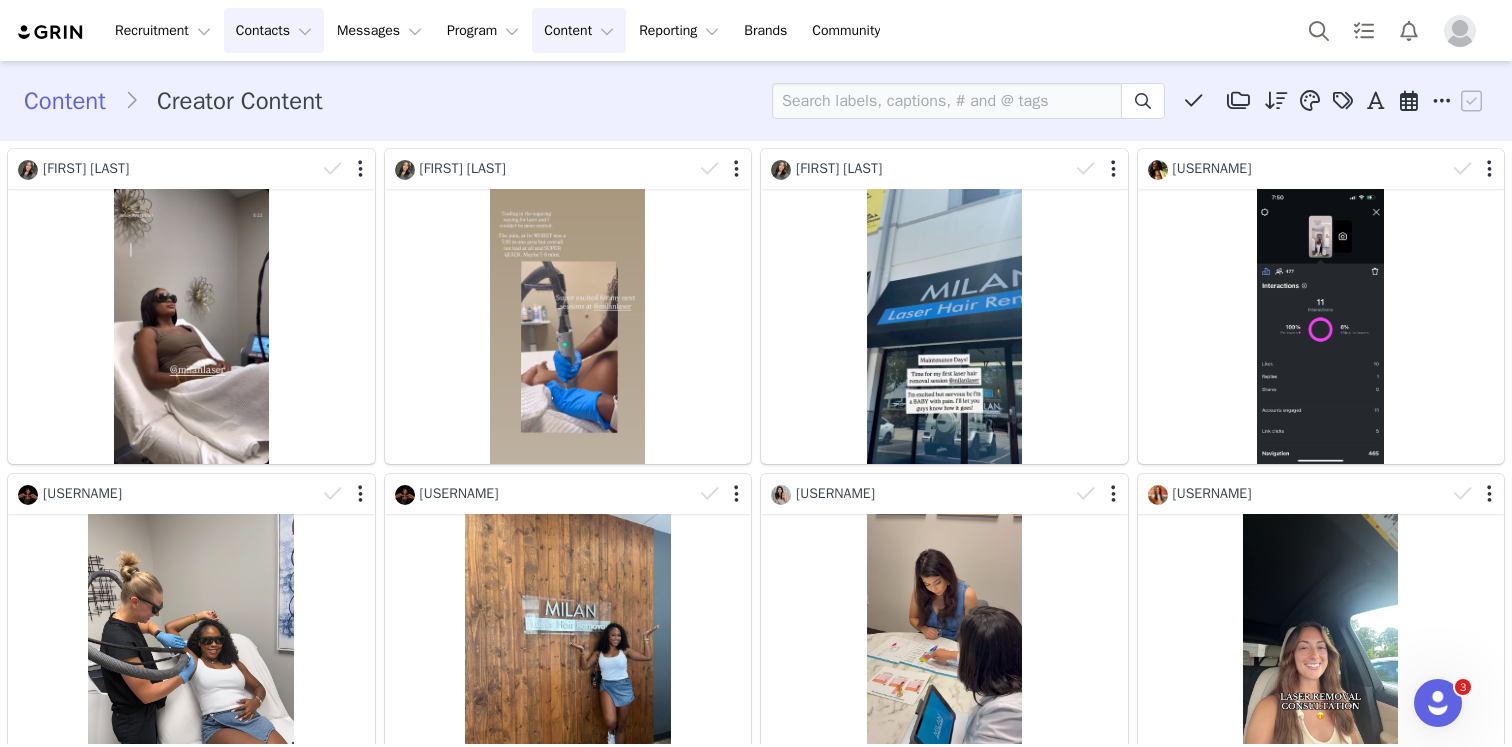 click on "Contacts Contacts" at bounding box center [274, 30] 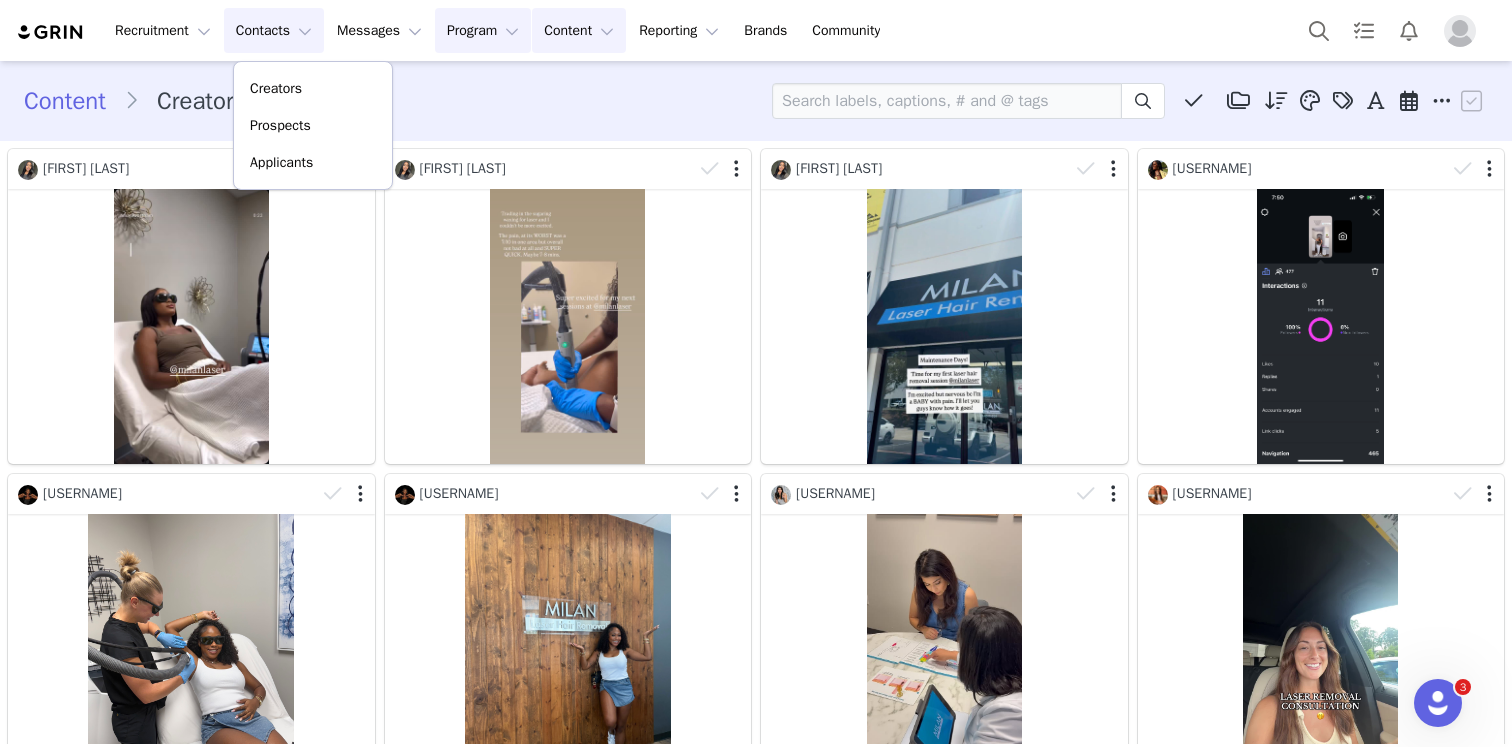 click on "Program Program" at bounding box center (483, 30) 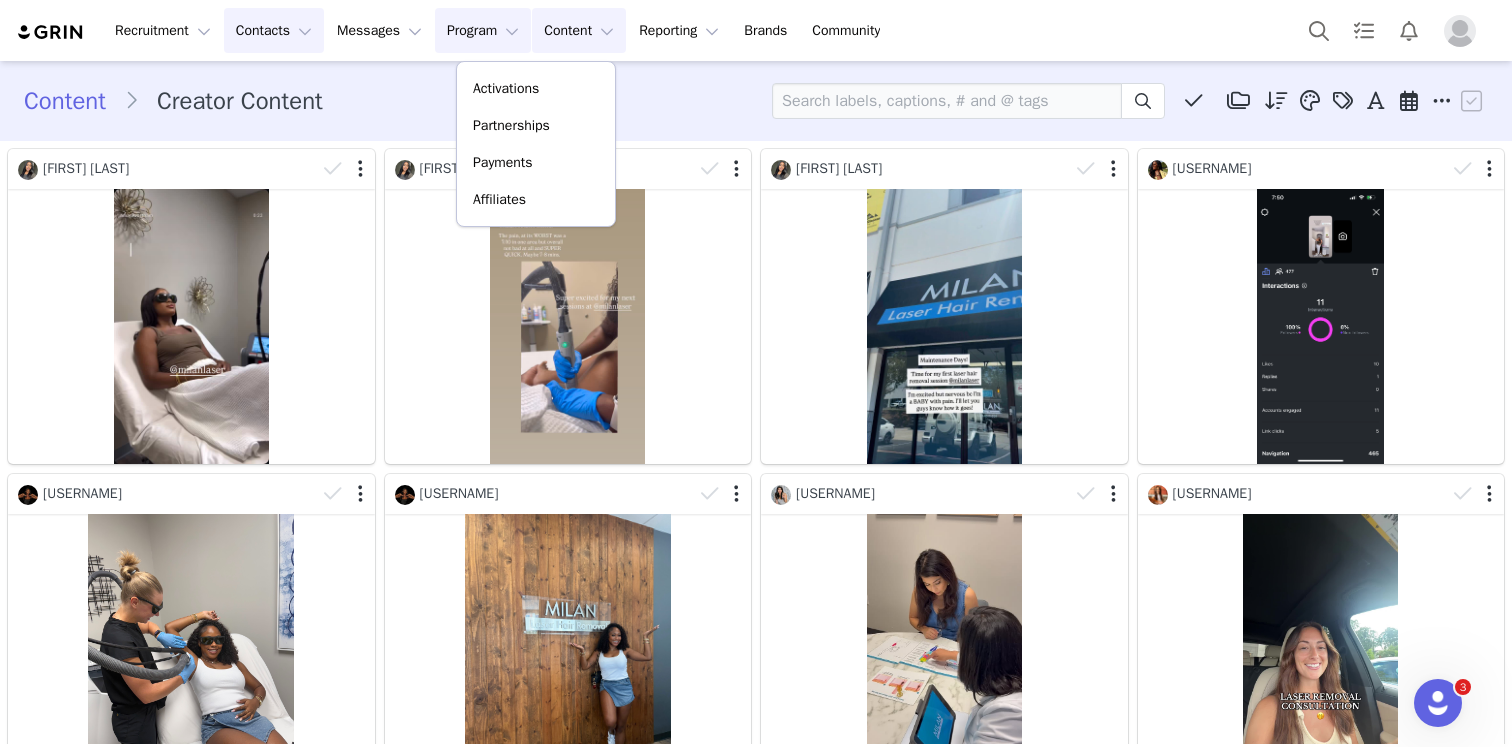 click on "Contacts Contacts" at bounding box center (274, 30) 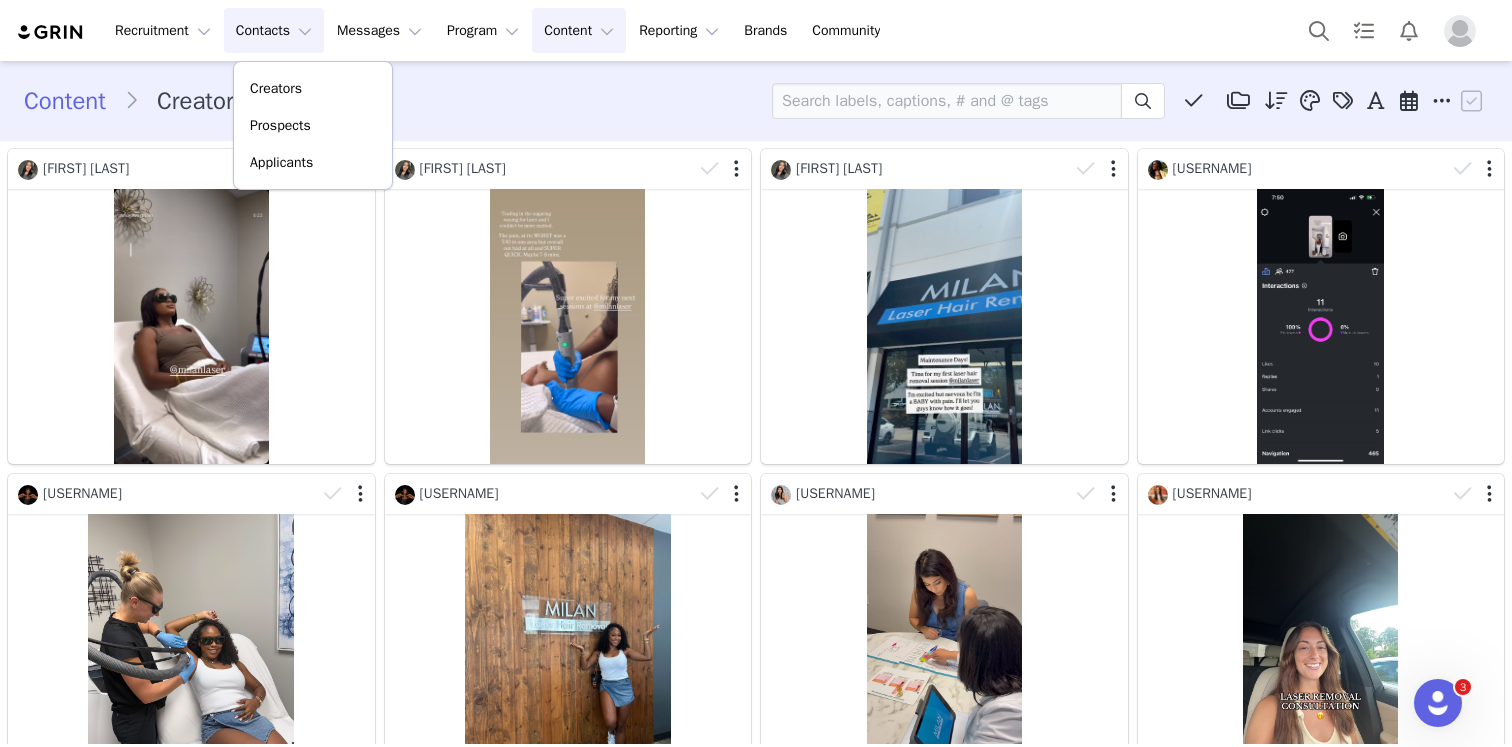 click on "Content Content" at bounding box center [579, 30] 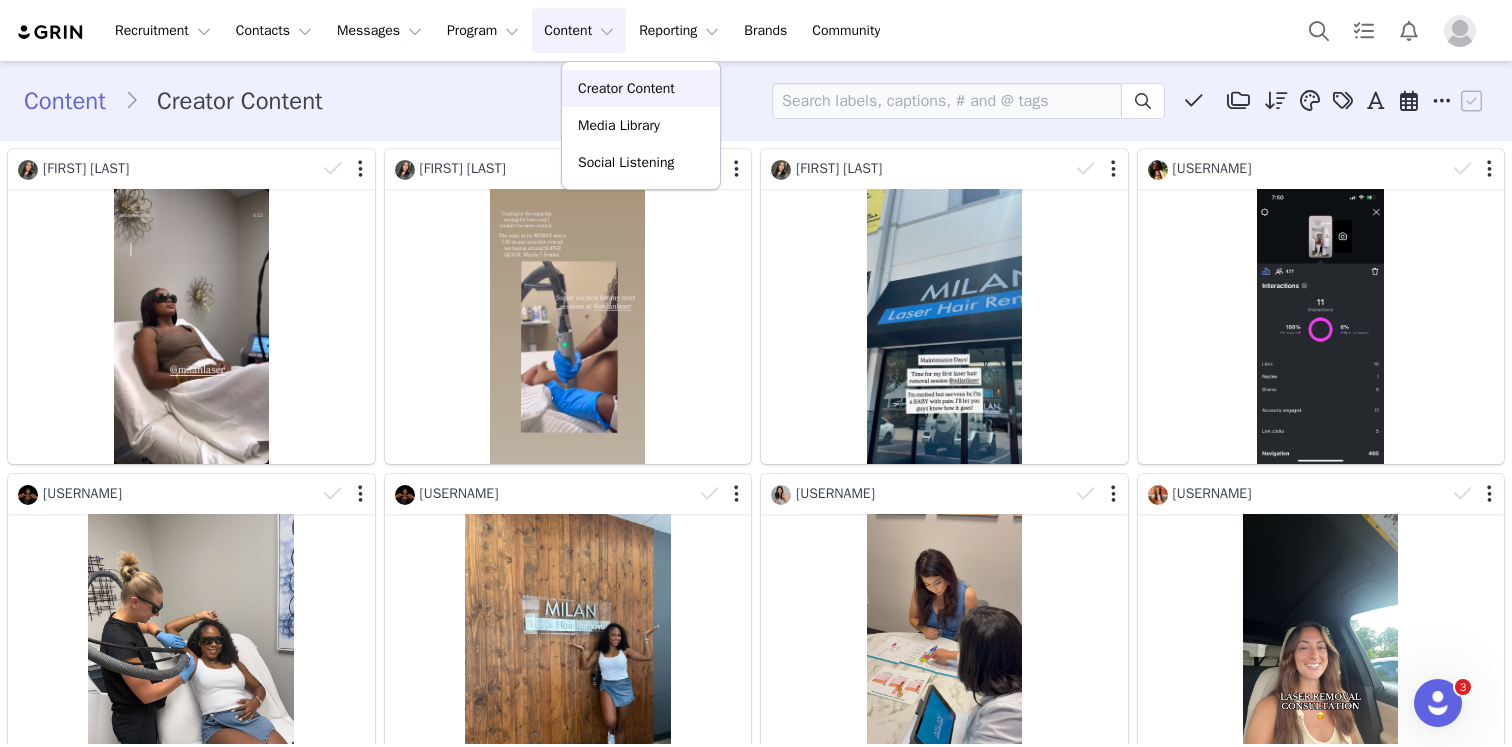 click on "Creator Content" at bounding box center (626, 88) 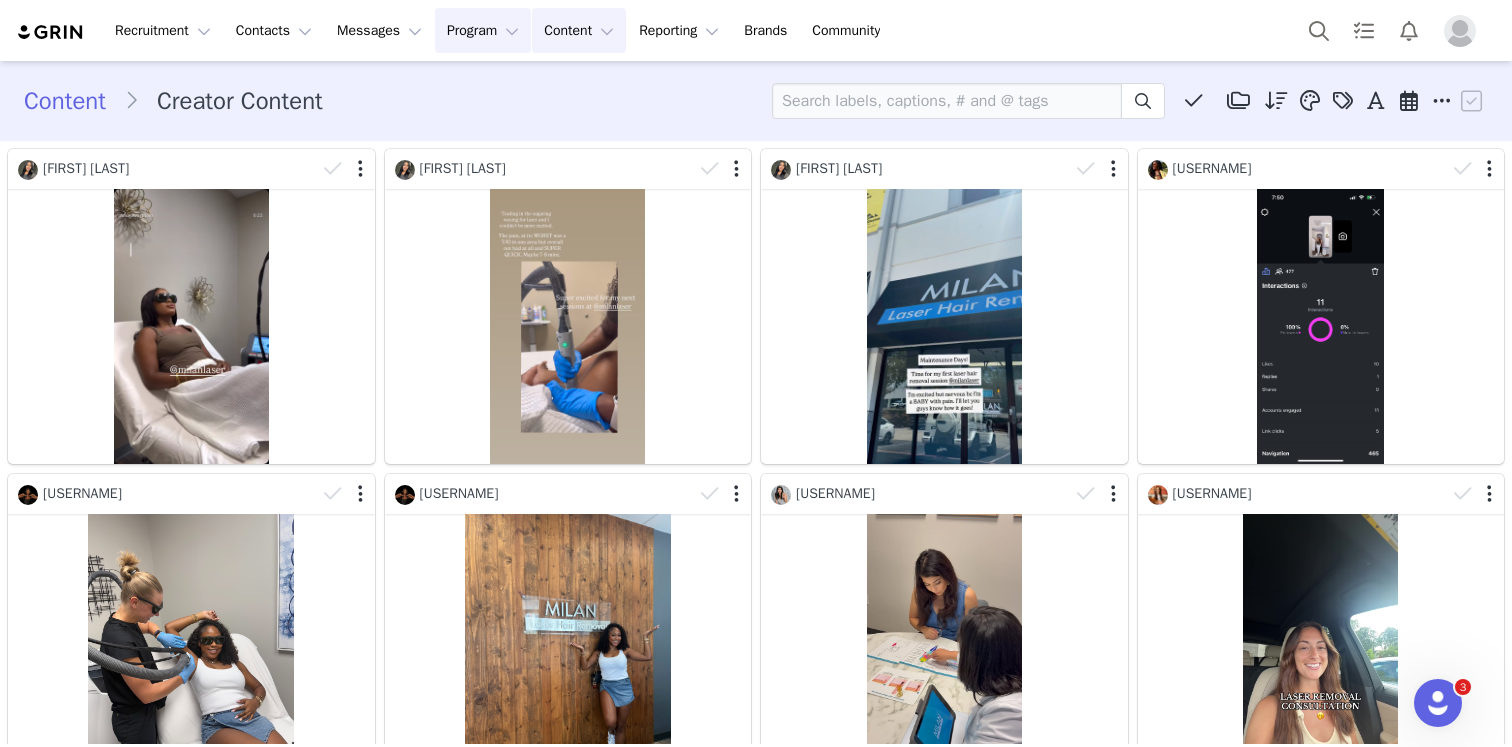 click on "Program Program" at bounding box center (483, 30) 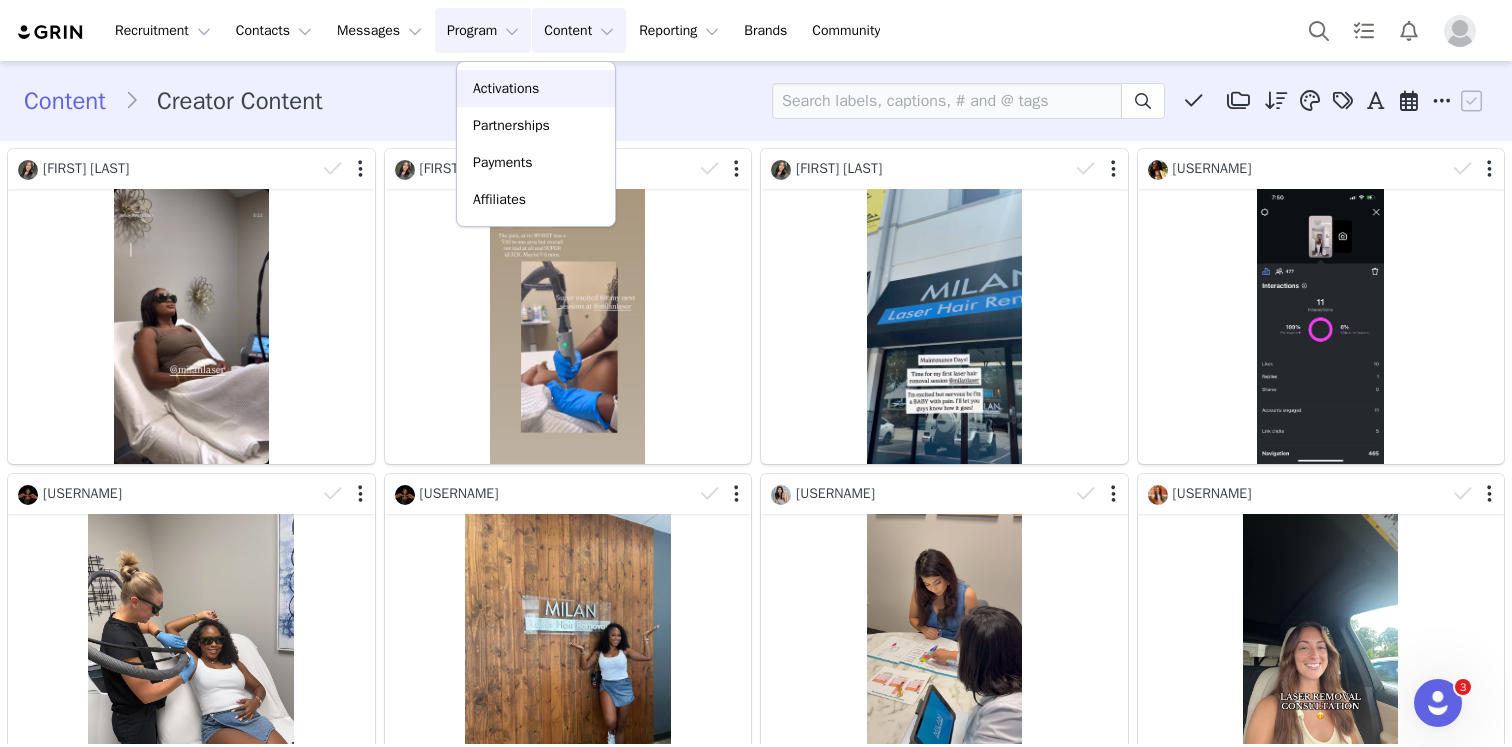 click on "Activations" at bounding box center (506, 88) 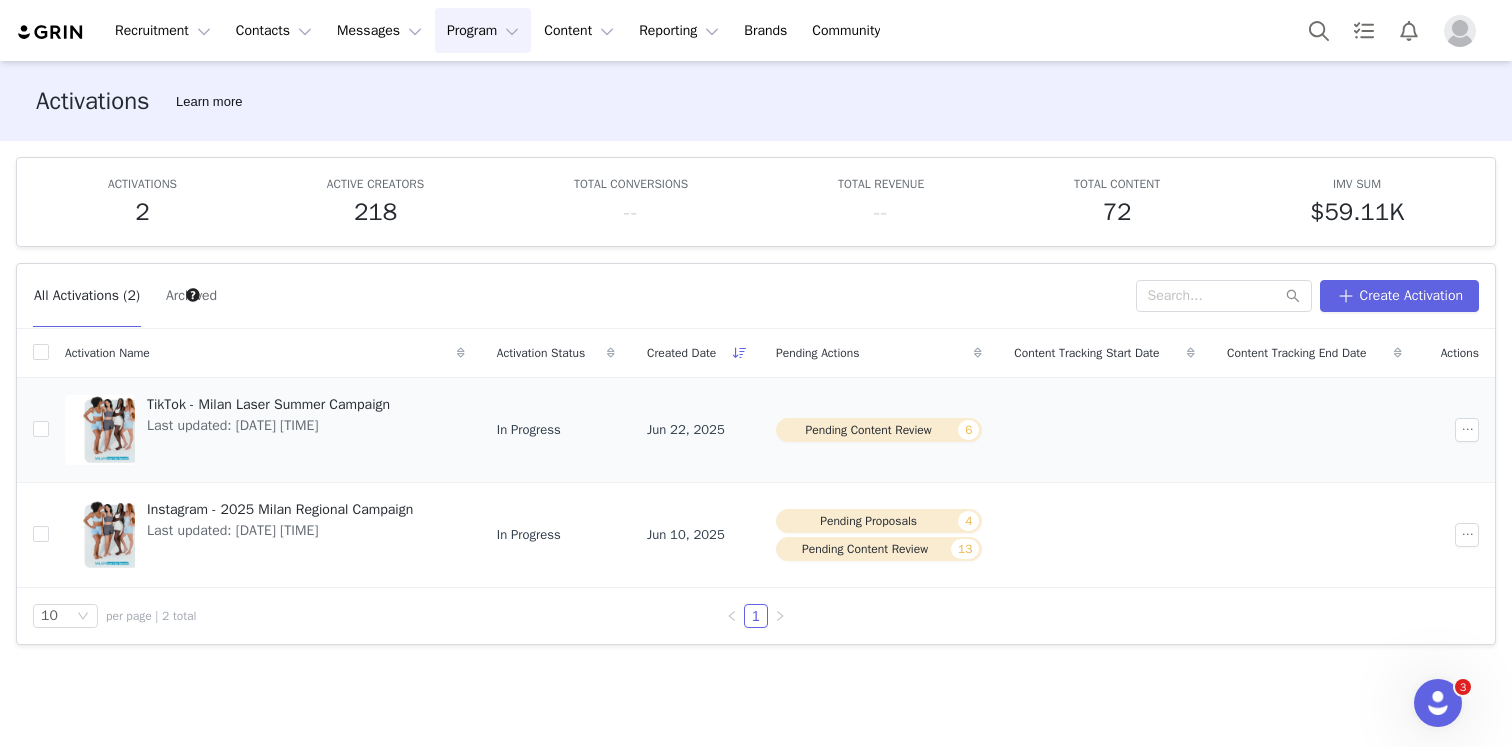 click on "TikTok - Milan Laser Summer Campaign" at bounding box center [268, 404] 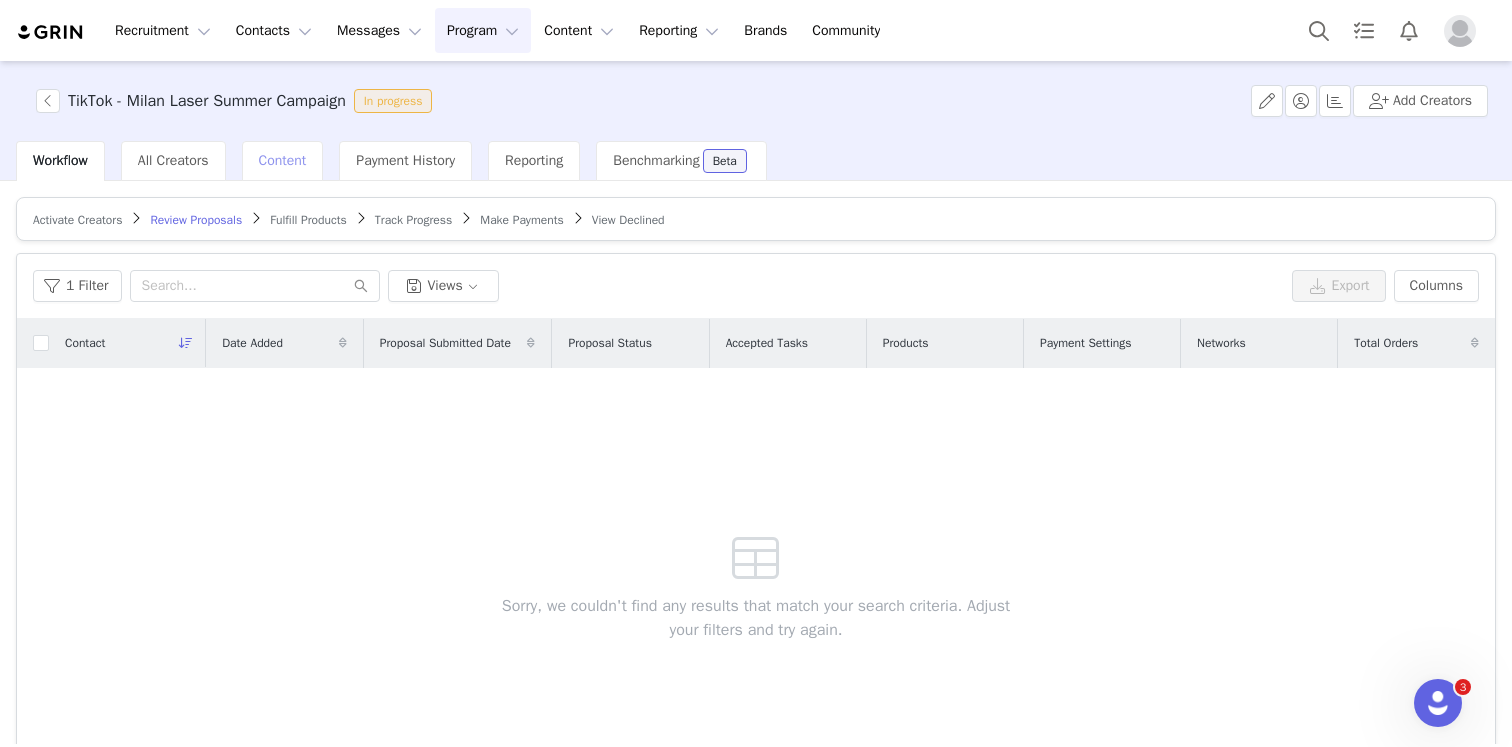 click on "Content" at bounding box center (283, 161) 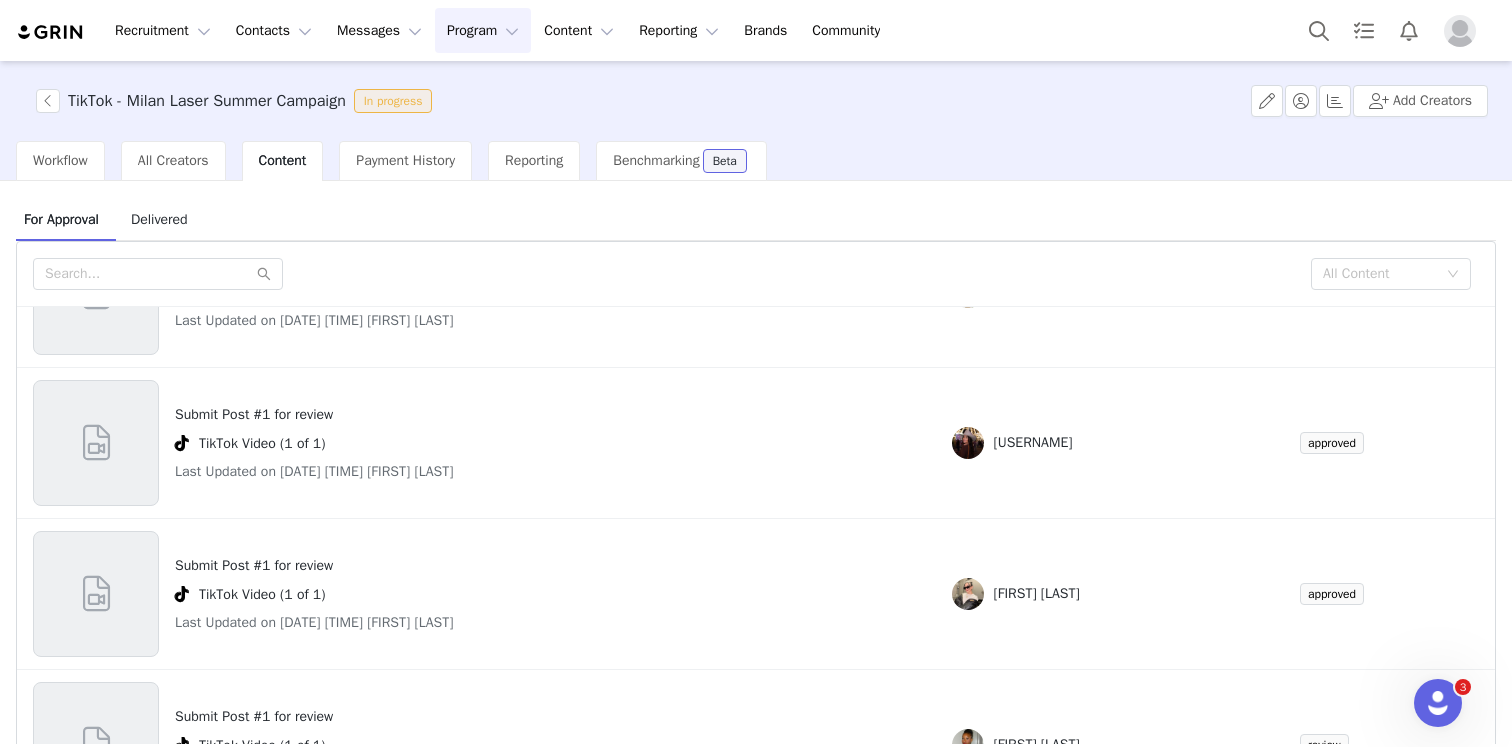 scroll, scrollTop: 0, scrollLeft: 0, axis: both 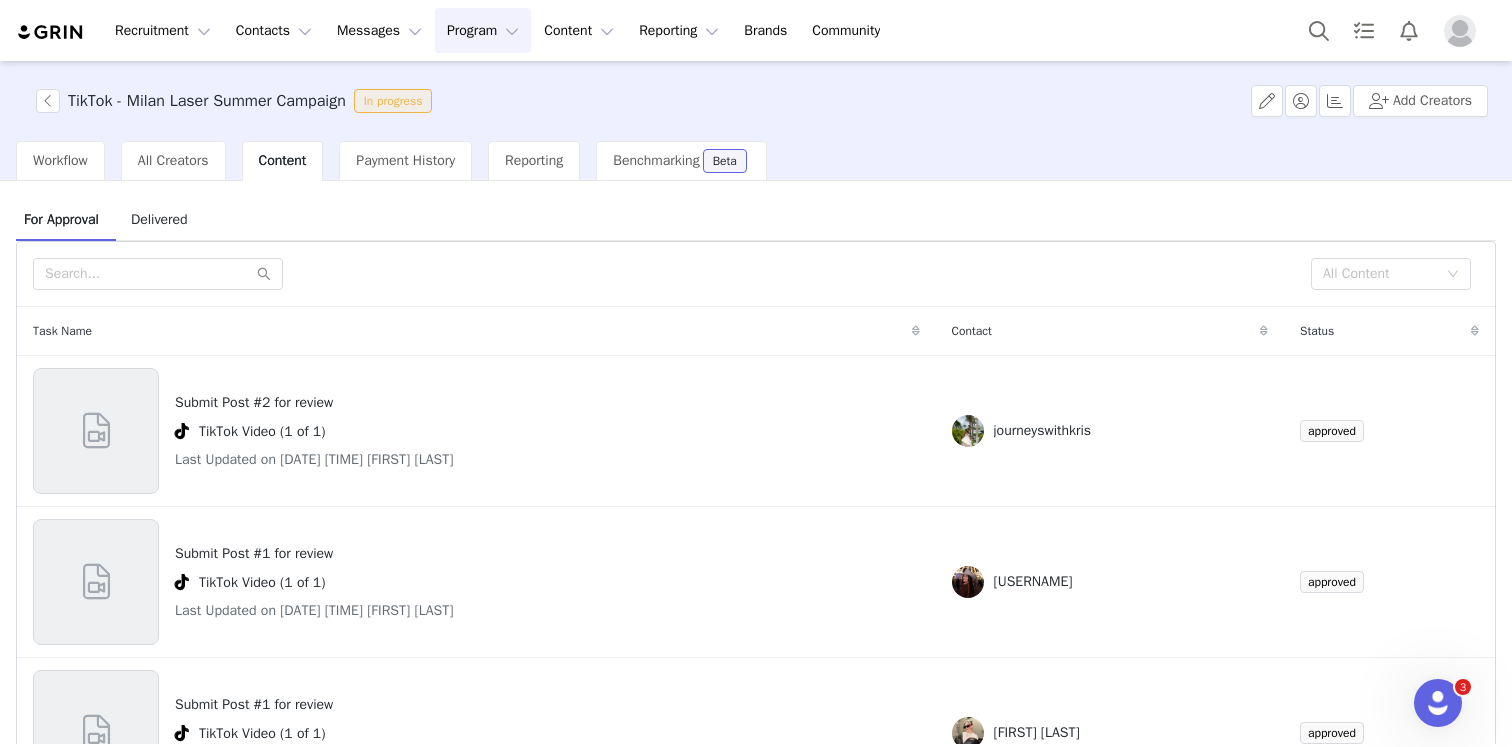 click on "Program Program" at bounding box center (483, 30) 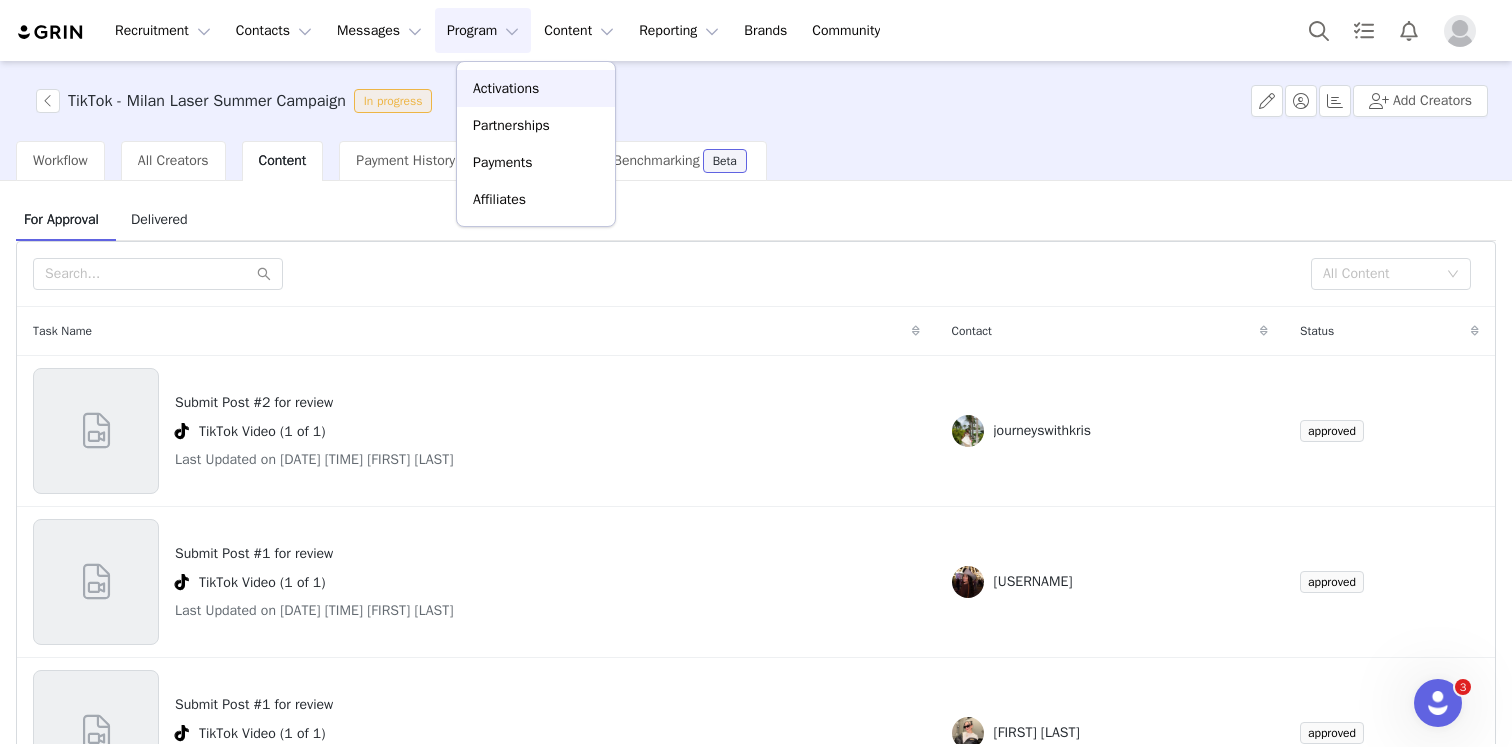 click on "Activations" at bounding box center [536, 88] 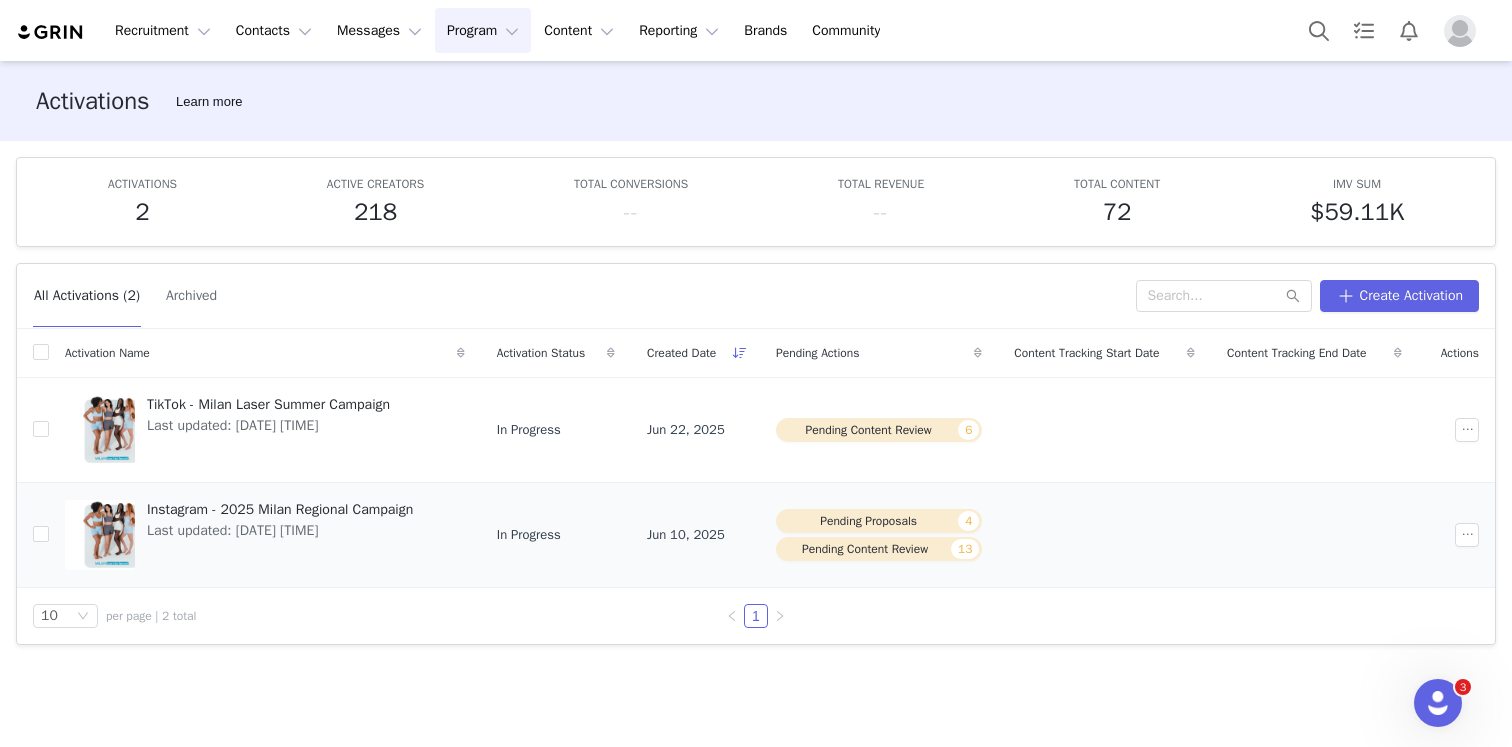 click on "Instagram - 2025 Milan Regional Campaign" at bounding box center [280, 509] 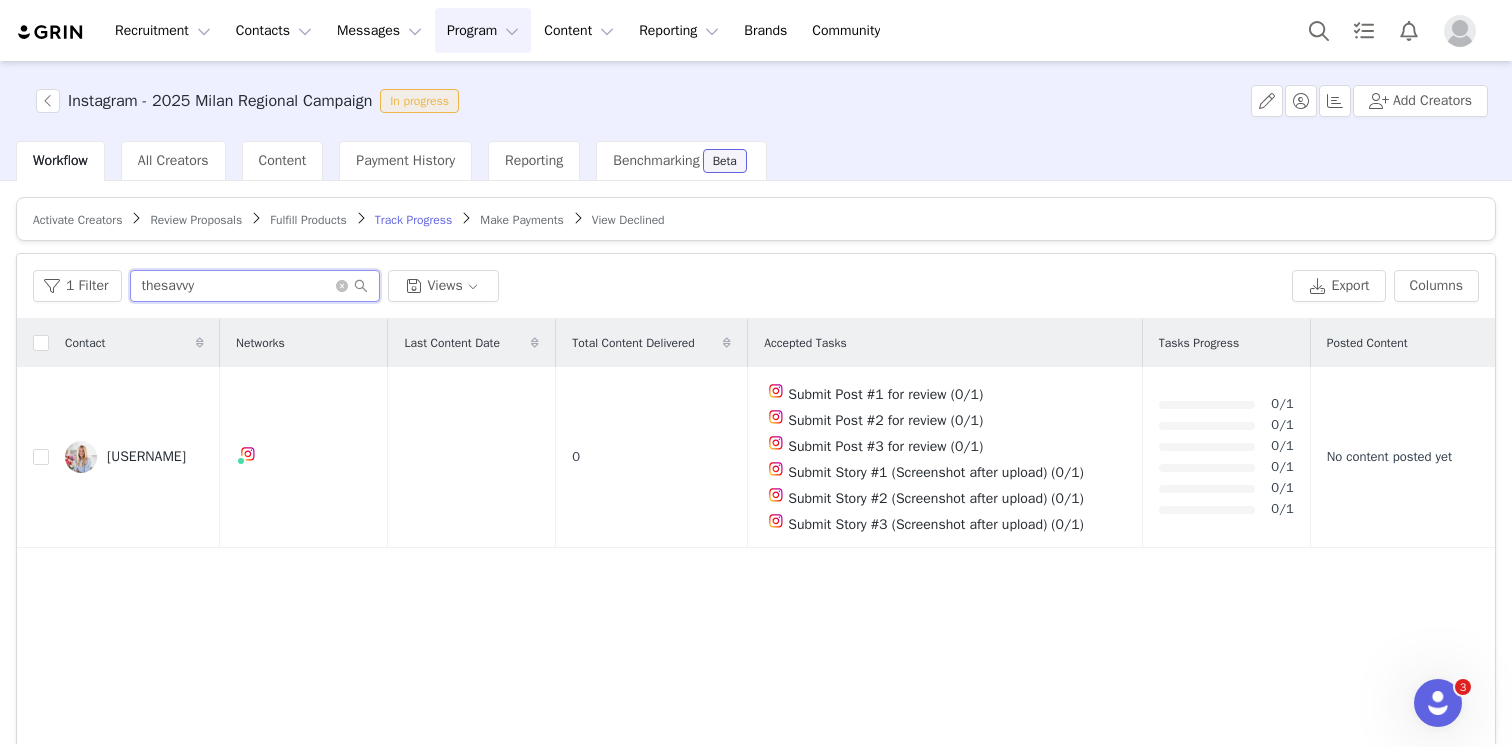 click on "thesavvy" at bounding box center (255, 286) 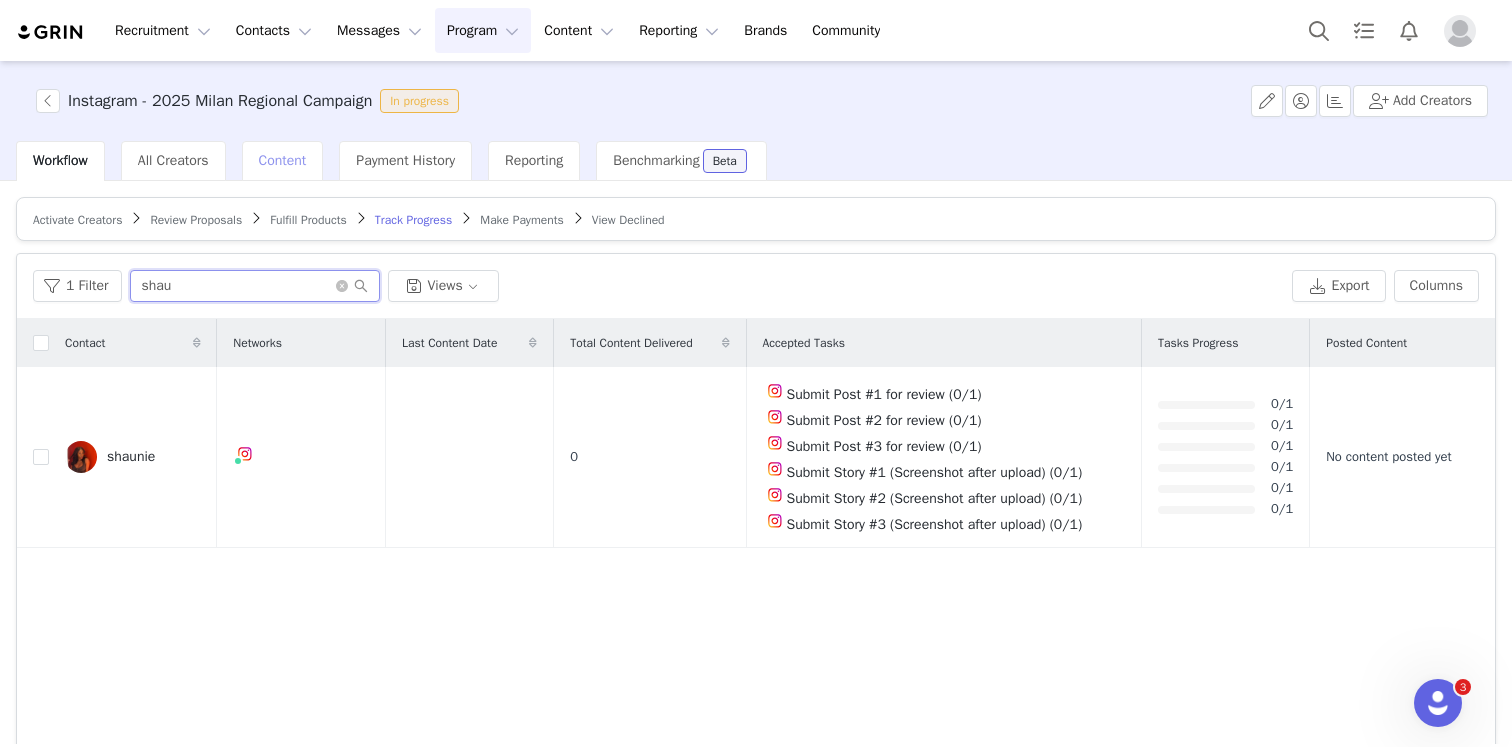 type on "shau" 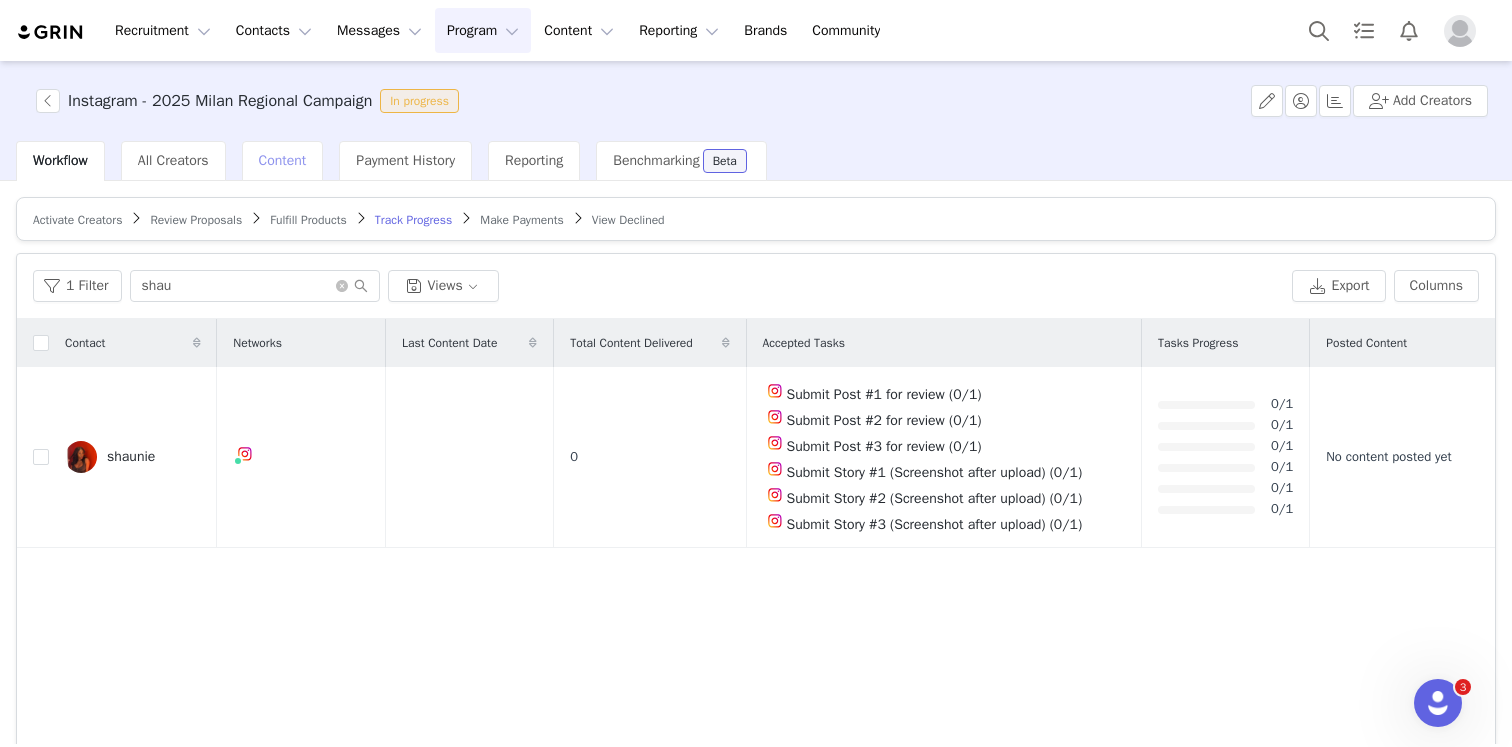 click on "Content" at bounding box center [283, 160] 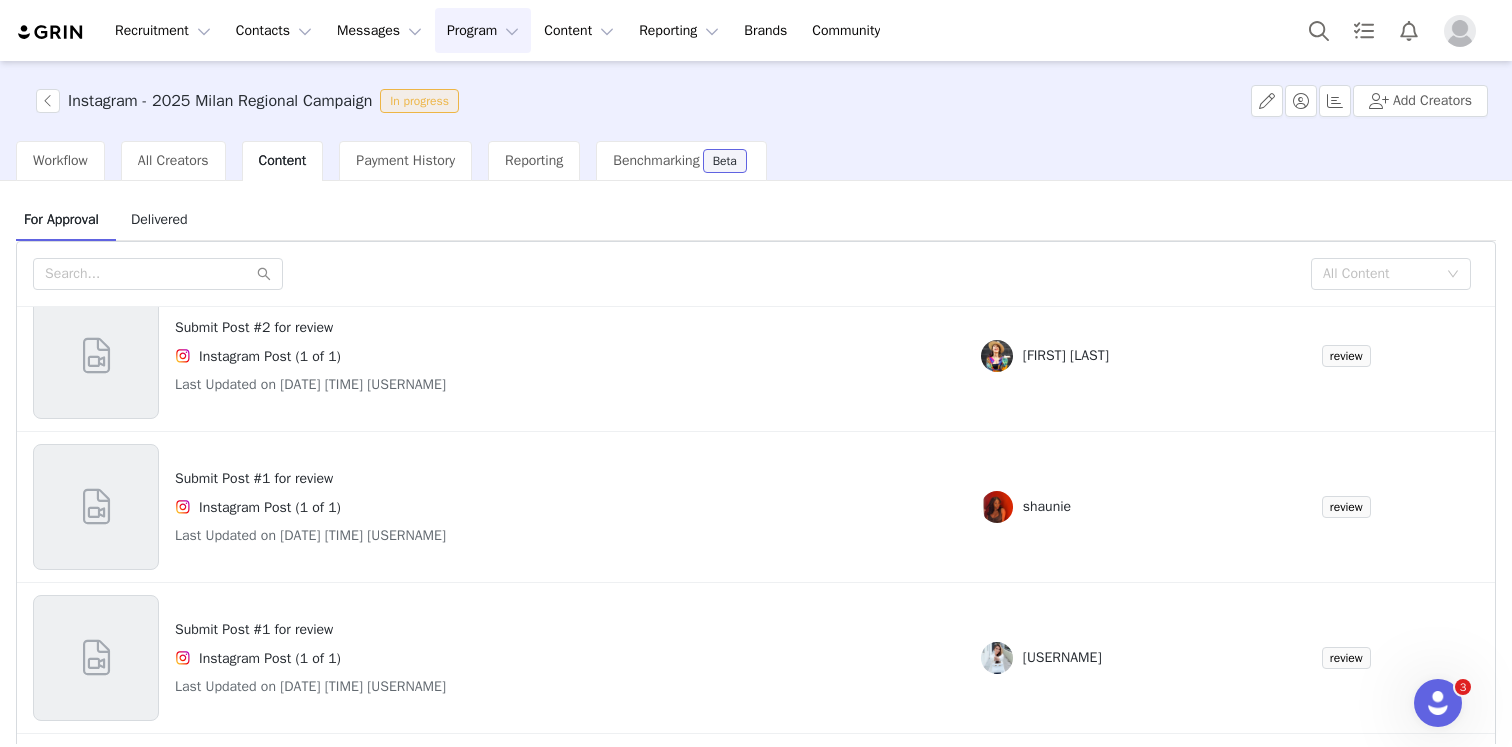 scroll, scrollTop: 711, scrollLeft: 0, axis: vertical 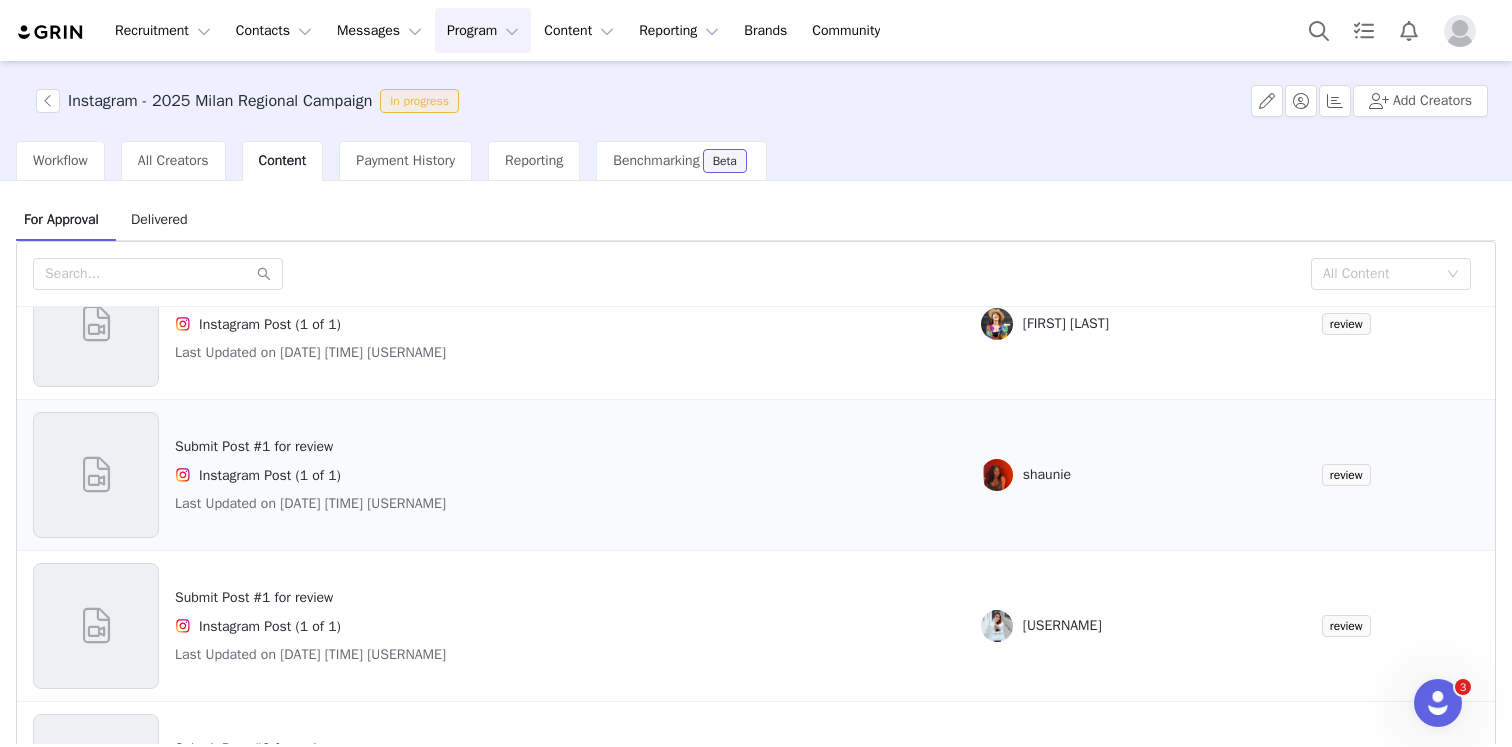 click on "Submit Post #1 for review" at bounding box center (310, 446) 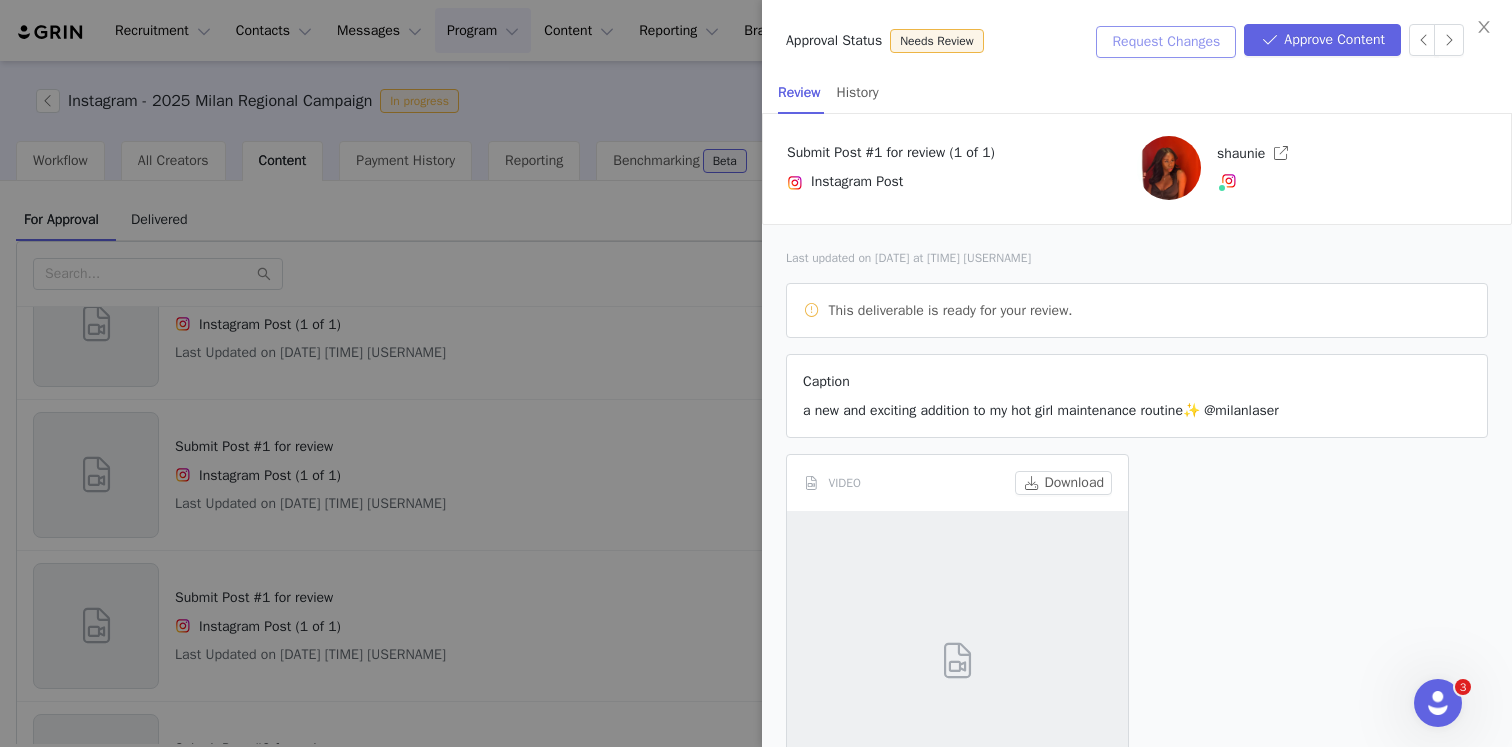 click on "Request Changes" at bounding box center (1166, 42) 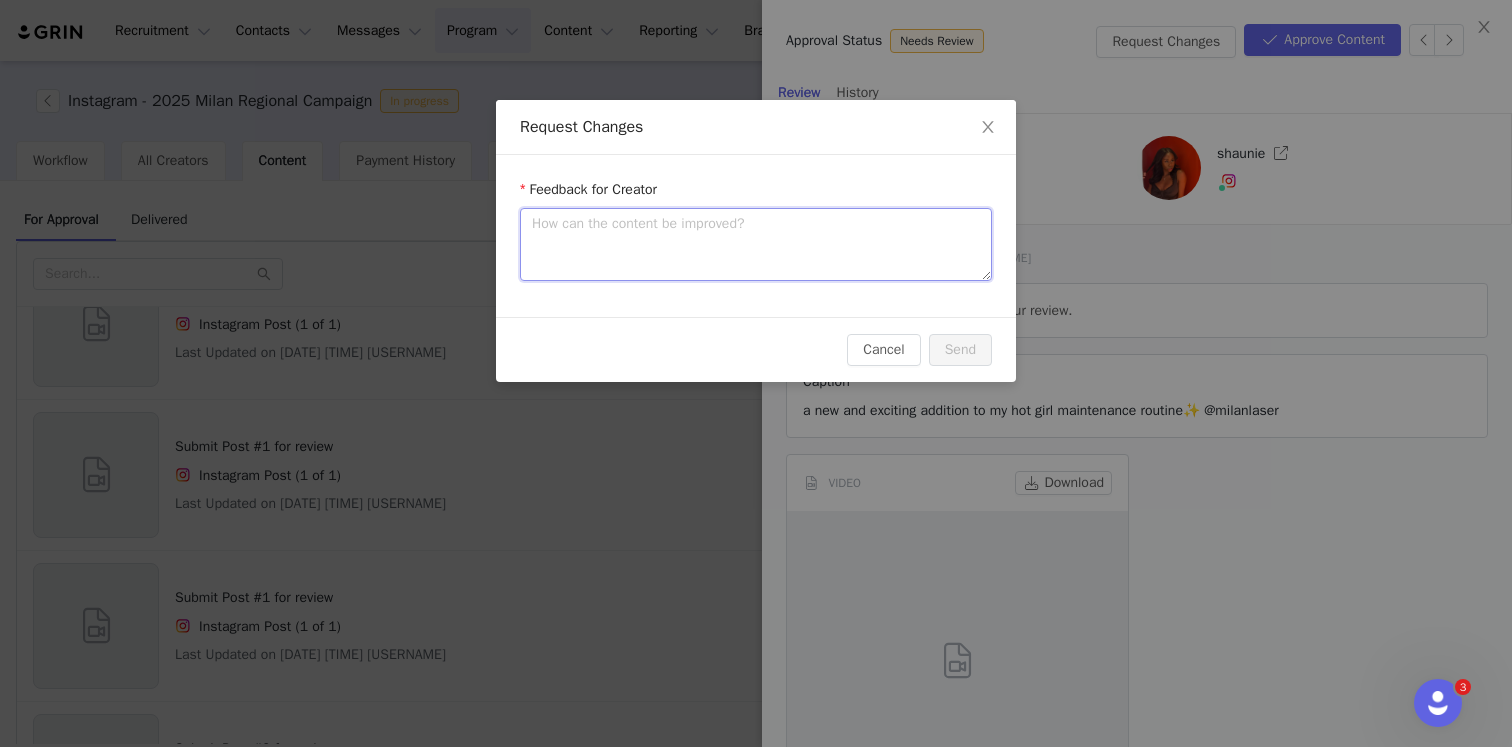 click at bounding box center (756, 244) 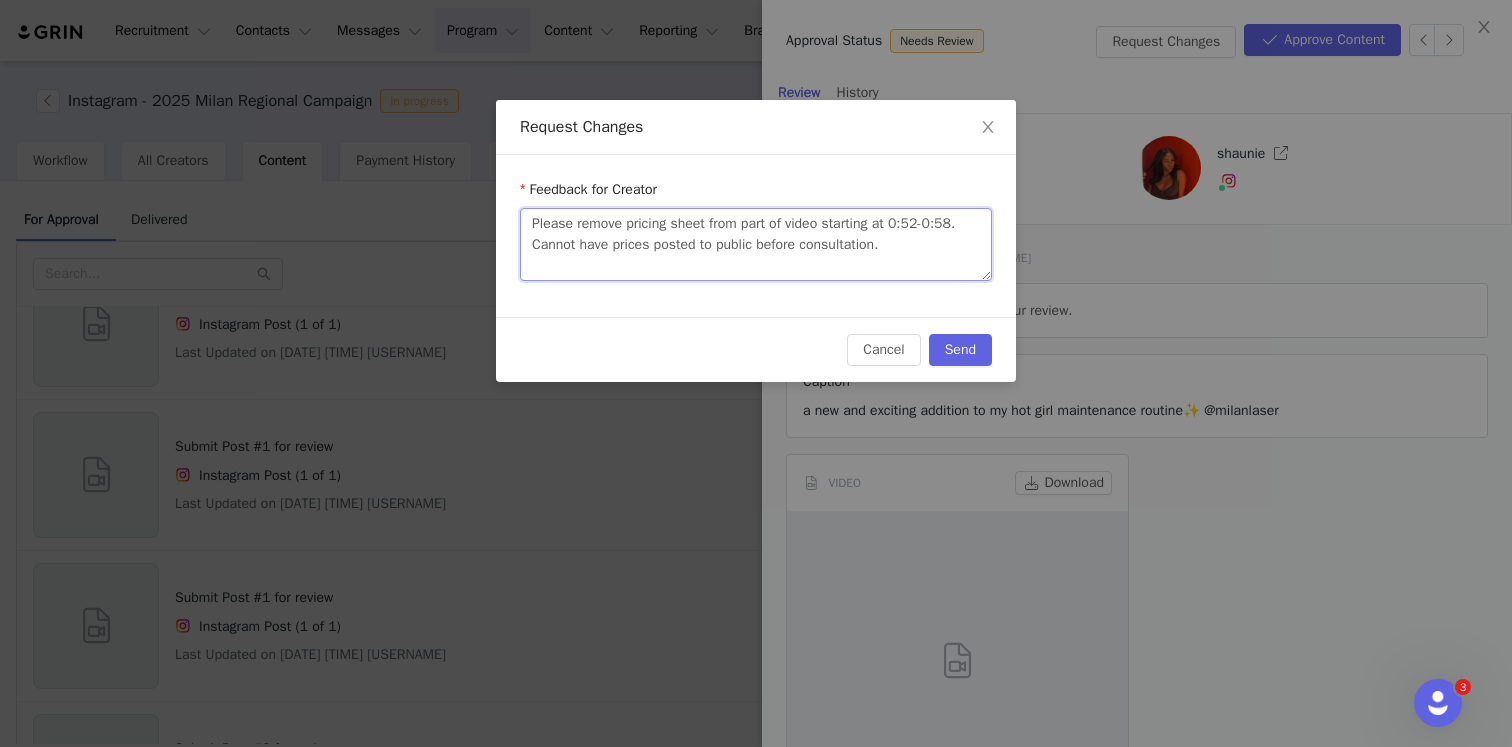 type on "Please remove pricing sheet from part of video starting at 0:52-0:58. Cannot have prices posted to public before consultation." 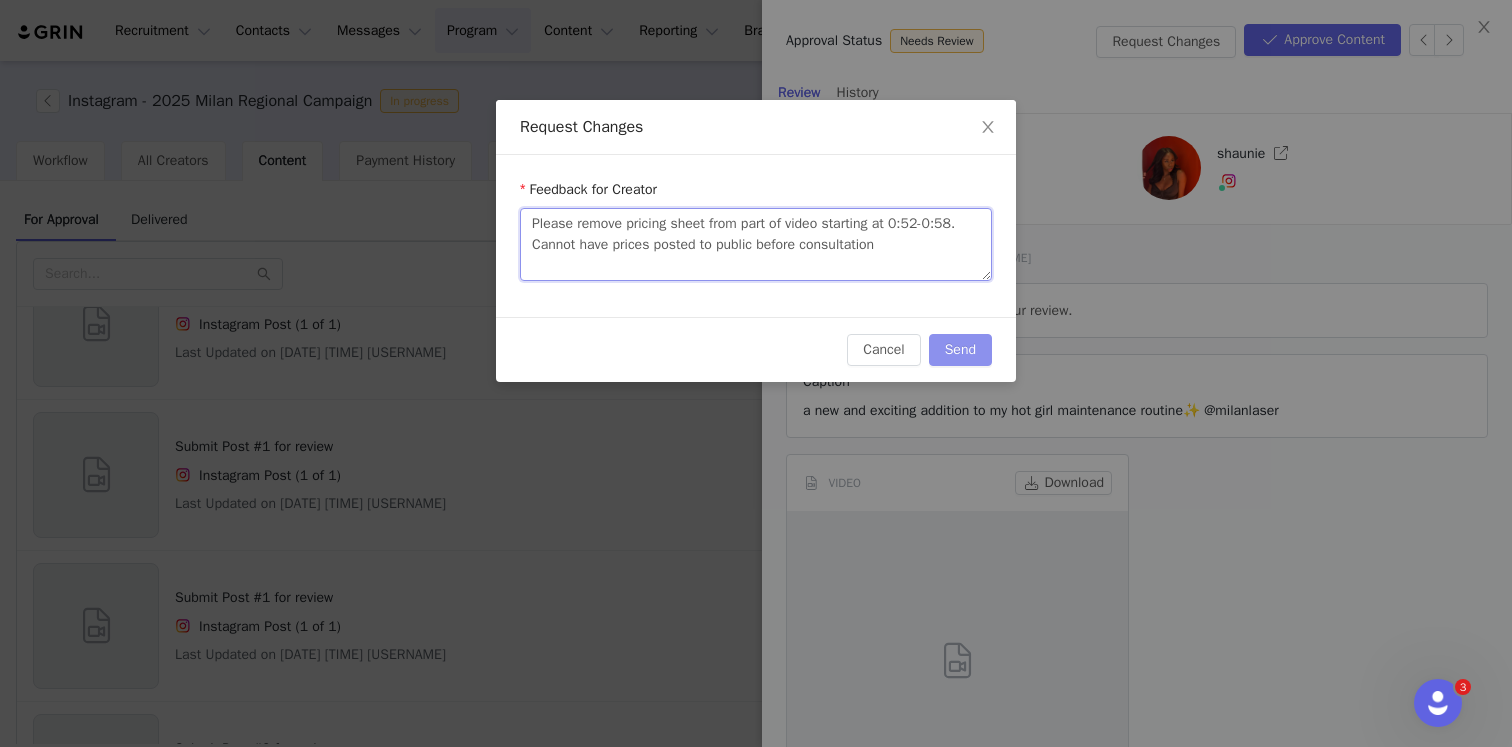 type on "Please remove pricing sheet from part of video starting at 0:52-0:58. Cannot have prices posted to public before consultation" 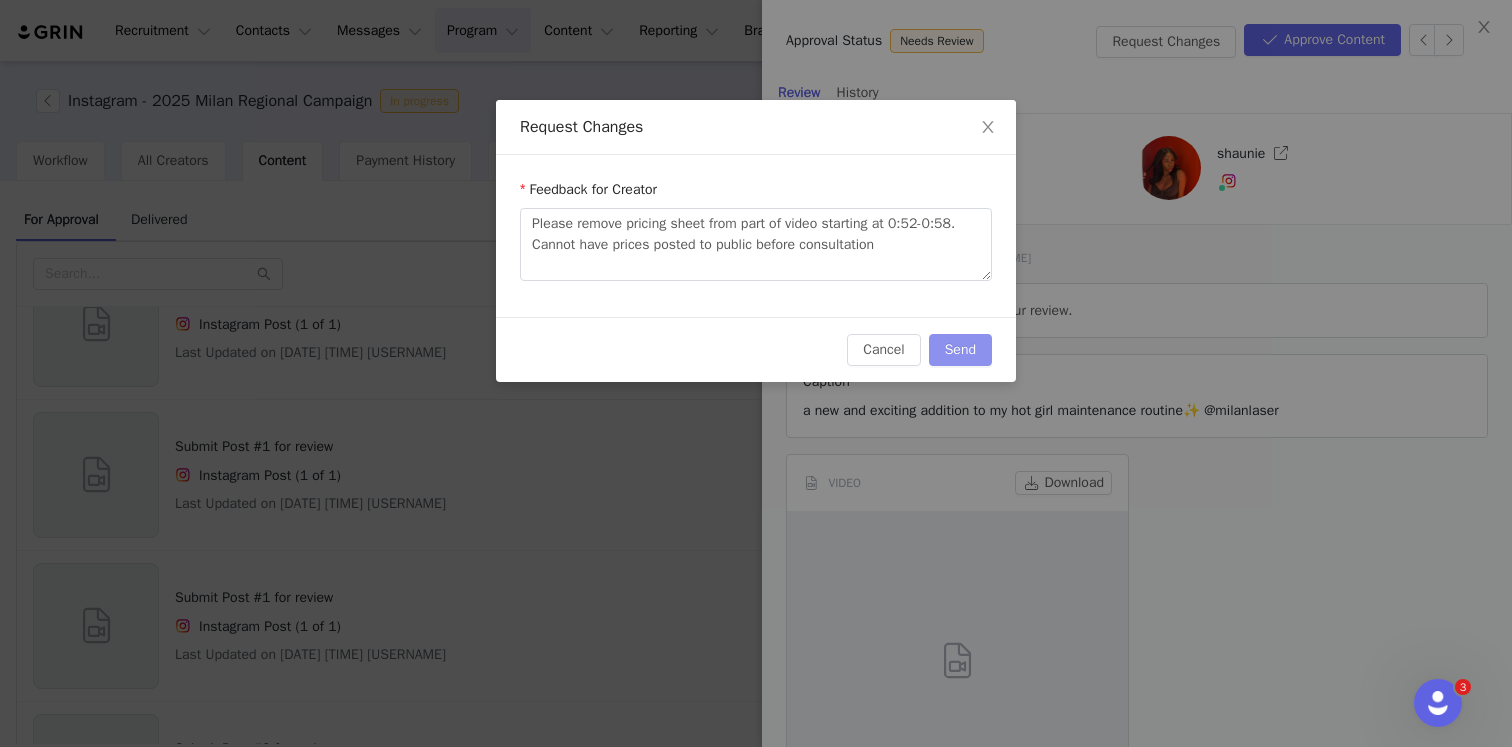 click on "Send" at bounding box center [960, 350] 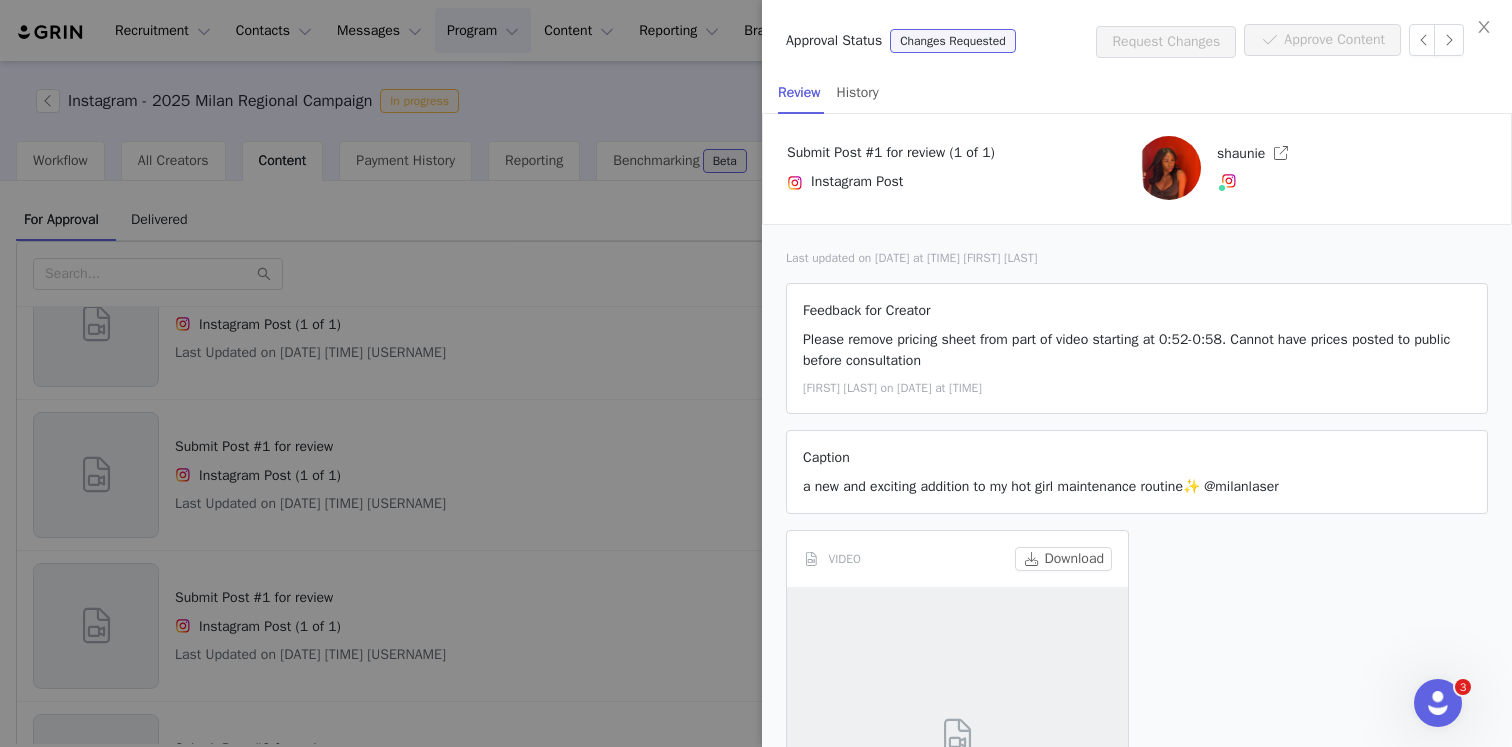 click at bounding box center (756, 373) 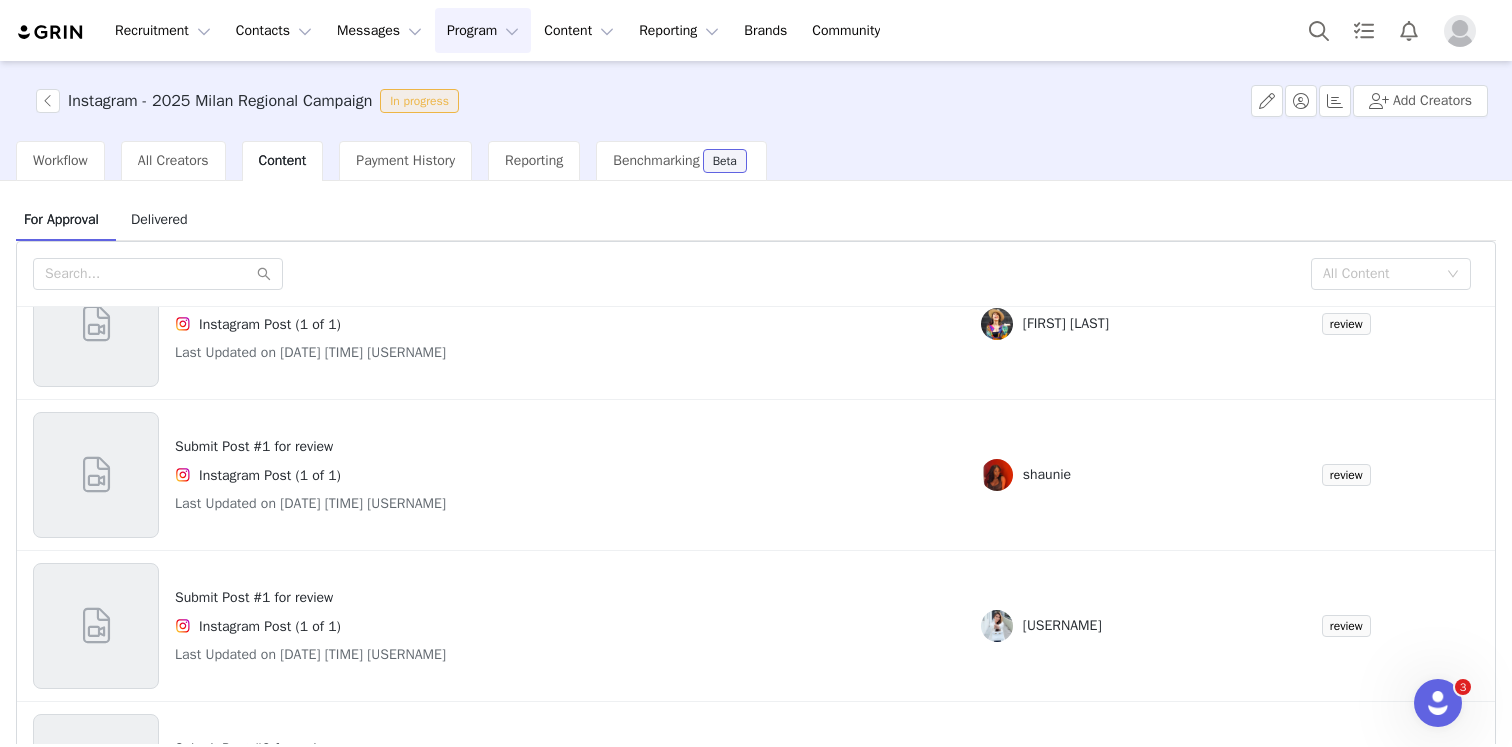 scroll, scrollTop: 0, scrollLeft: 0, axis: both 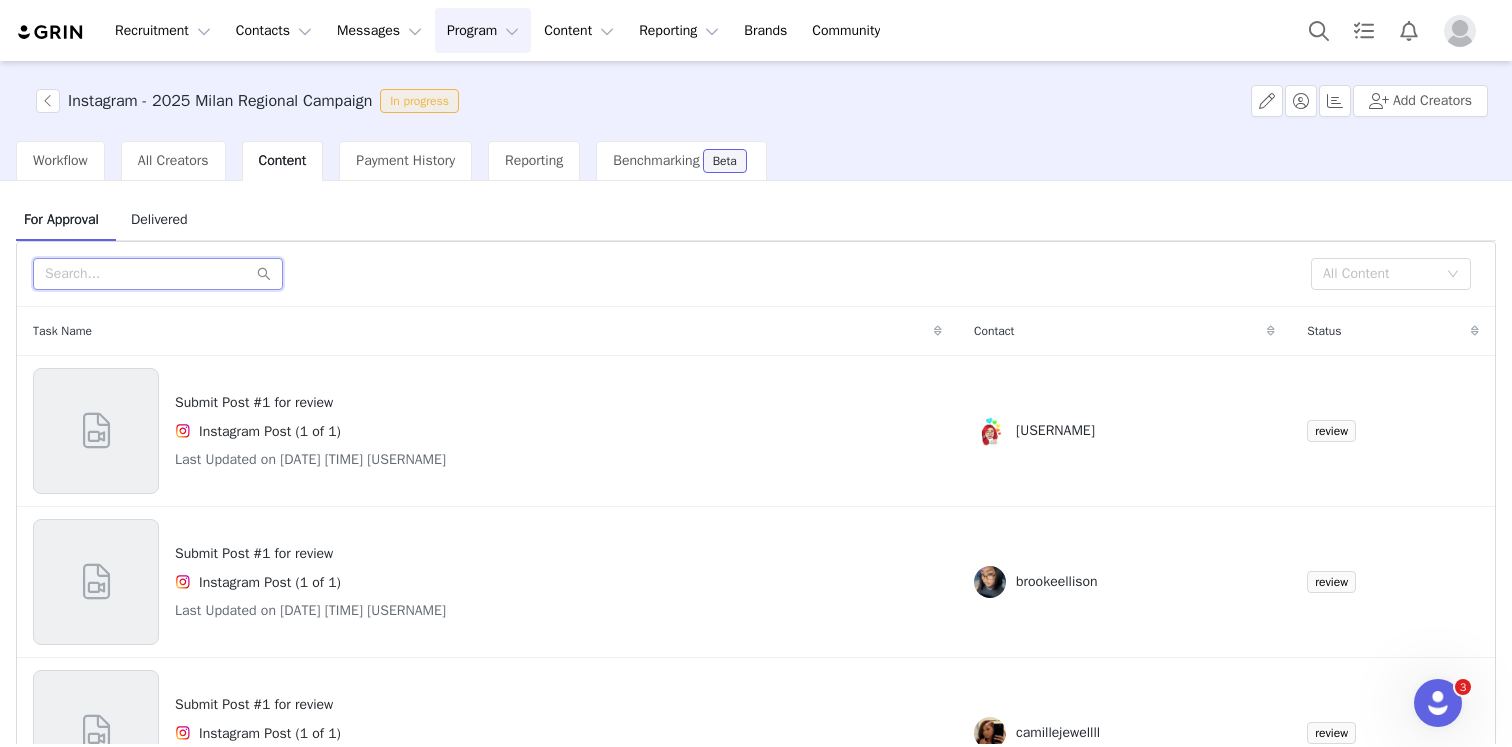 click at bounding box center [158, 274] 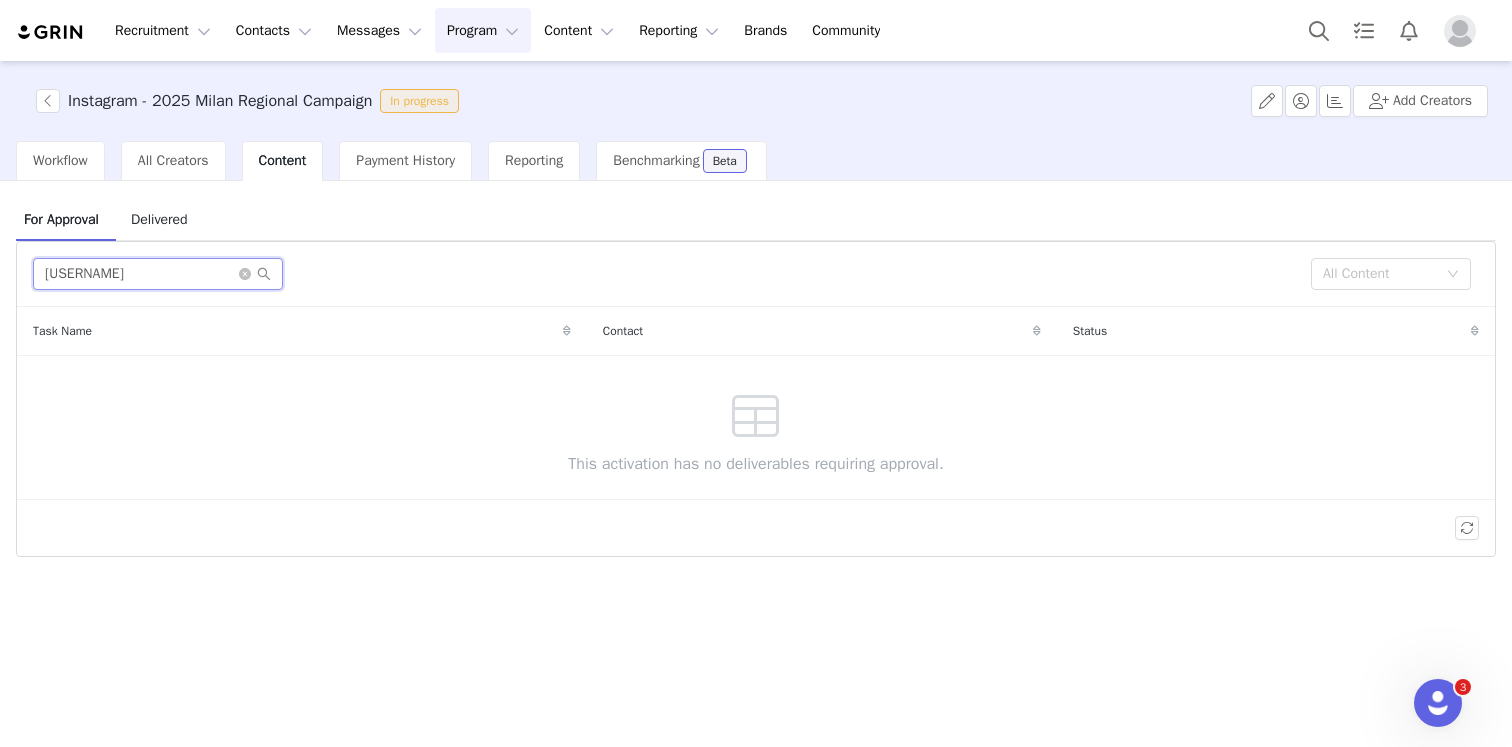 type on "[USERNAME]" 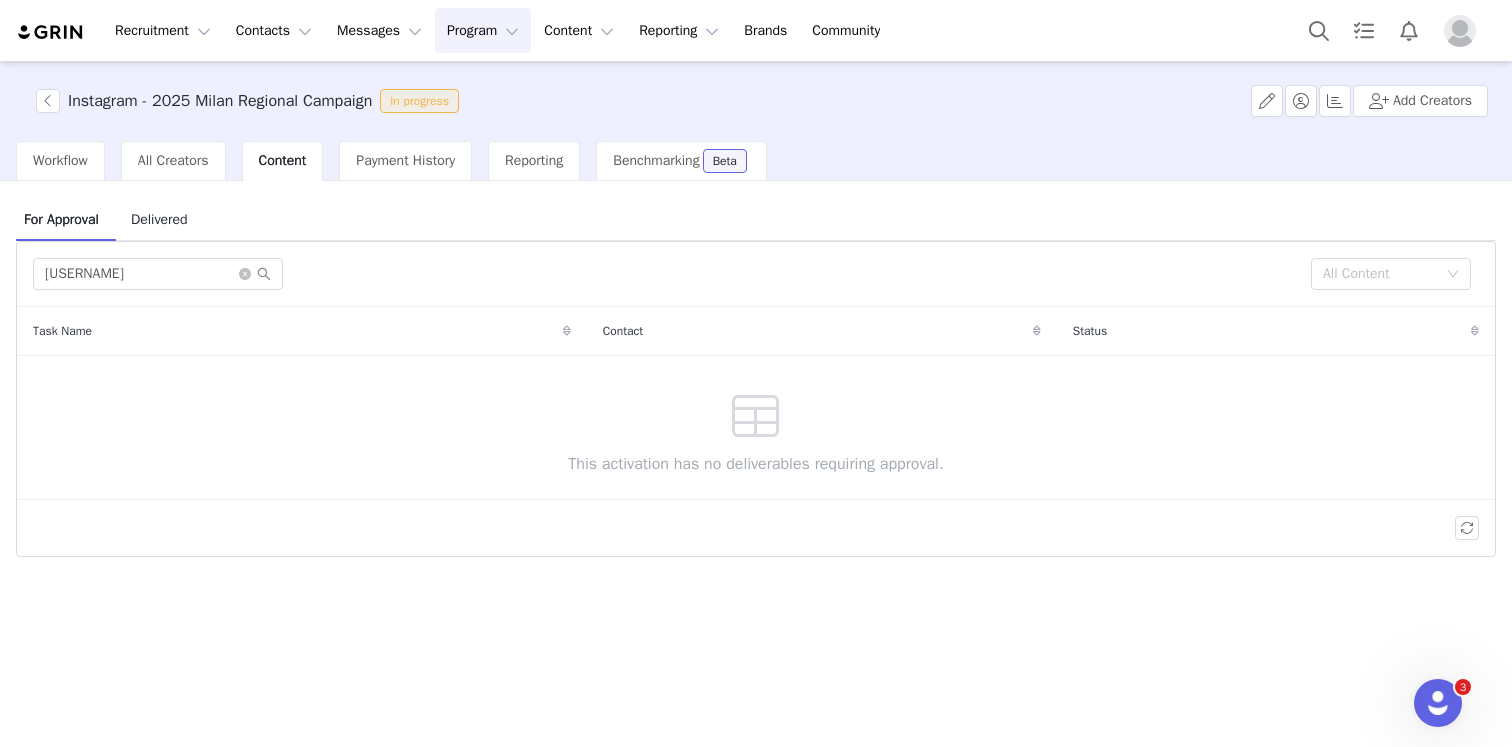 click on "Program Program" at bounding box center [483, 30] 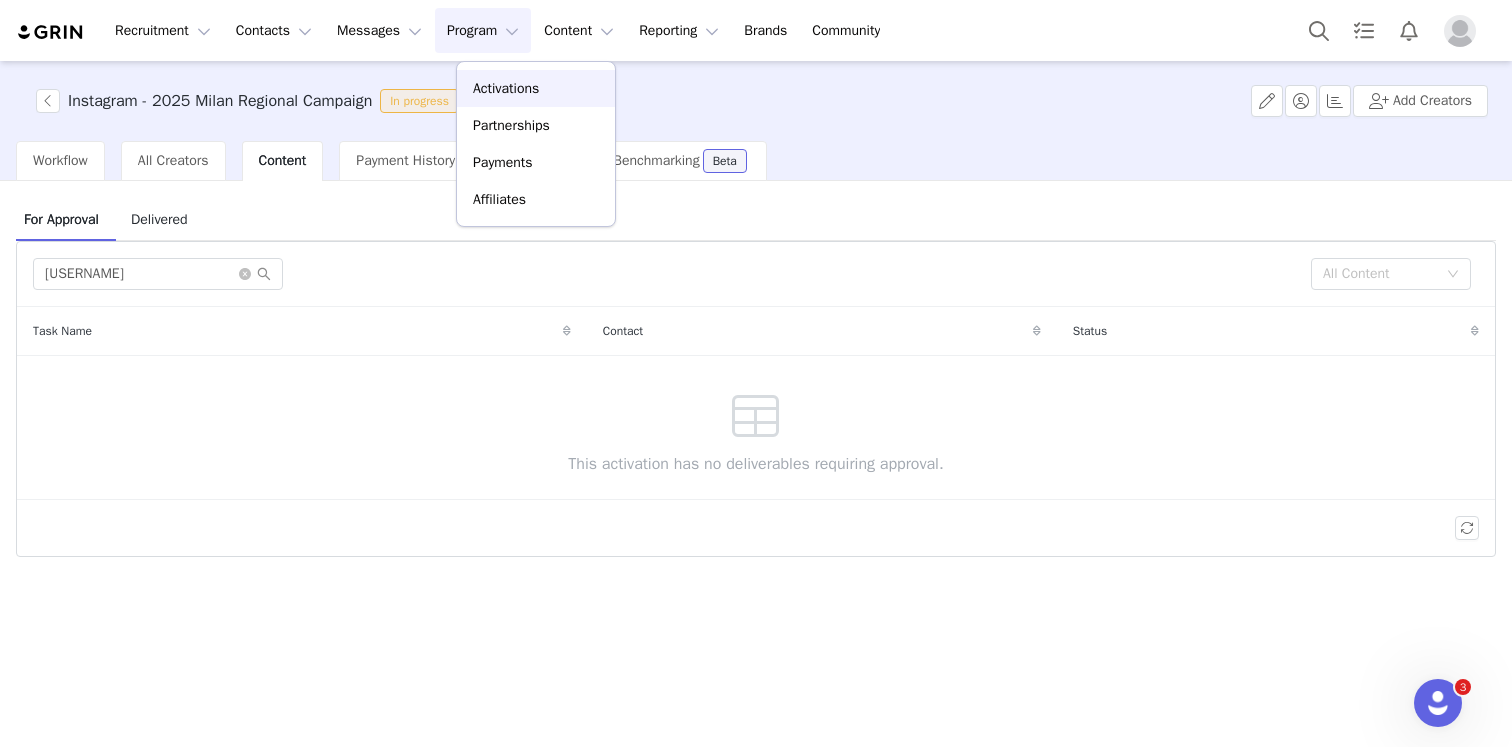 click on "Activations" at bounding box center (506, 88) 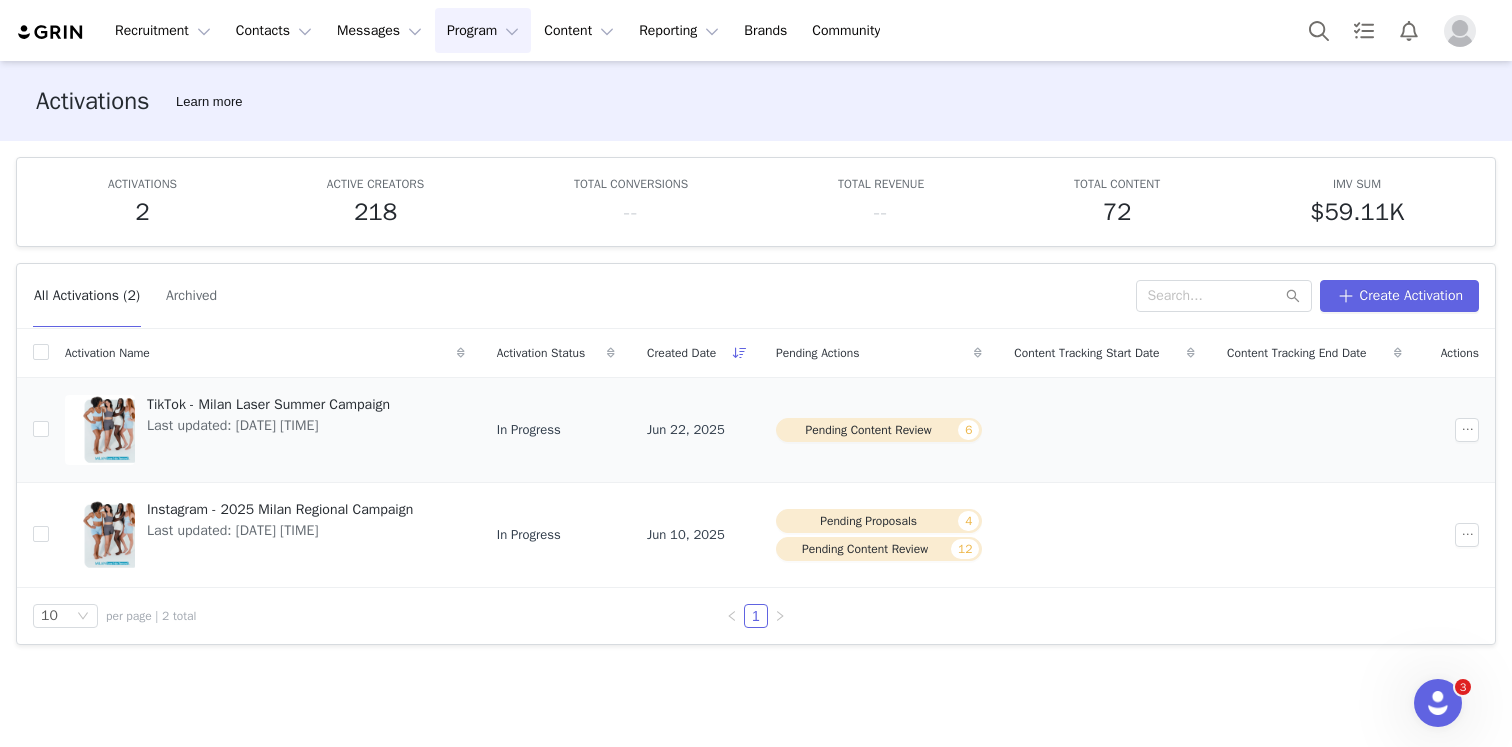 click on "TikTok - Milan Laser Summer Campaign" at bounding box center (268, 404) 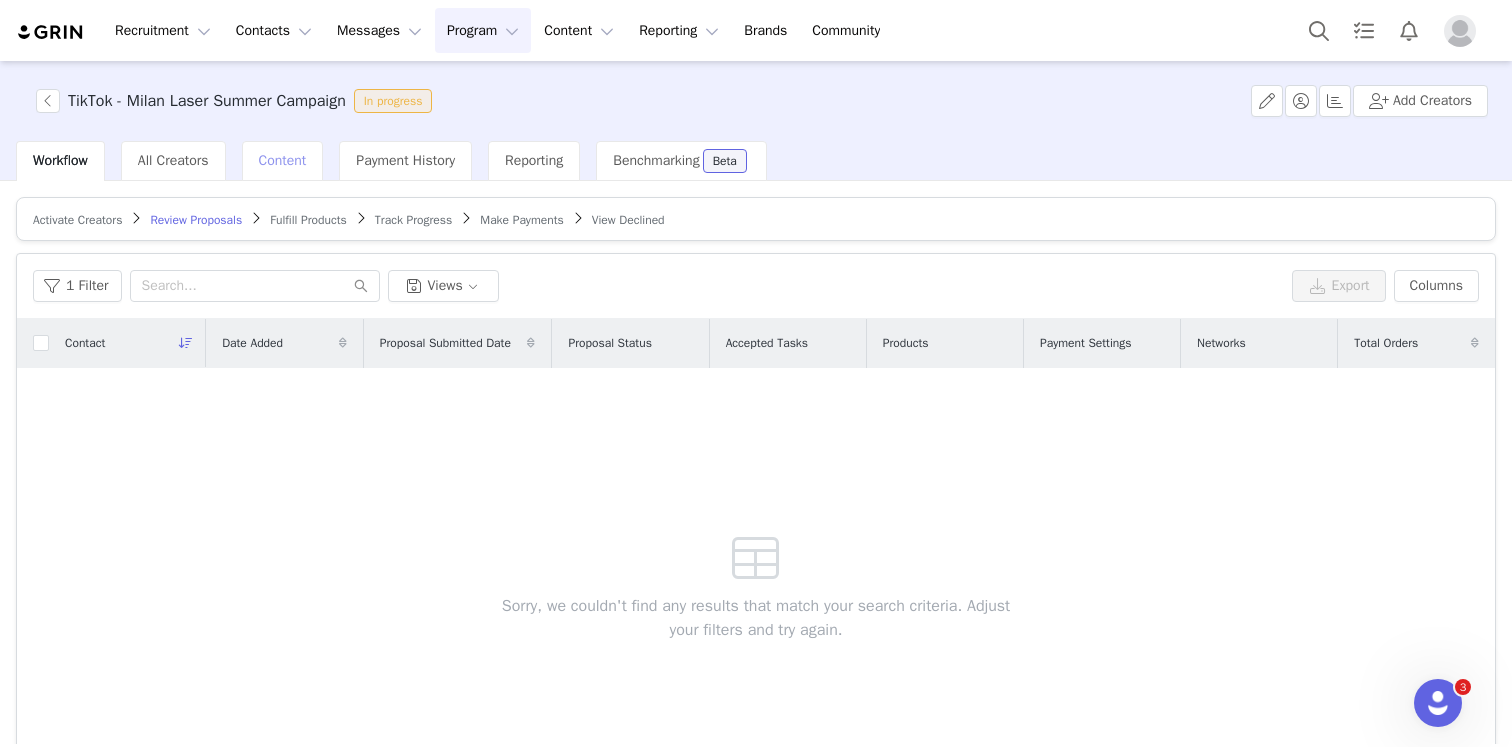 click on "Content" at bounding box center [283, 160] 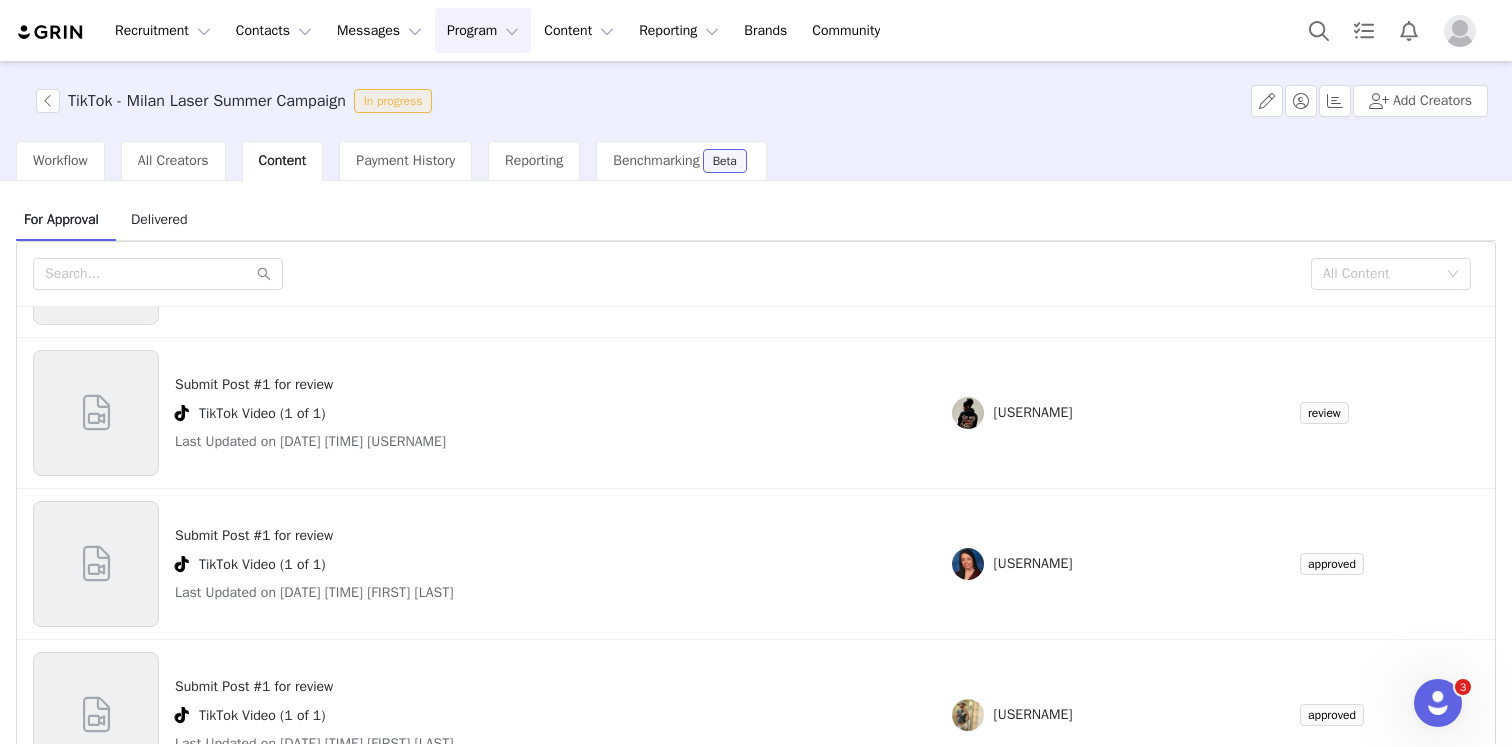 scroll, scrollTop: 1072, scrollLeft: 0, axis: vertical 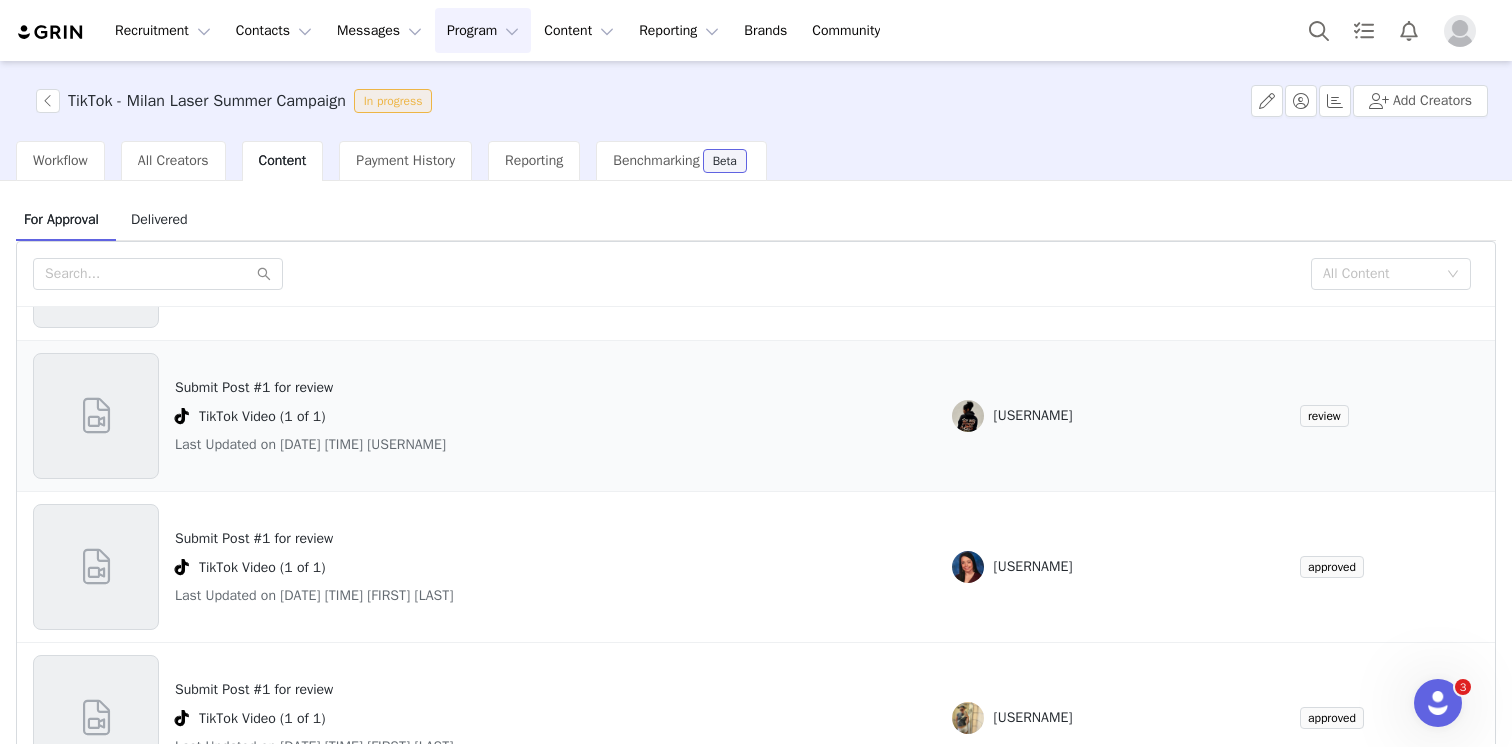 click on "Submit Post #1 for review" at bounding box center [310, 387] 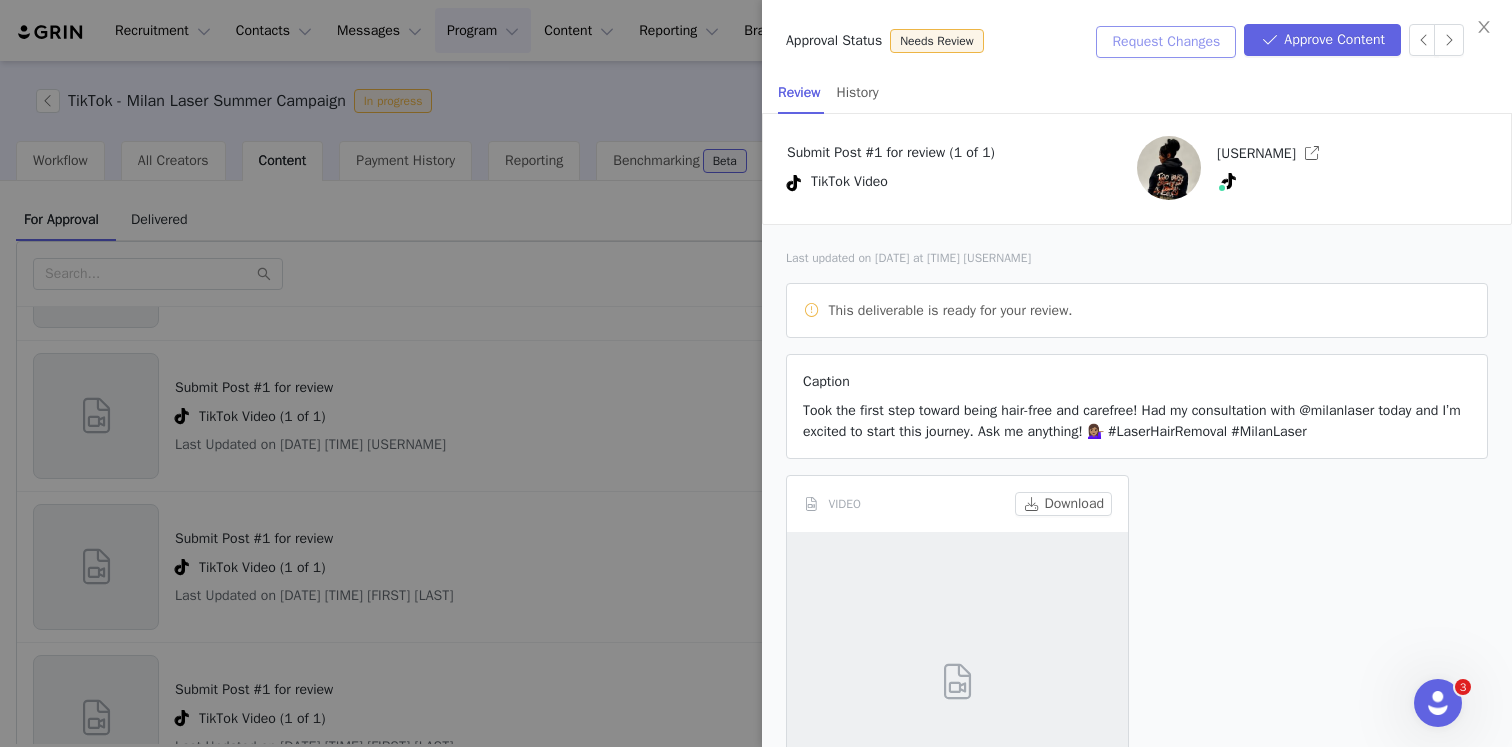 click on "Request Changes" at bounding box center [1166, 42] 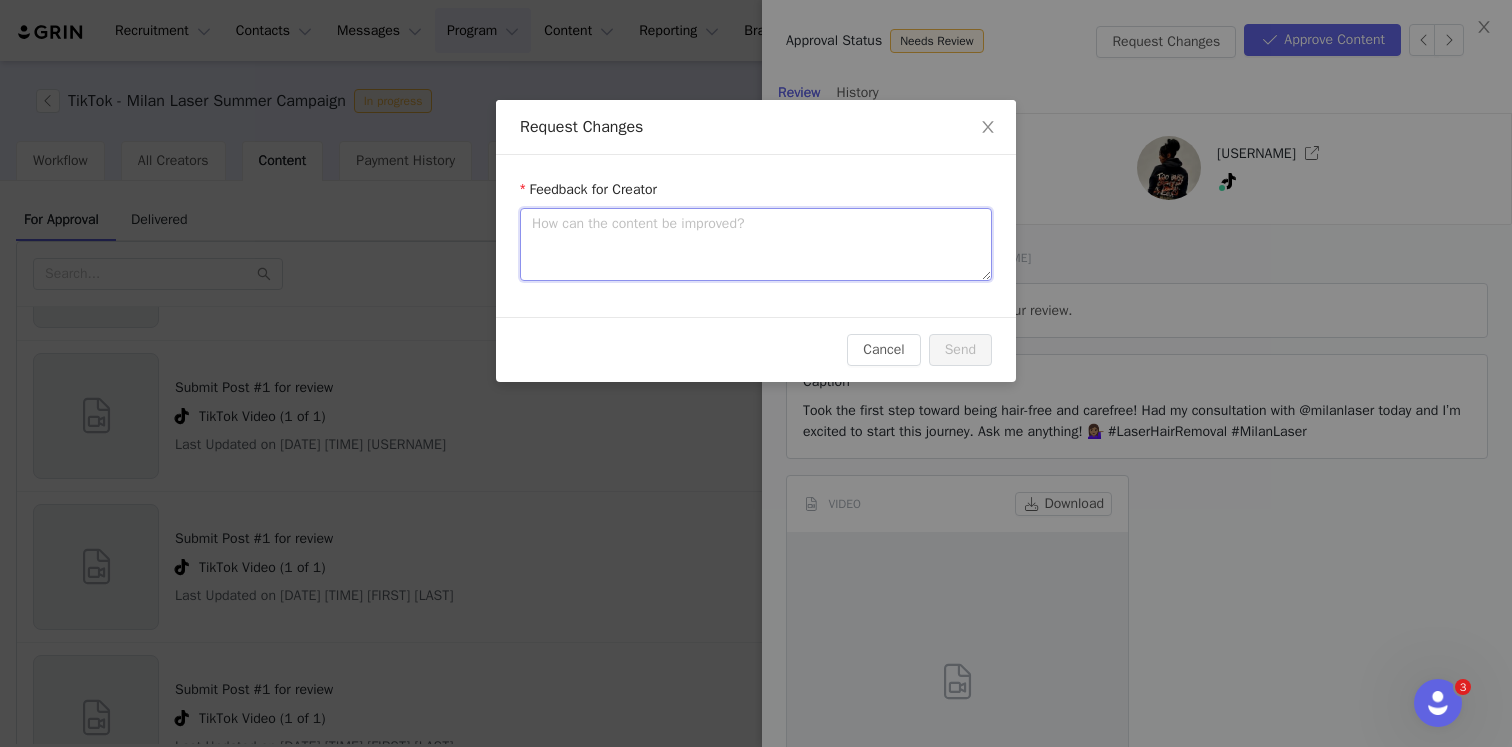 click at bounding box center [756, 244] 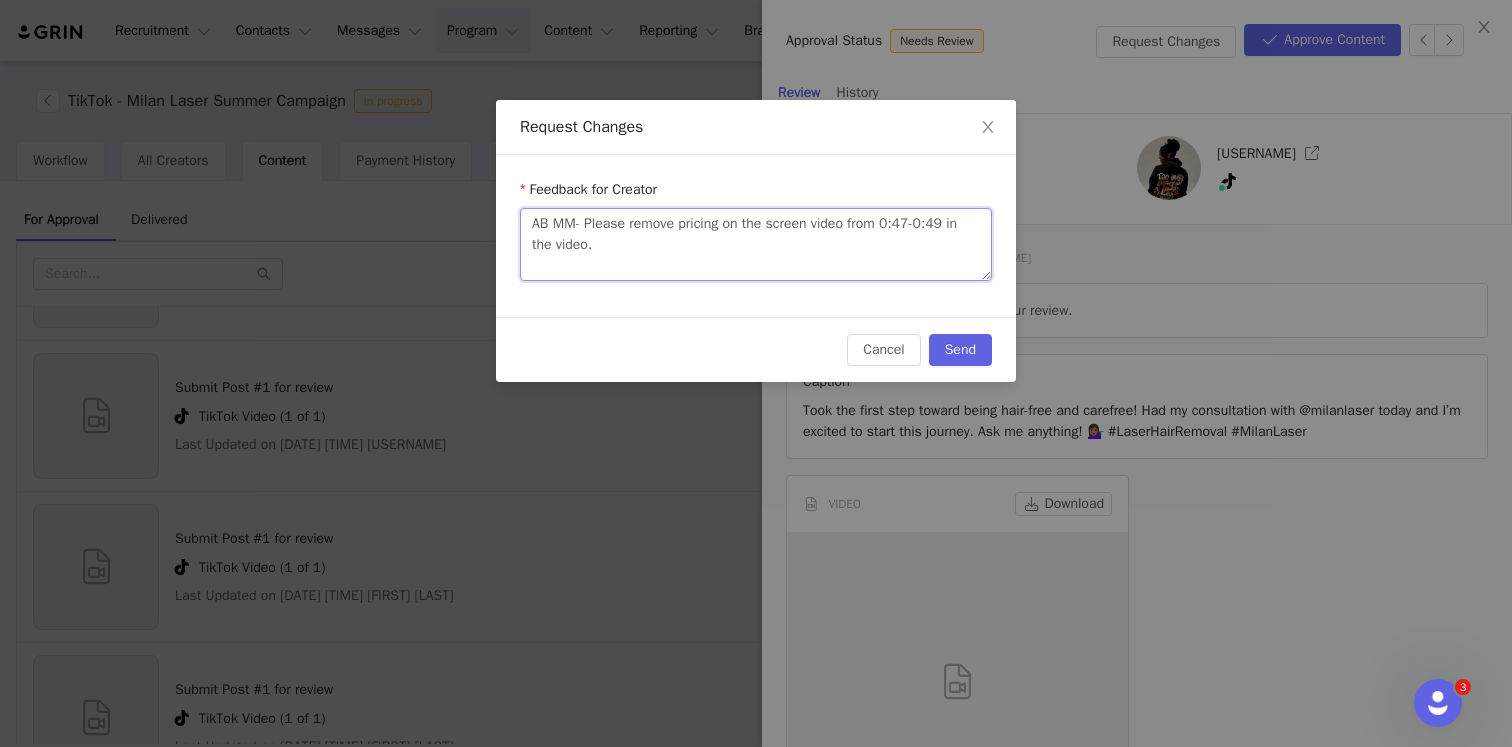 type 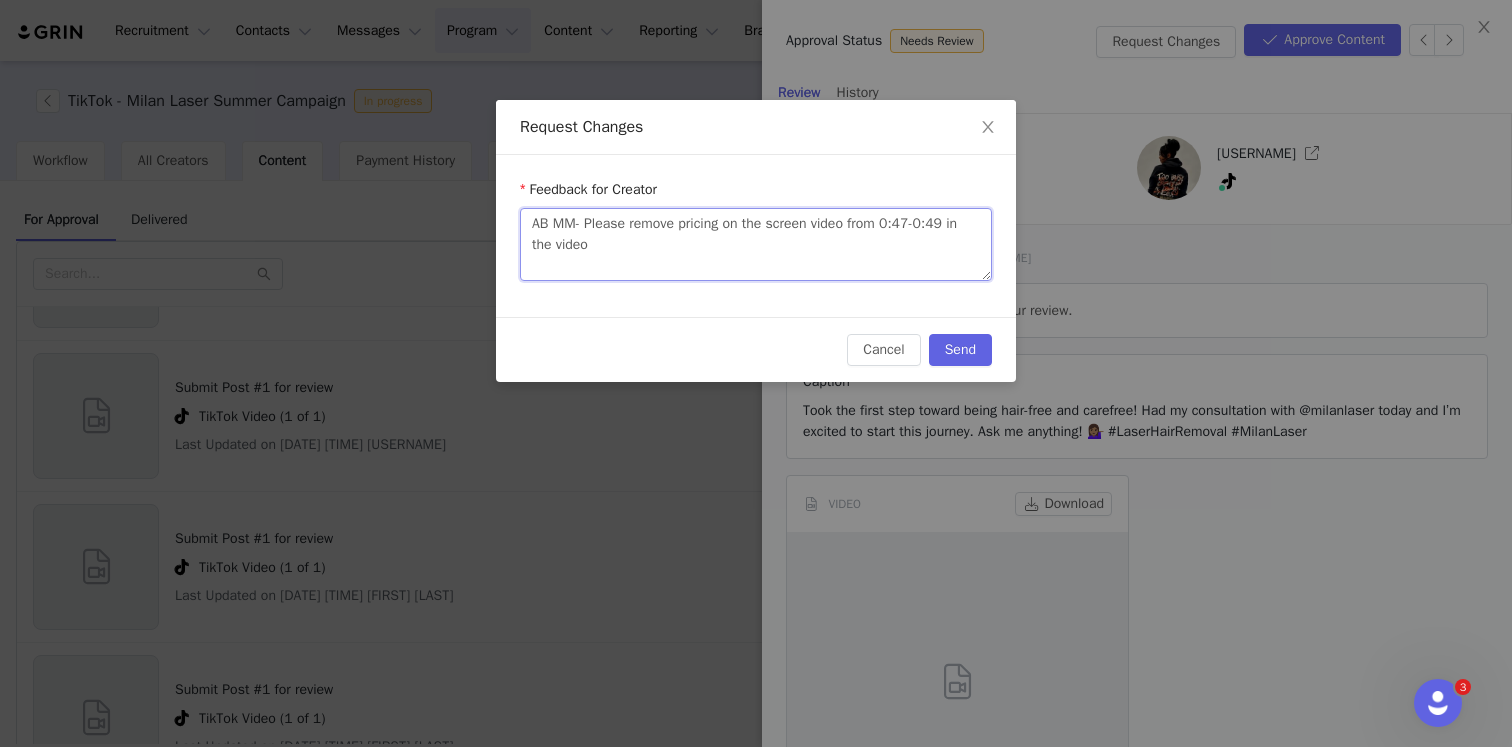 drag, startPoint x: 589, startPoint y: 223, endPoint x: 489, endPoint y: 223, distance: 100 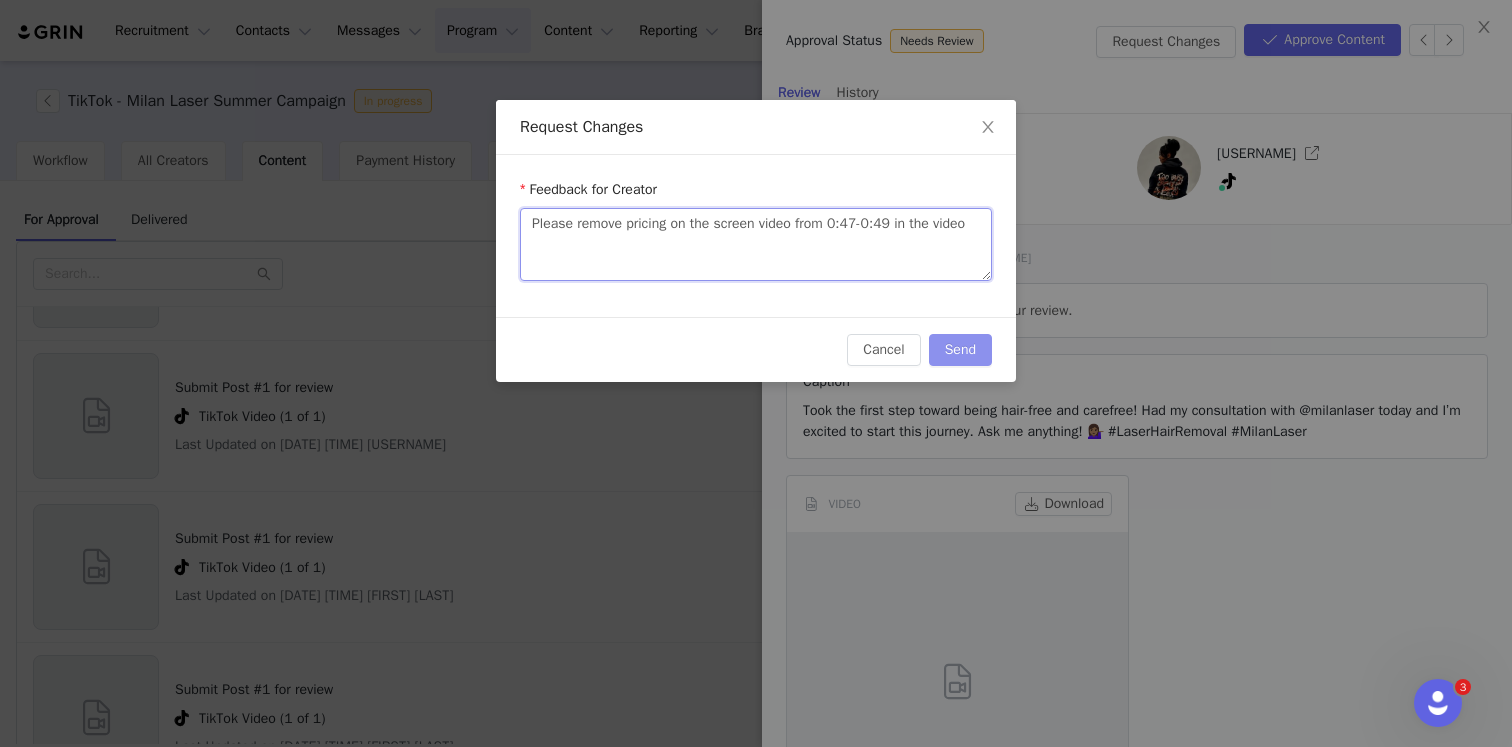 type on "Please remove pricing on the screen video from 0:47-0:49 in the video" 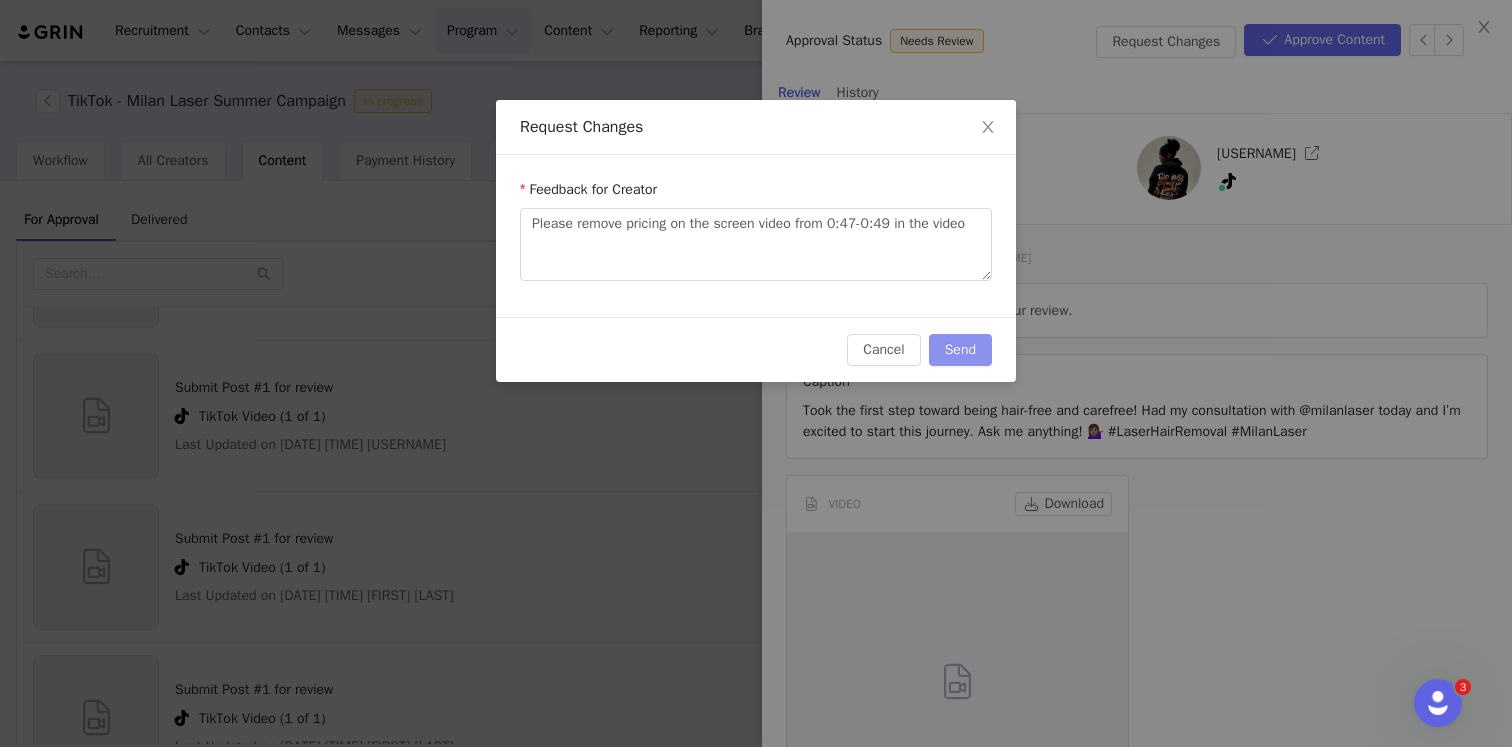 click on "Send" at bounding box center [960, 350] 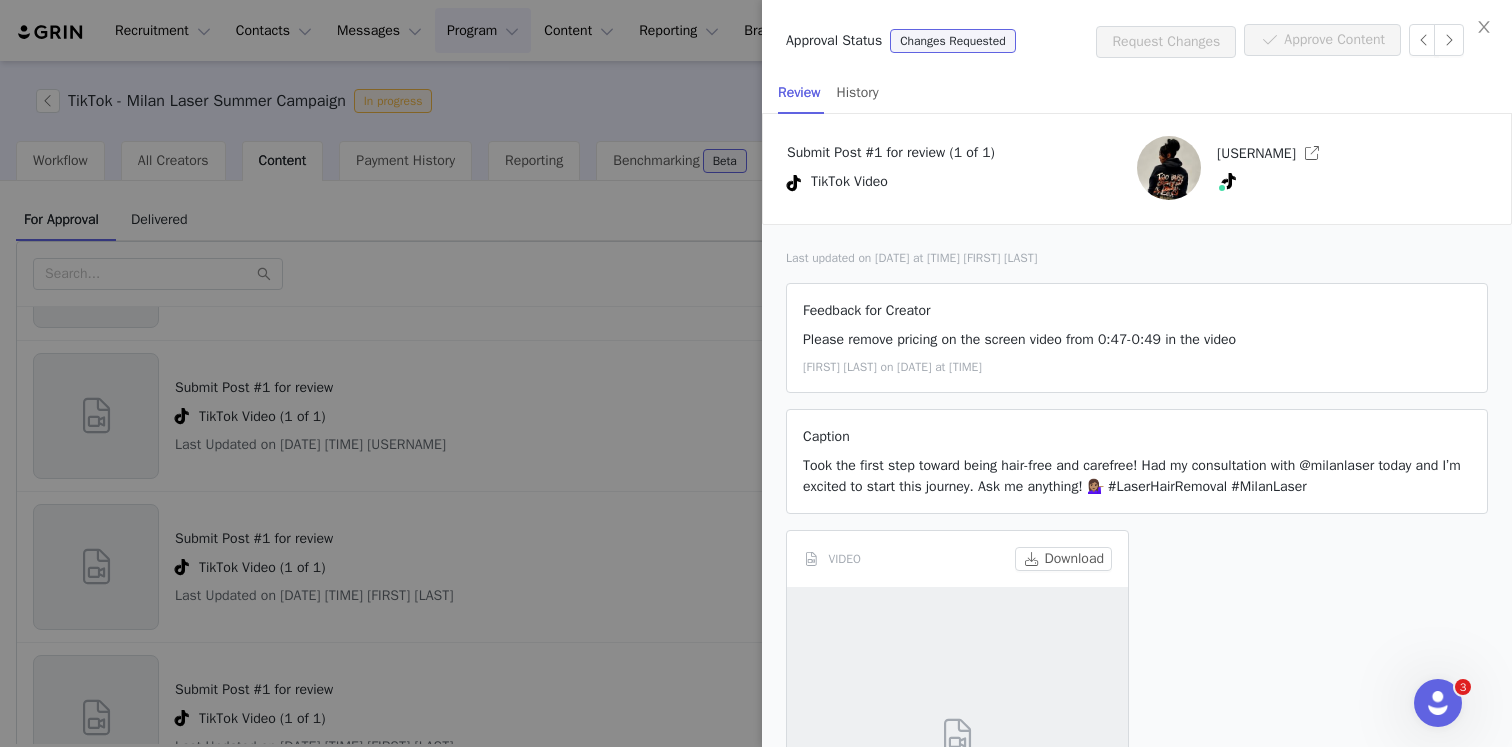 click at bounding box center (756, 373) 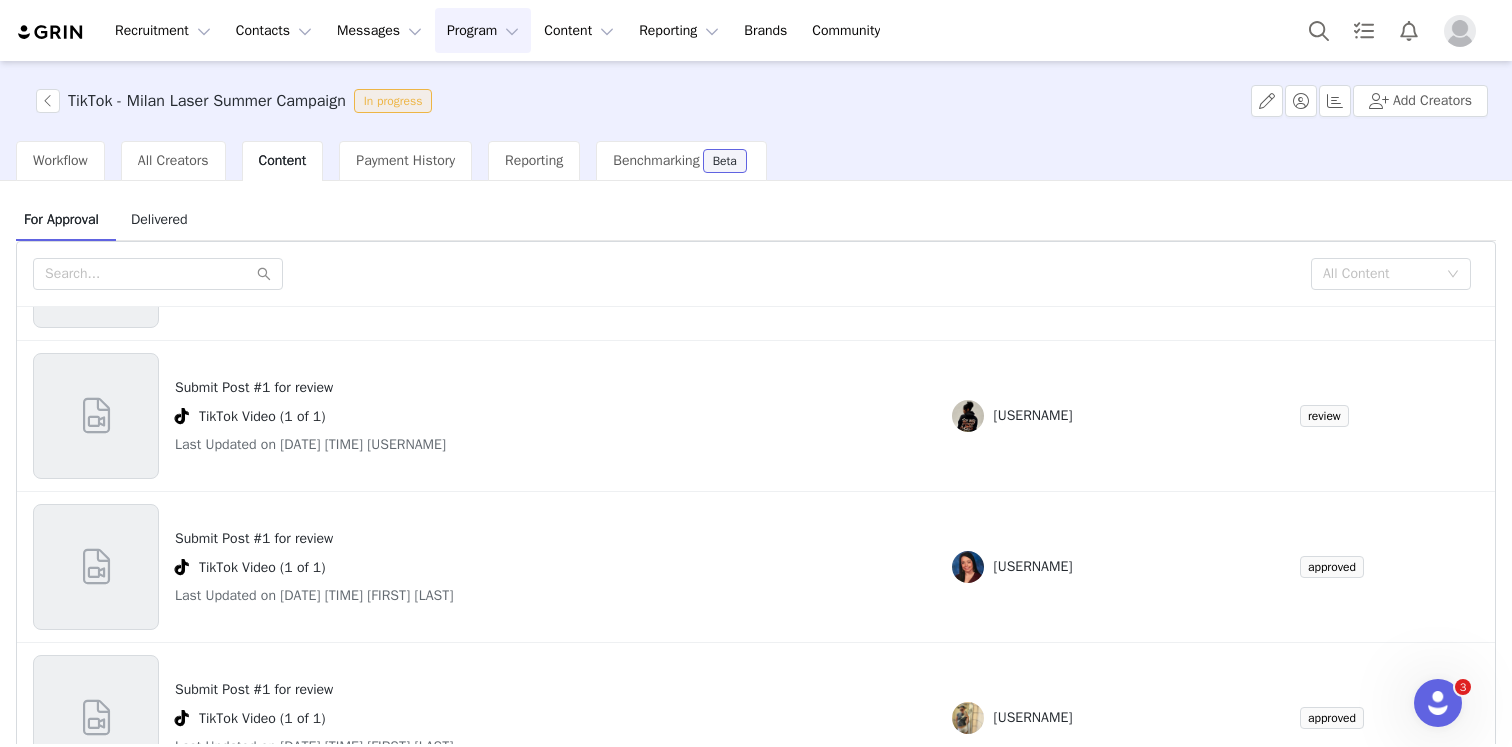 scroll, scrollTop: 0, scrollLeft: 0, axis: both 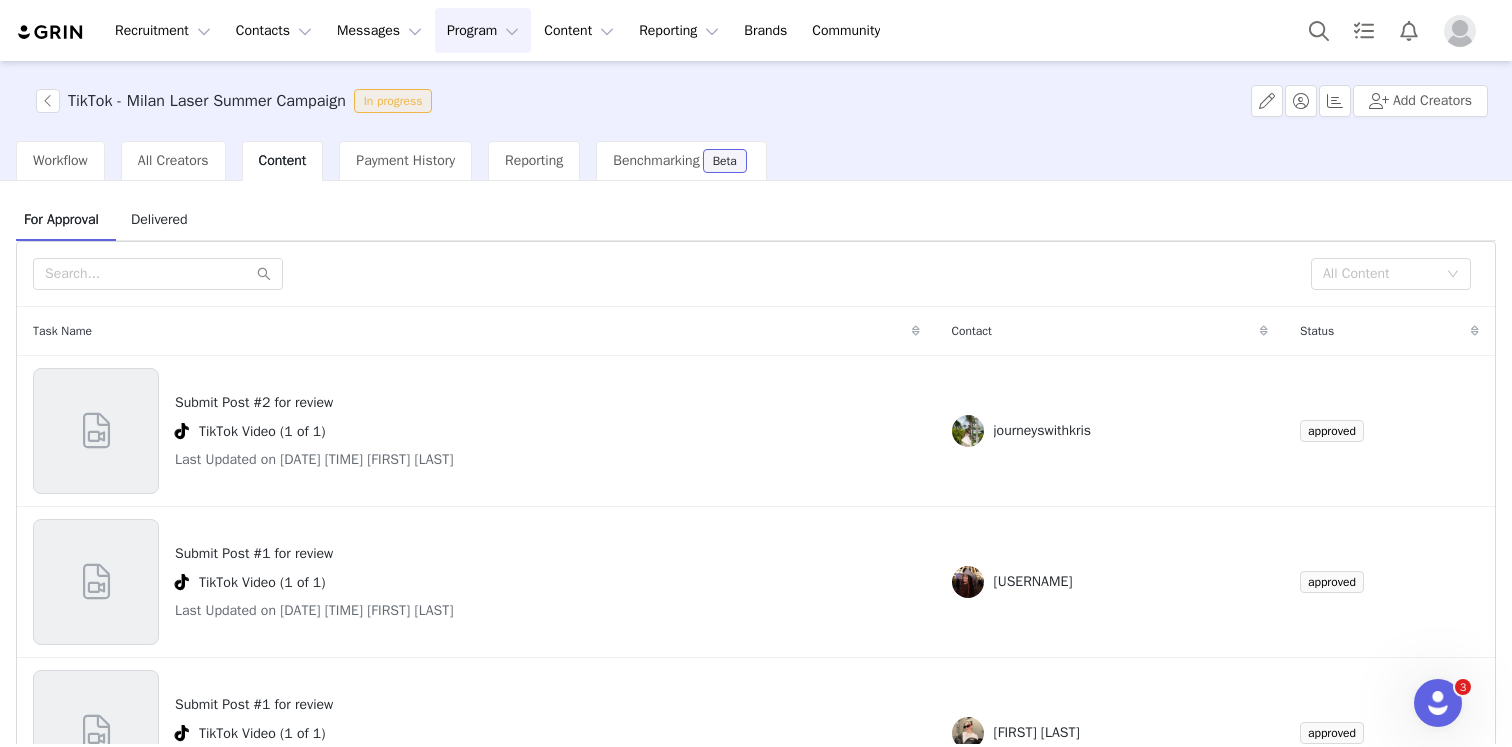click on "Program Program" at bounding box center (483, 30) 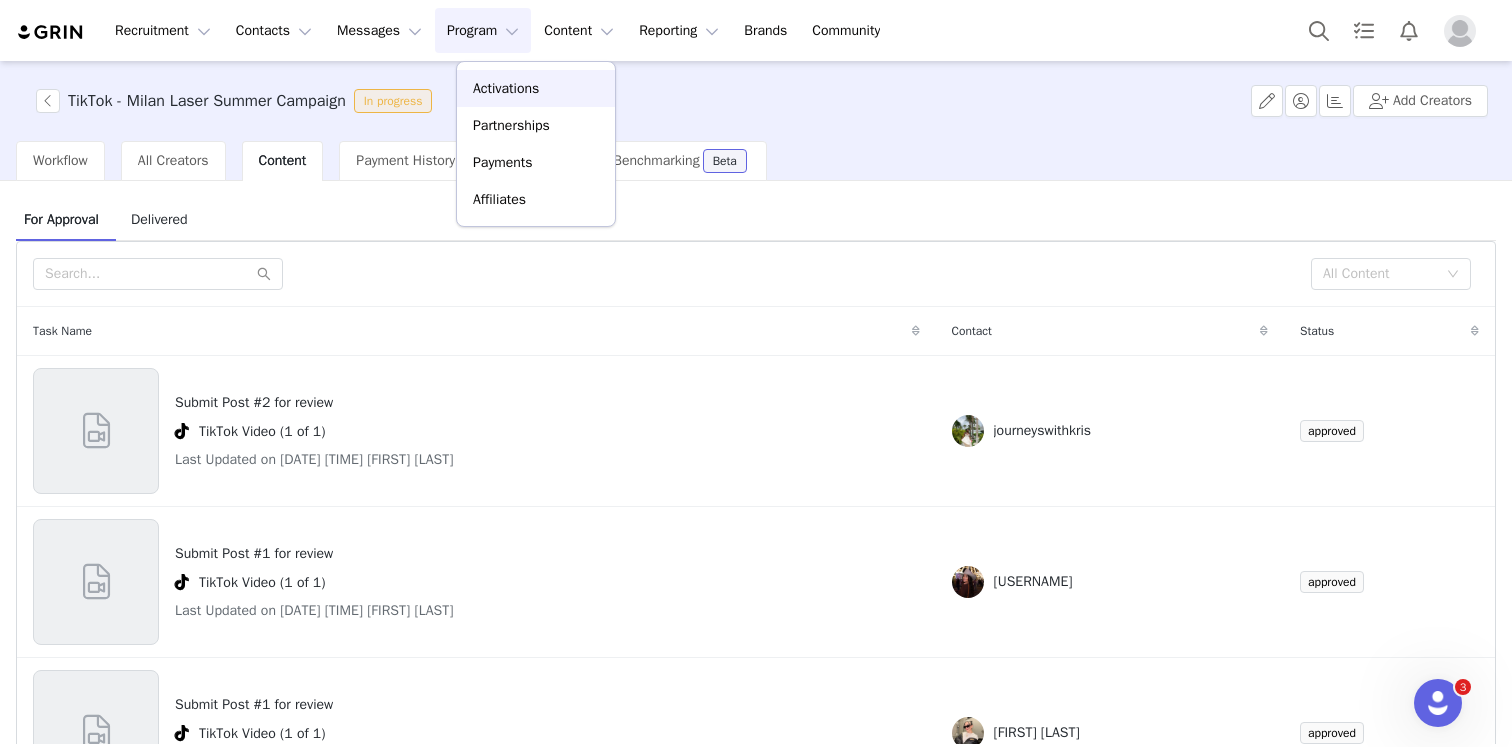 click on "Activations" at bounding box center [506, 88] 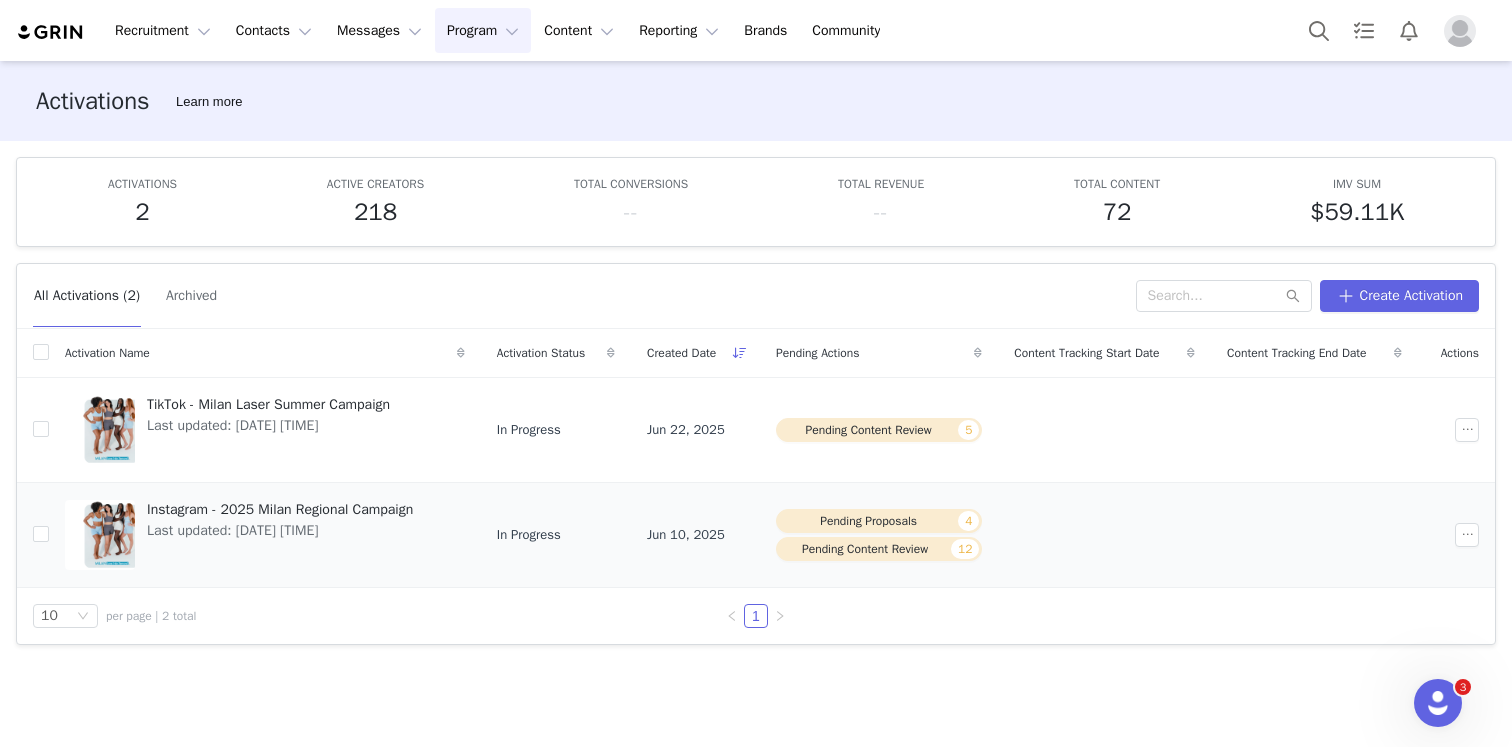 click on "Instagram - 2025 Milan Regional Campaign Last updated: [DATE] [TIME]" at bounding box center [265, 534] 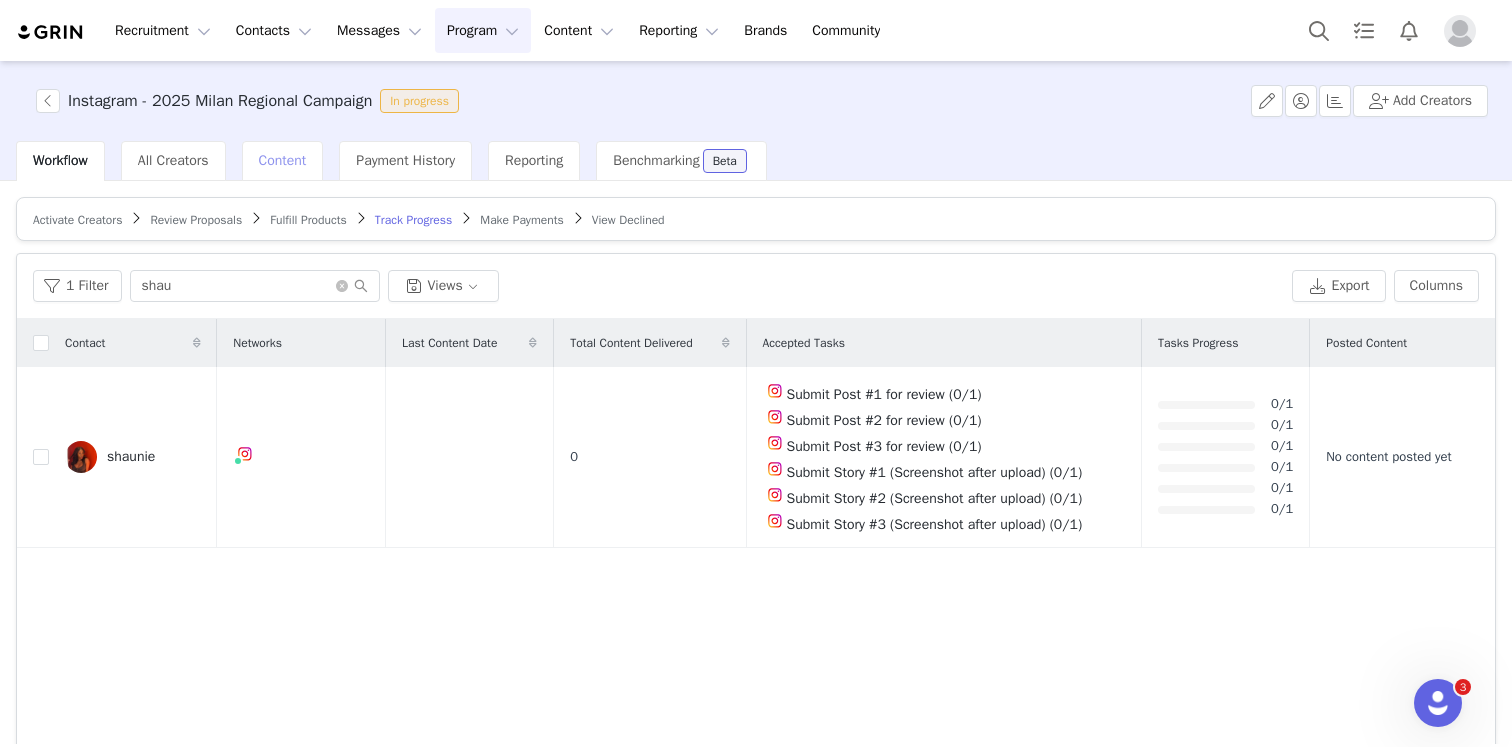 click on "Content" at bounding box center (283, 161) 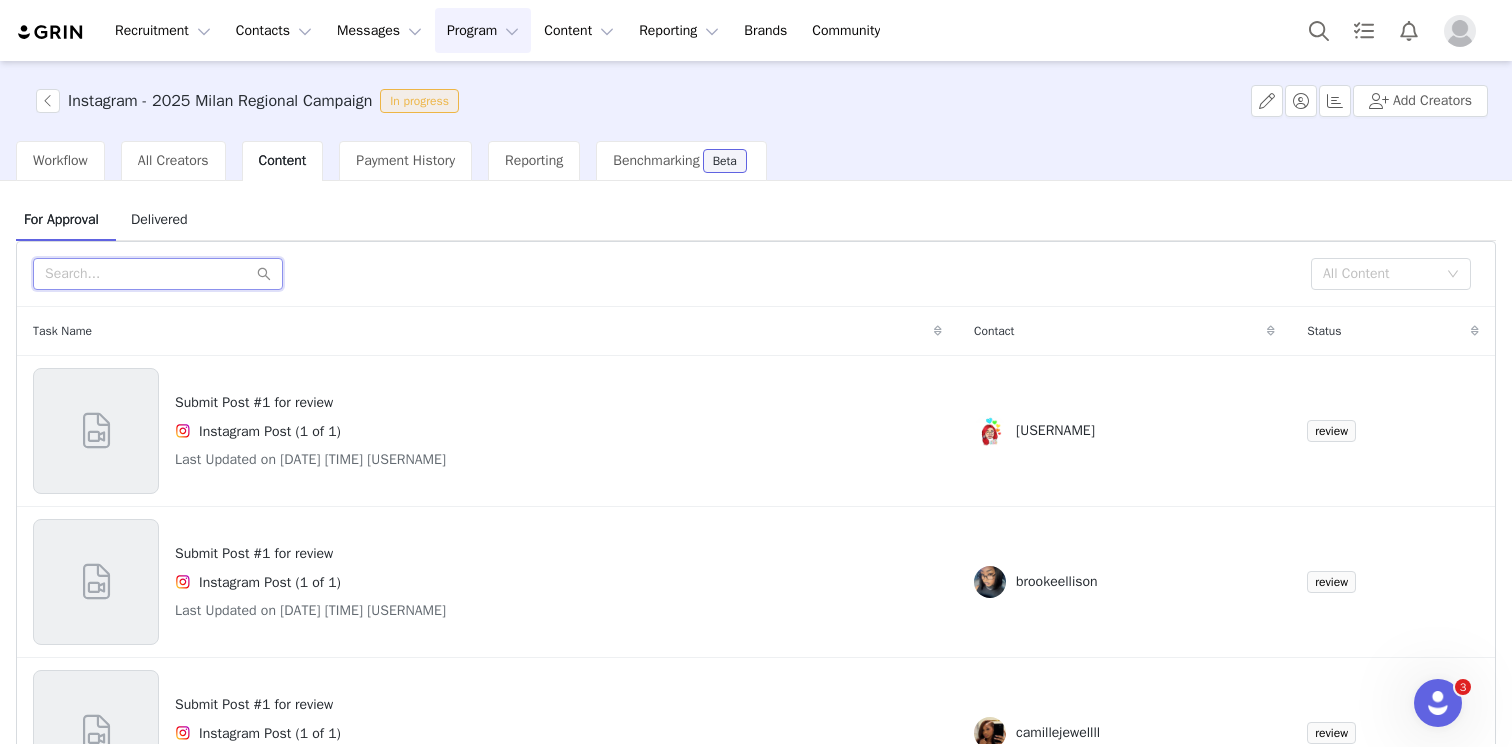 click at bounding box center (158, 274) 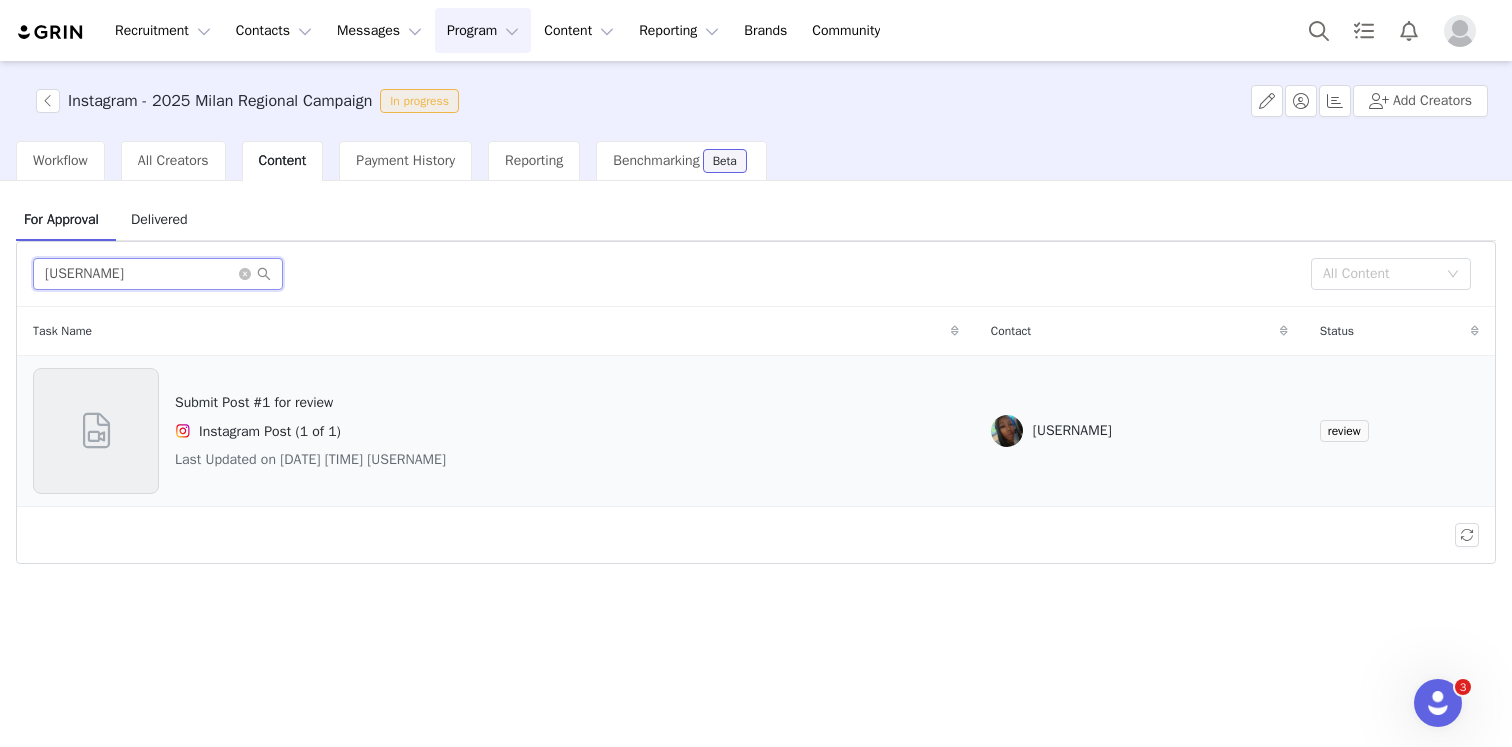 type on "[USERNAME]" 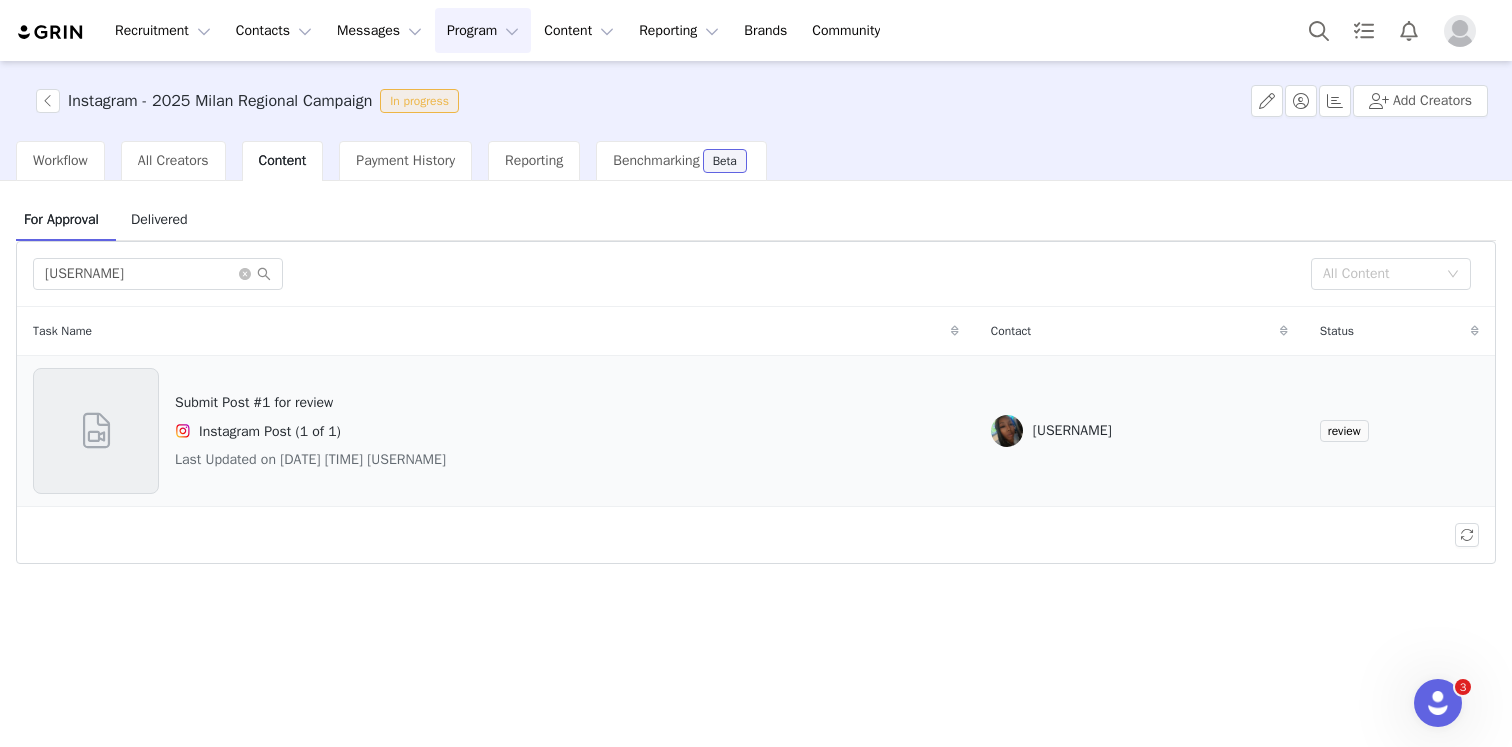 click on "[USERNAME]" at bounding box center (1072, 431) 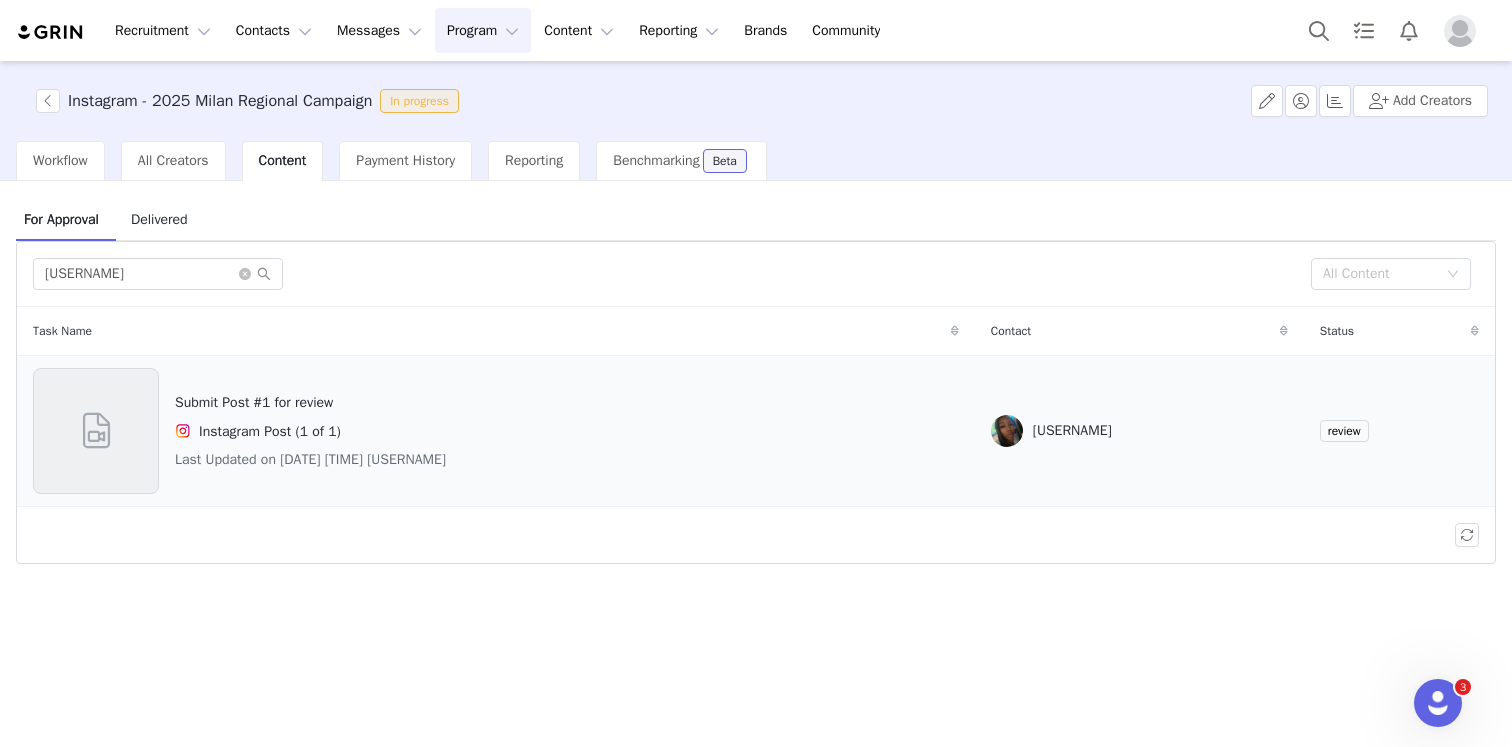 click on "Submit Post #1 for review  Instagram Post (1 of 1)   Last Updated on [DATE] [TIME] [USERNAME]" at bounding box center [310, 431] 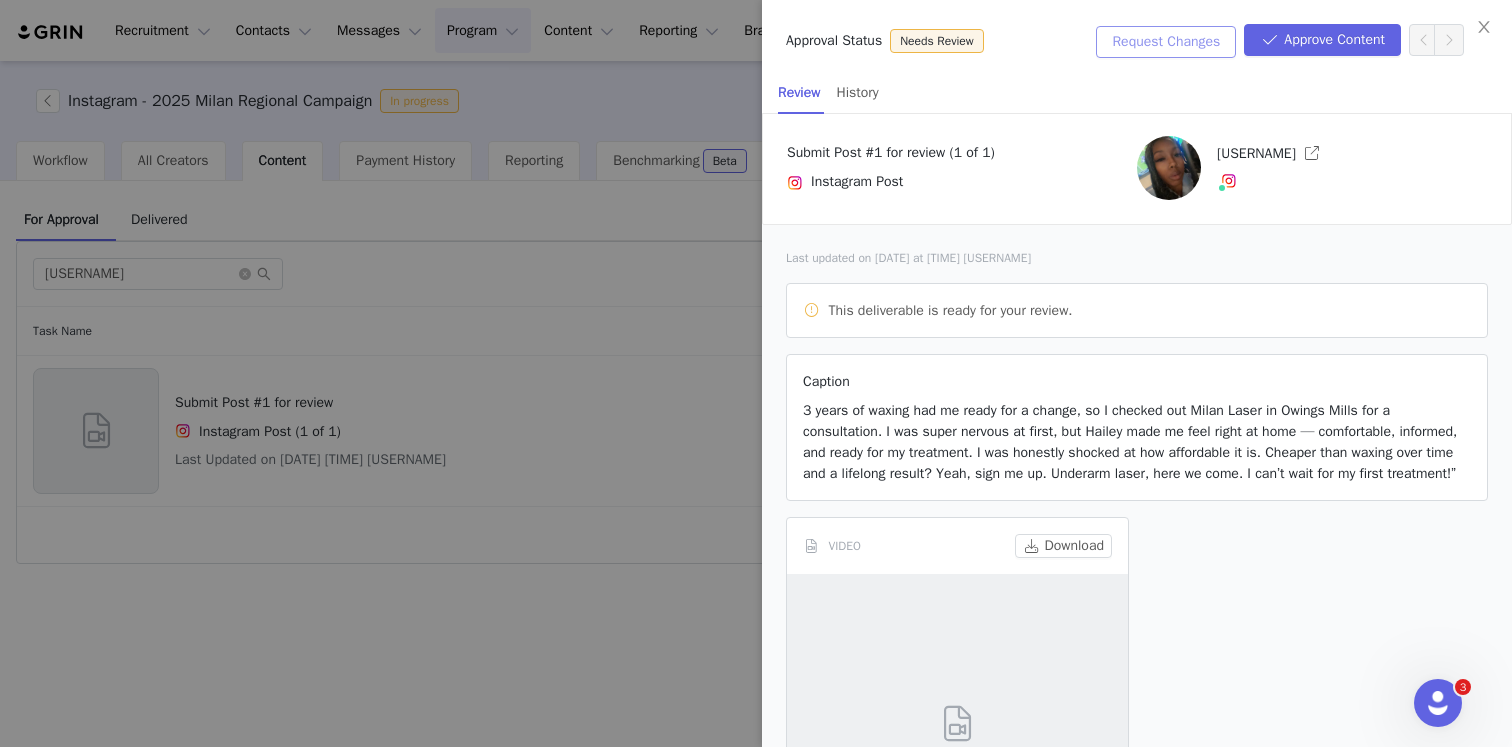 click on "Request Changes" at bounding box center [1166, 42] 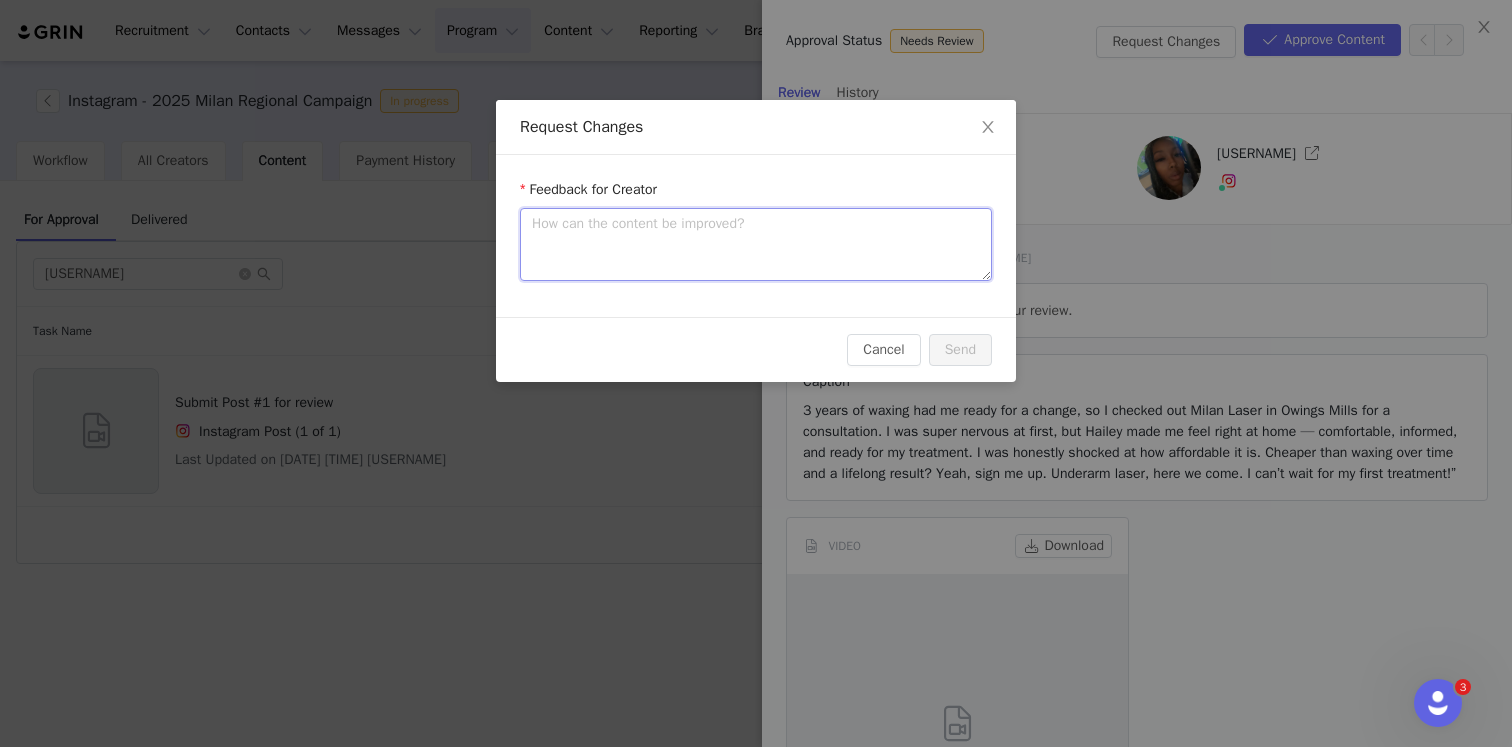 click at bounding box center [756, 244] 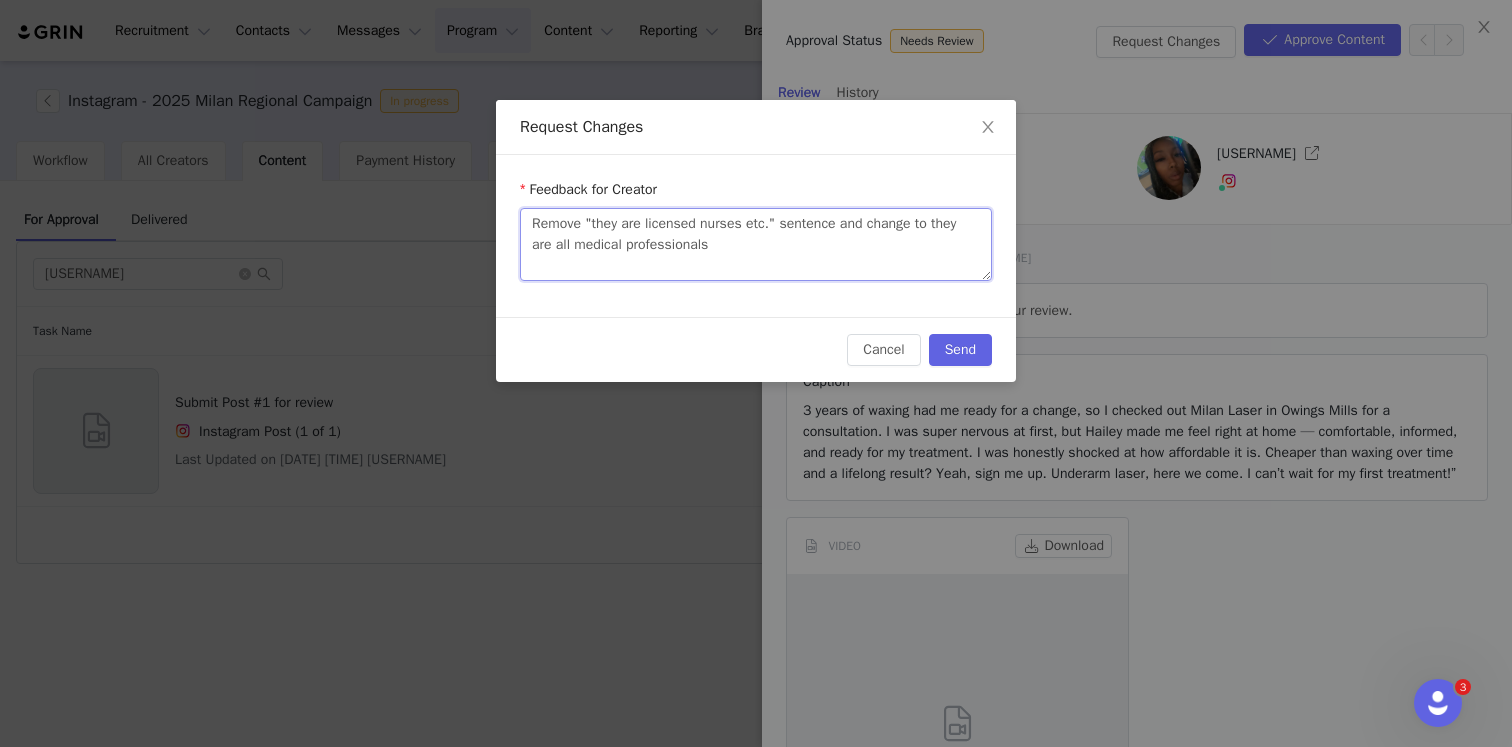click on "Remove "they are licensed nurses etc." sentence and change to they are all medical professionals" at bounding box center (756, 244) 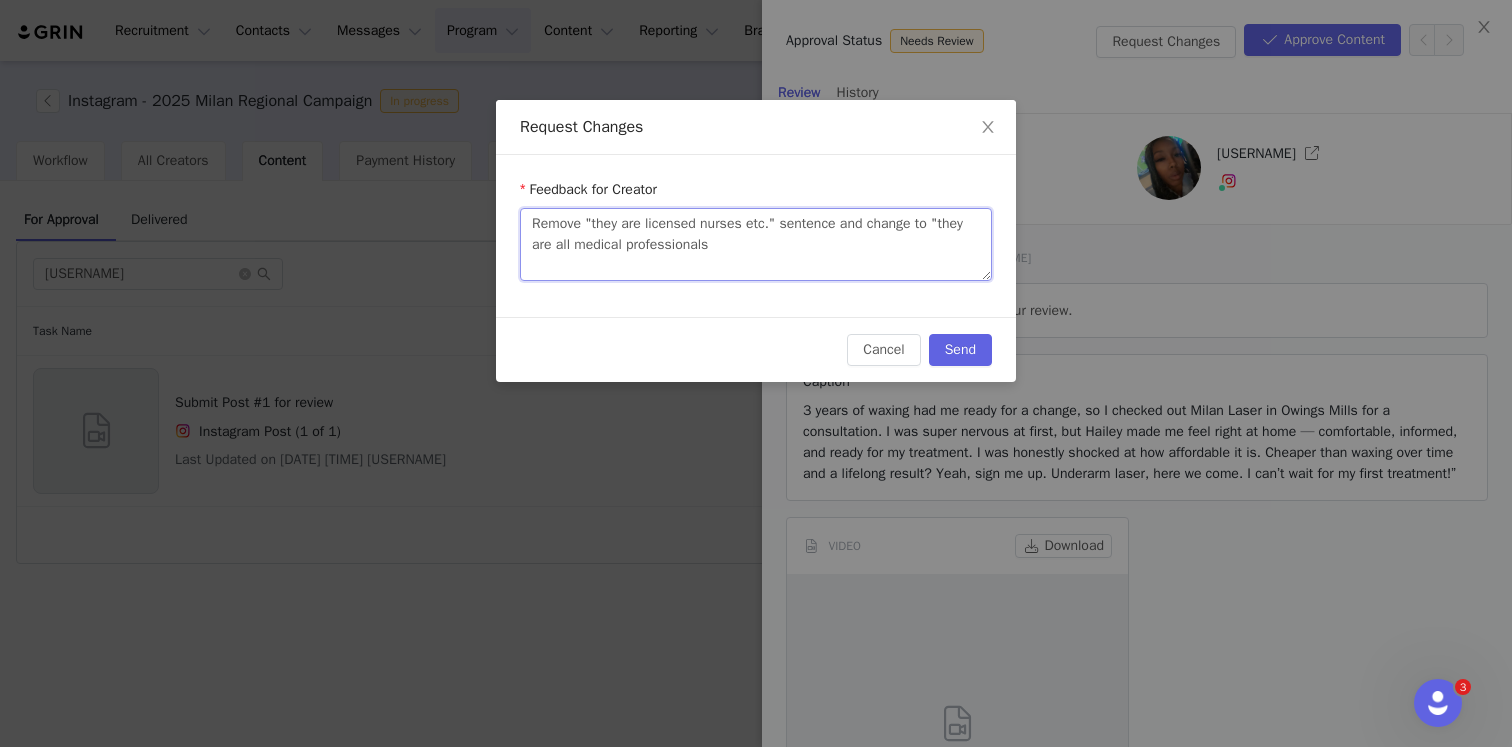 click on "Remove "they are licensed nurses etc." sentence and change to "they are all medical professionals" at bounding box center [756, 244] 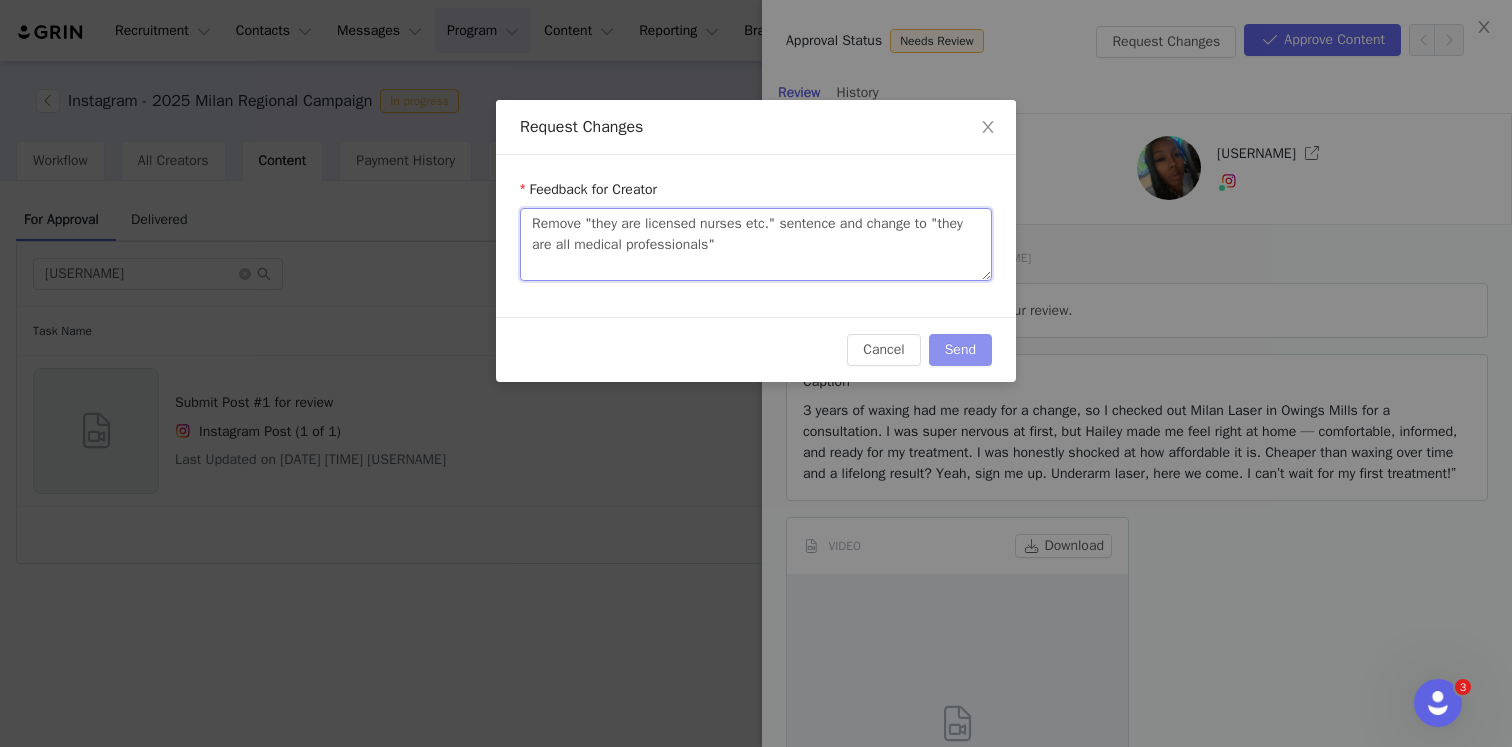 type on "Remove "they are licensed nurses etc." sentence and change to "they are all medical professionals"" 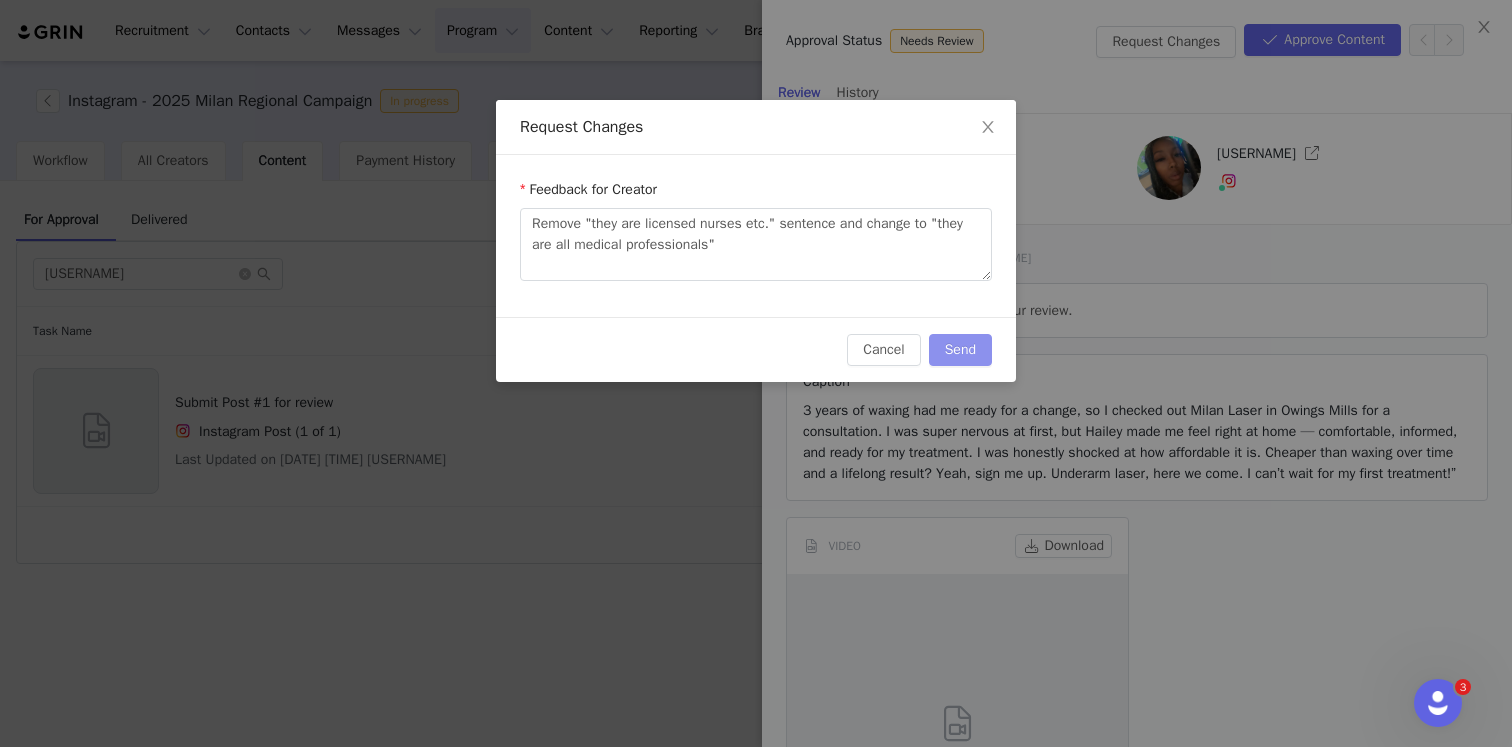 click on "Send" at bounding box center [960, 350] 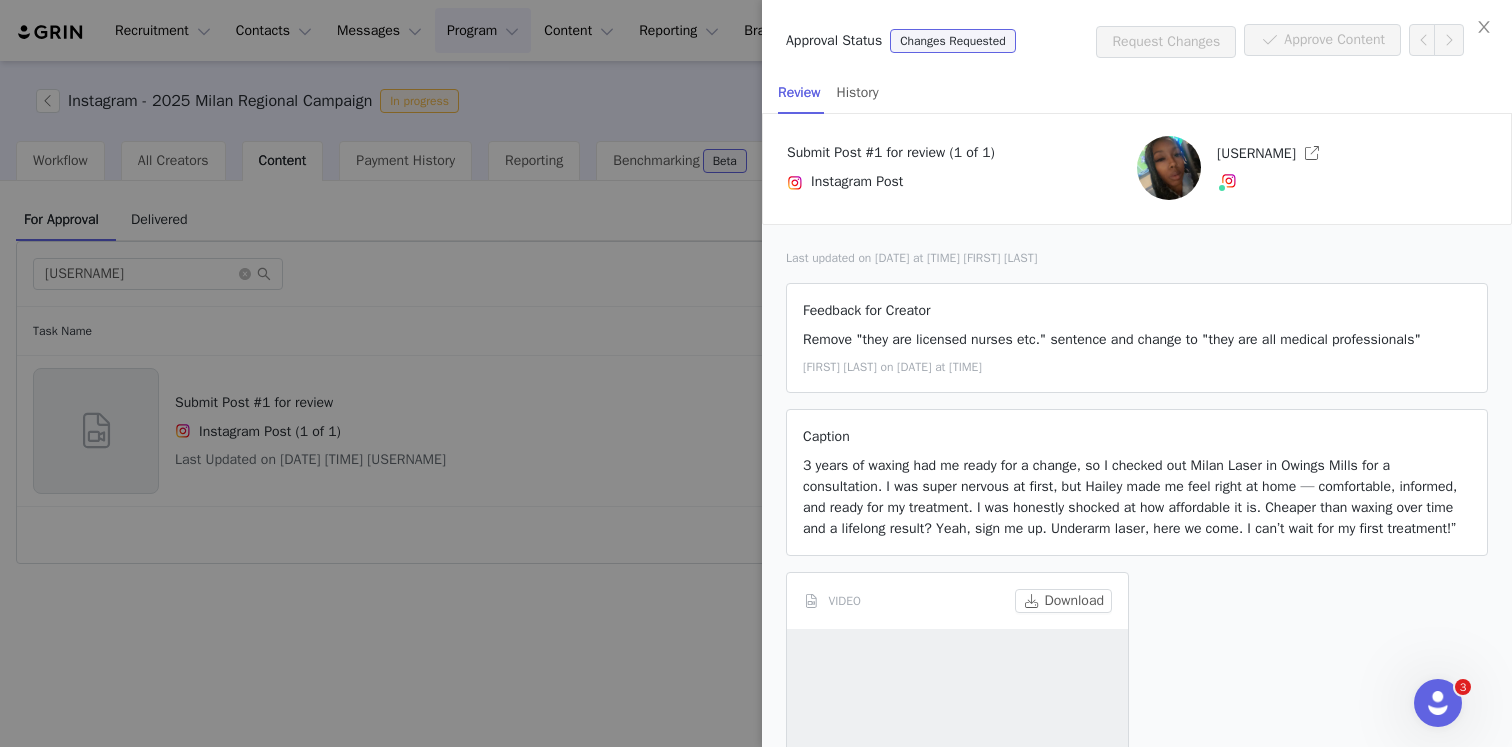click at bounding box center (756, 373) 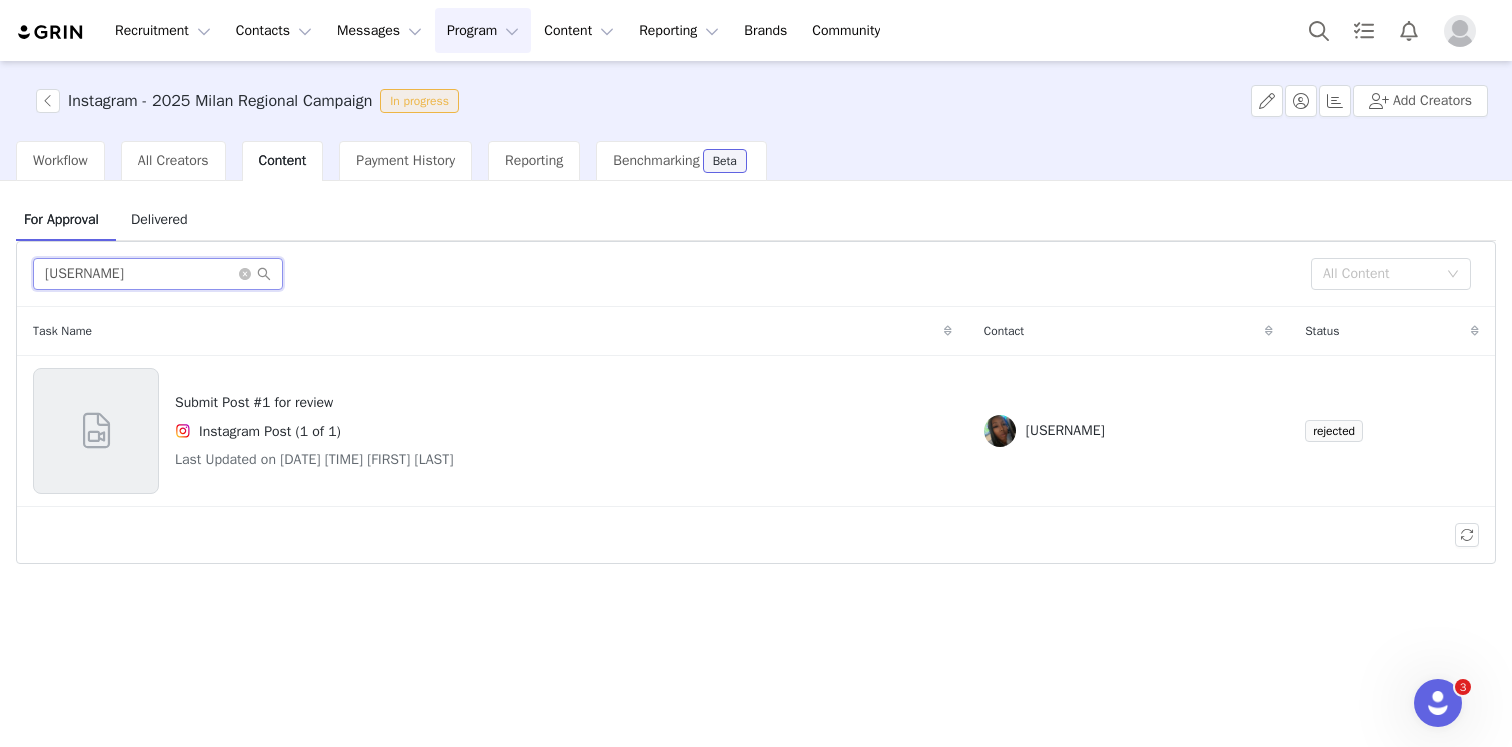 click on "[USERNAME]" at bounding box center (158, 274) 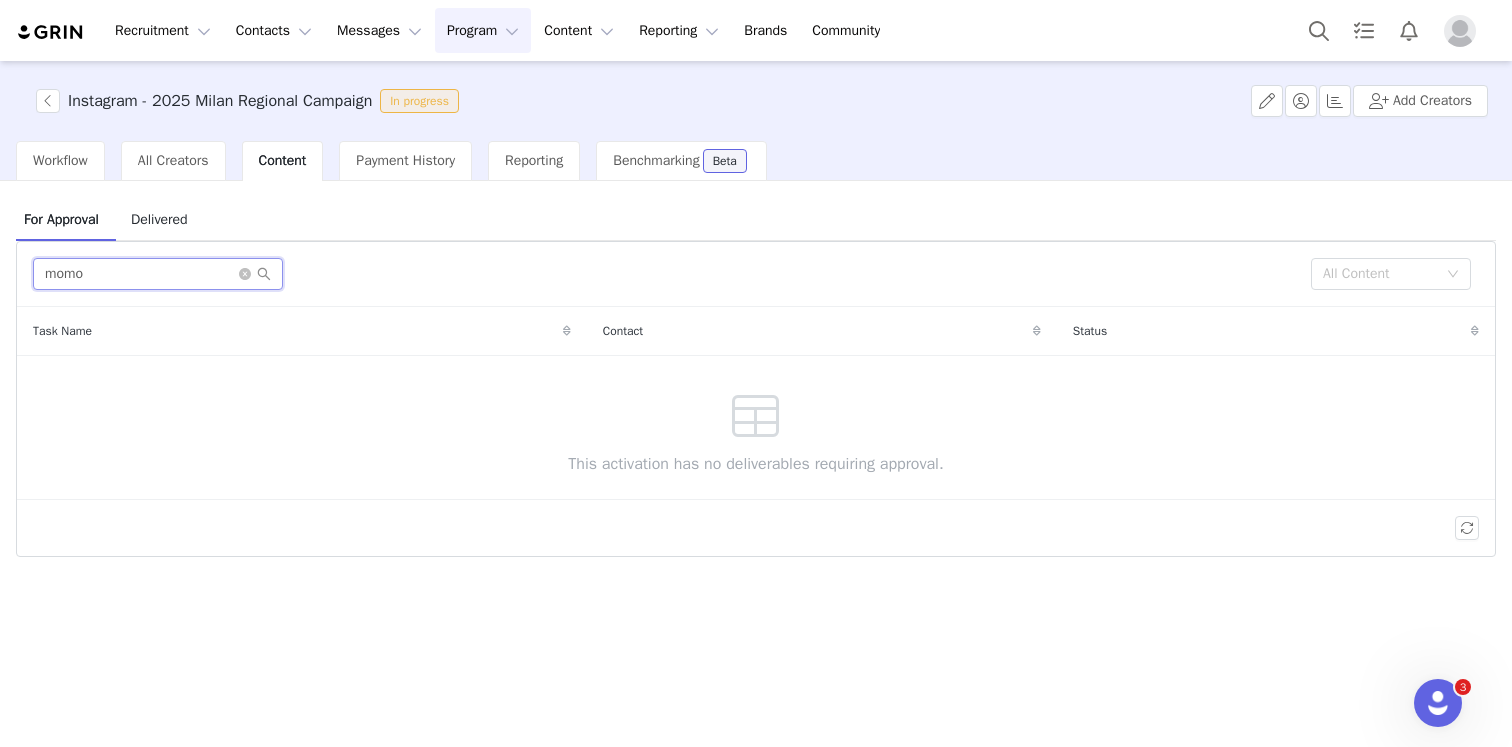 type on "momo" 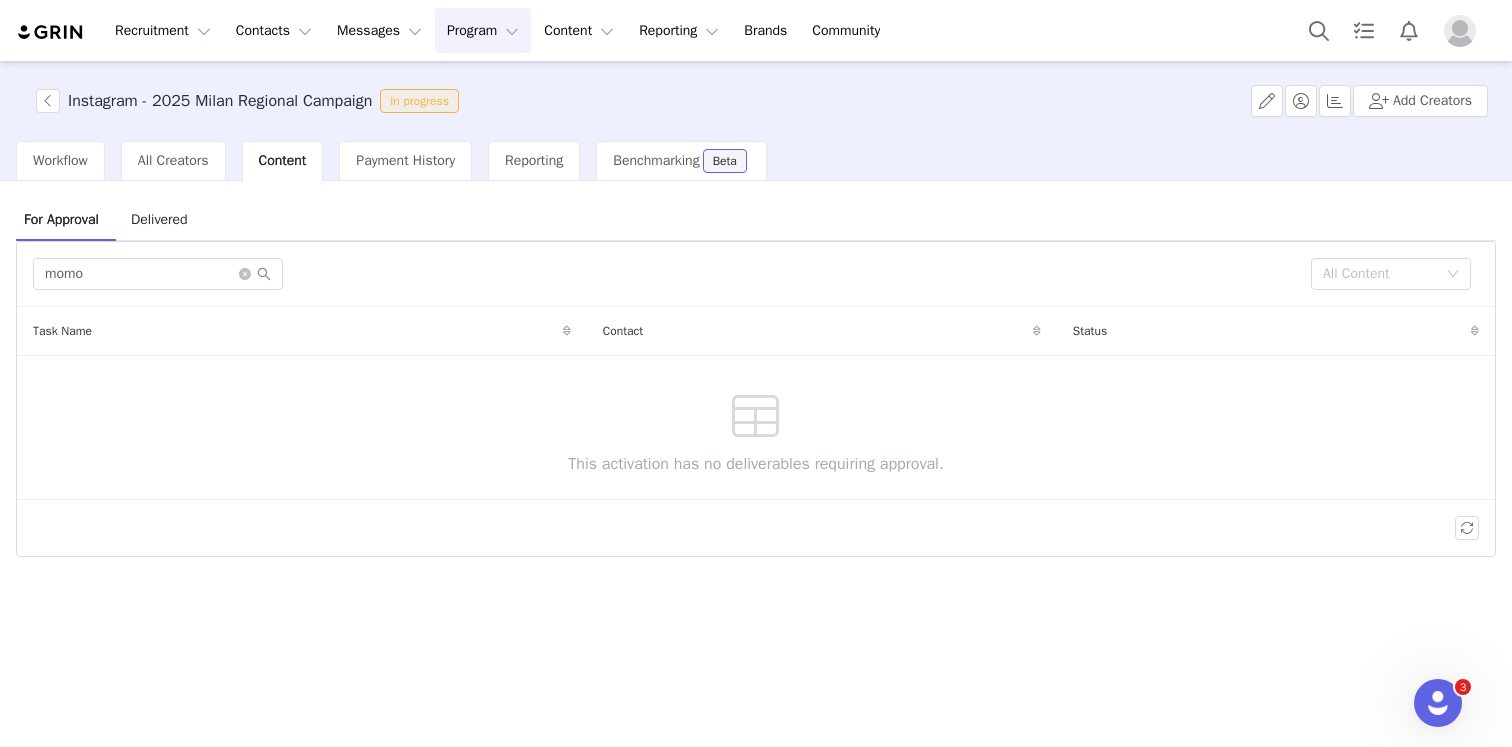 click on "Program Program" at bounding box center [483, 30] 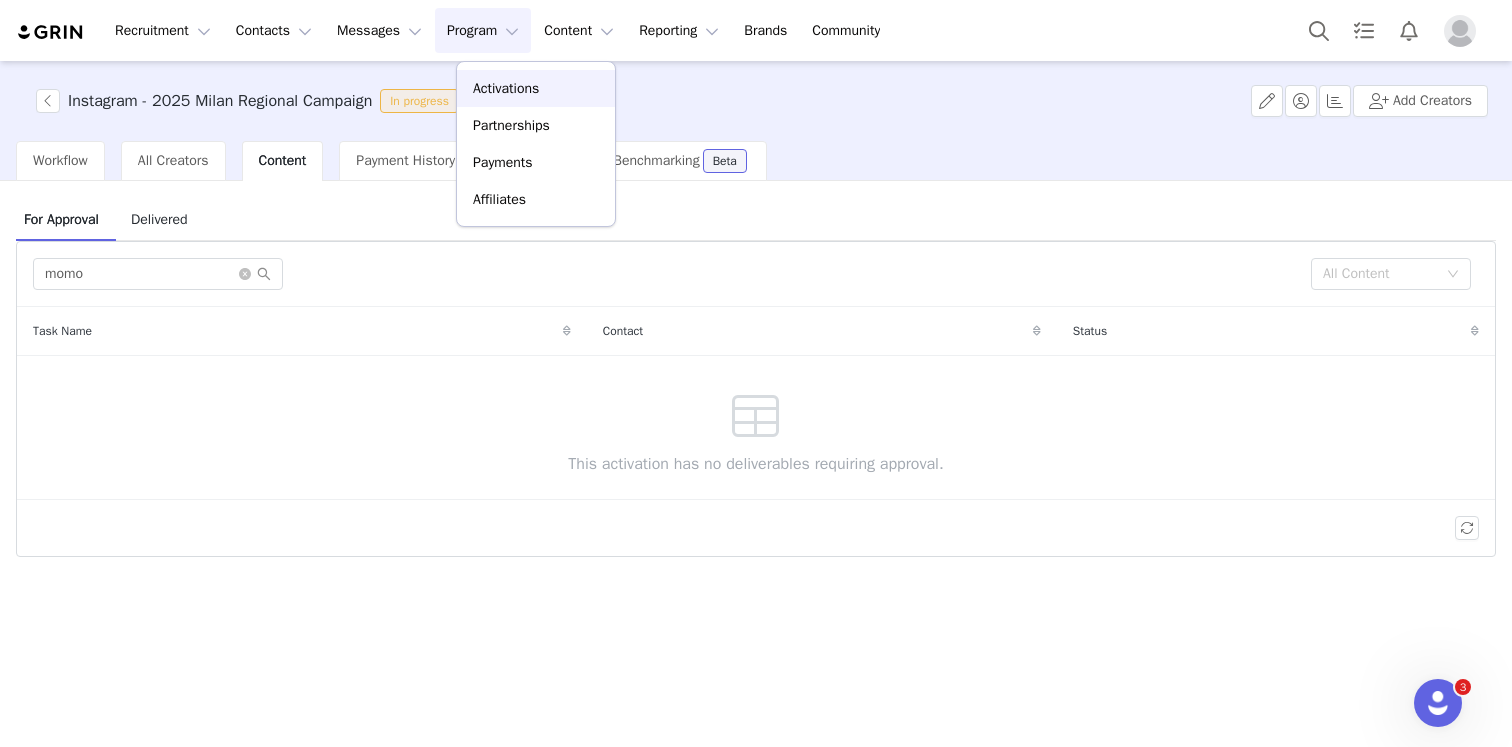 click on "Activations" at bounding box center (506, 88) 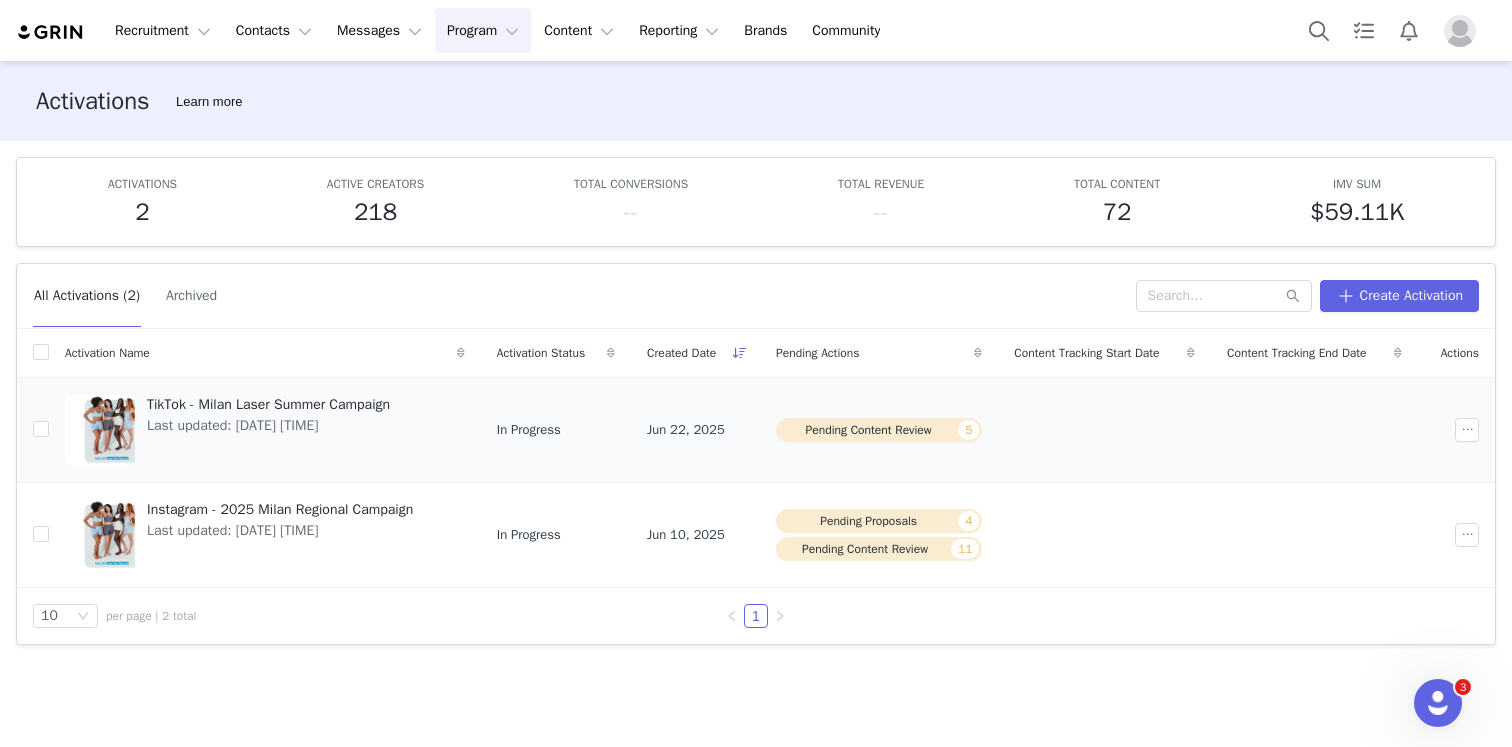 click on "TikTok - Milan Laser Summer Campaign" at bounding box center (268, 404) 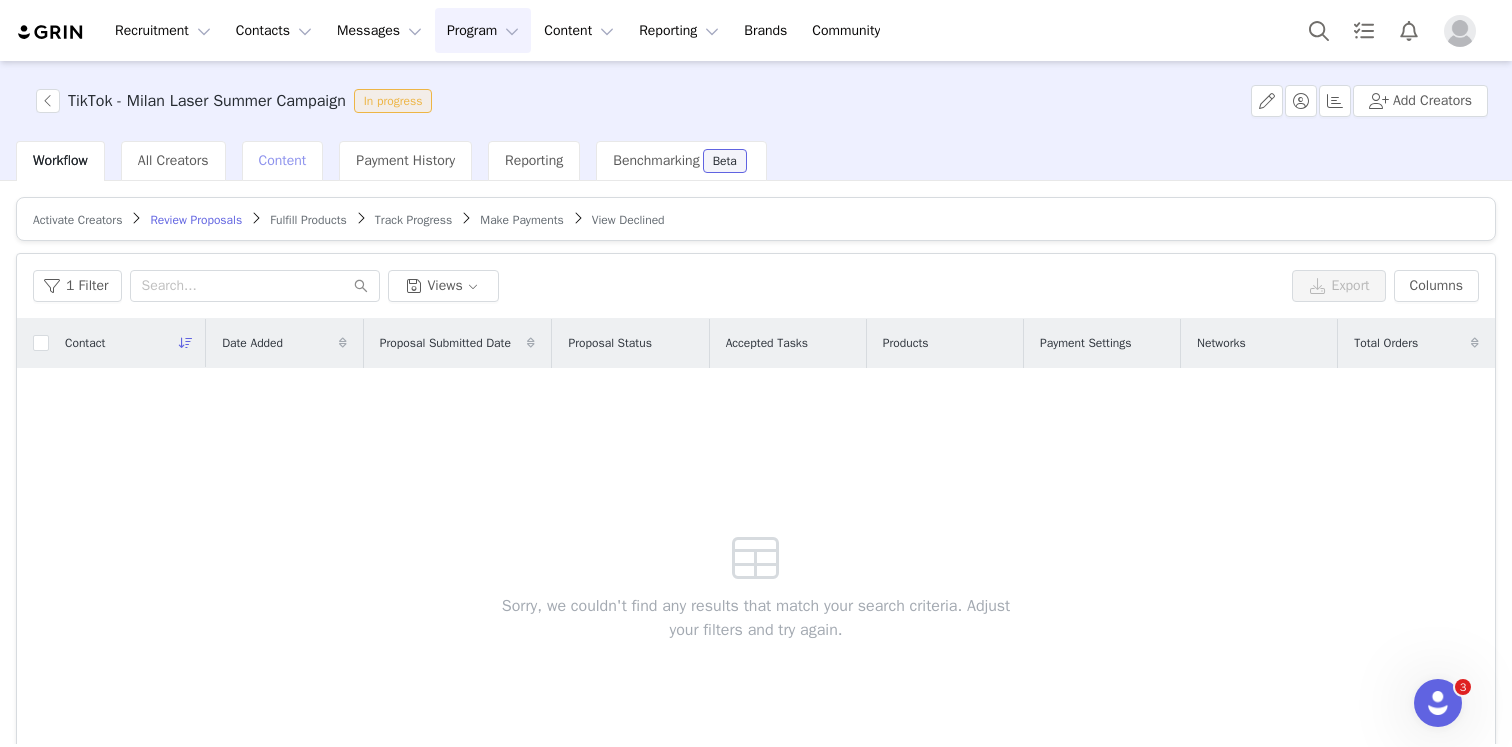 click on "Content" at bounding box center (283, 160) 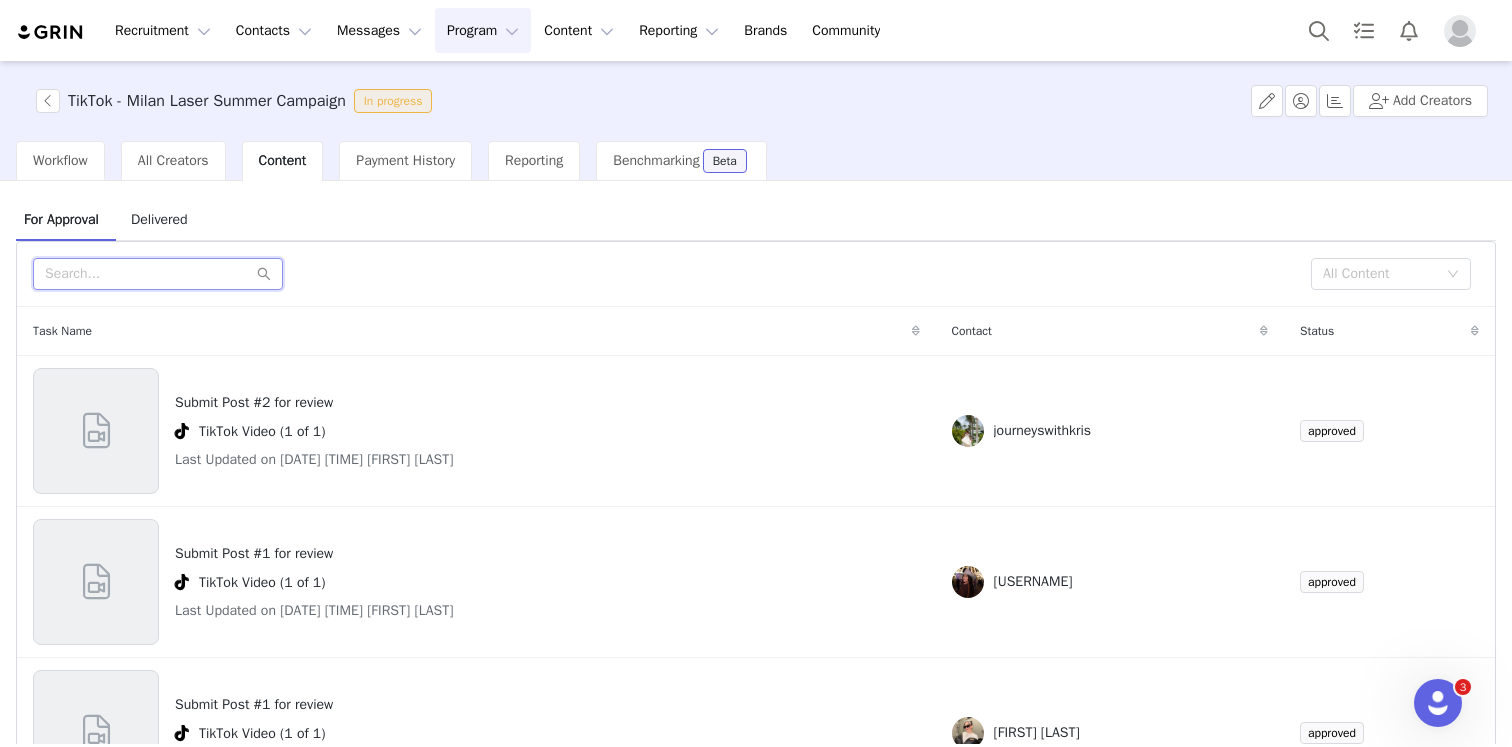 click at bounding box center (158, 274) 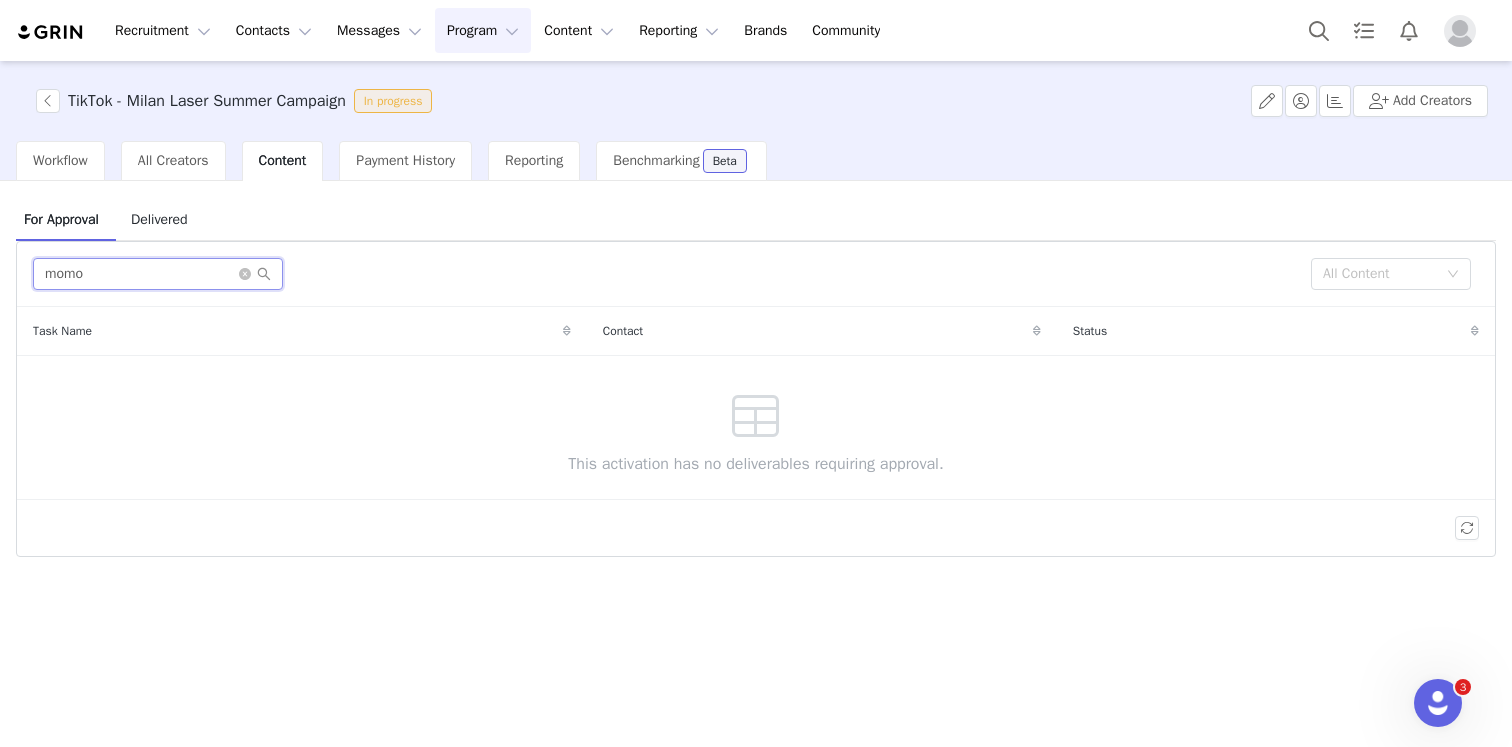 type on "momo" 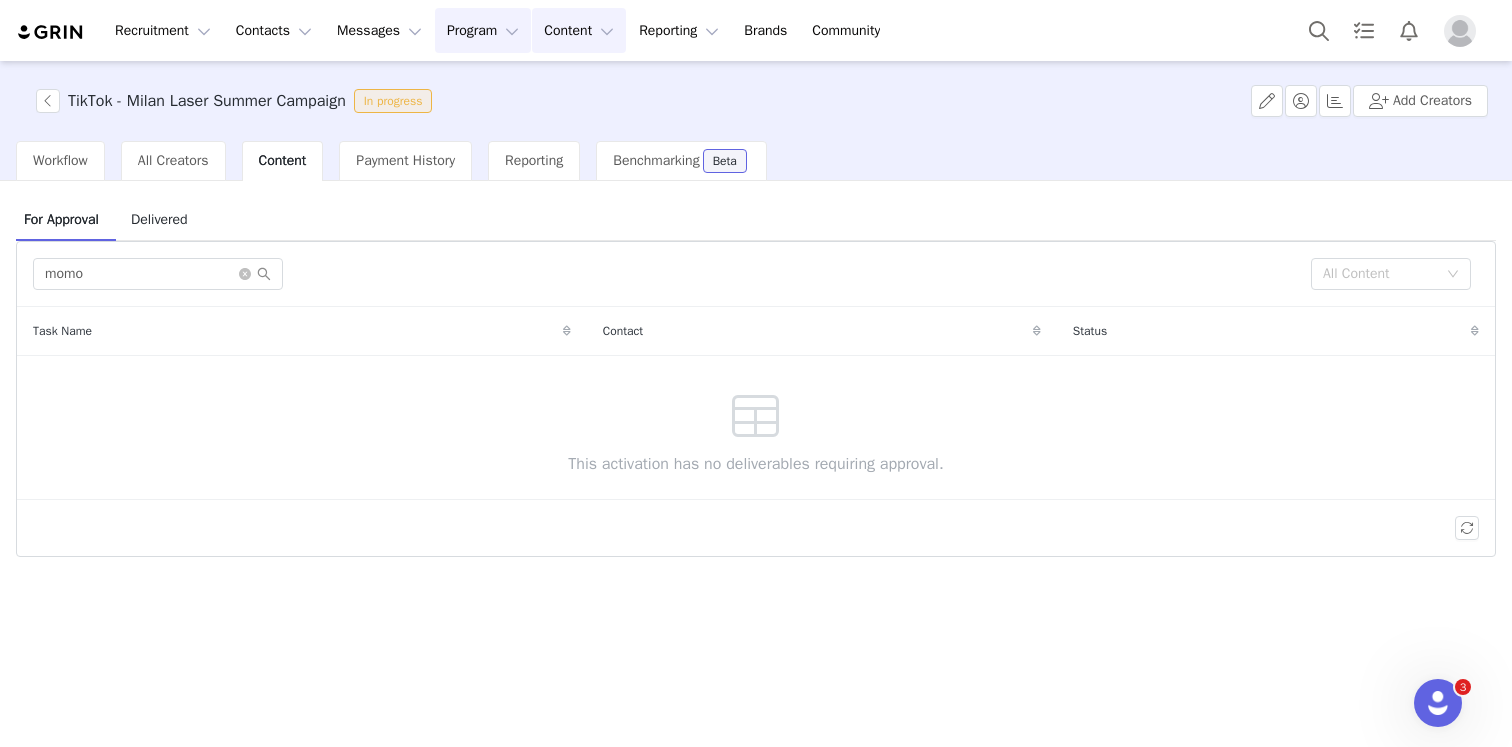 click on "Content Content" at bounding box center (579, 30) 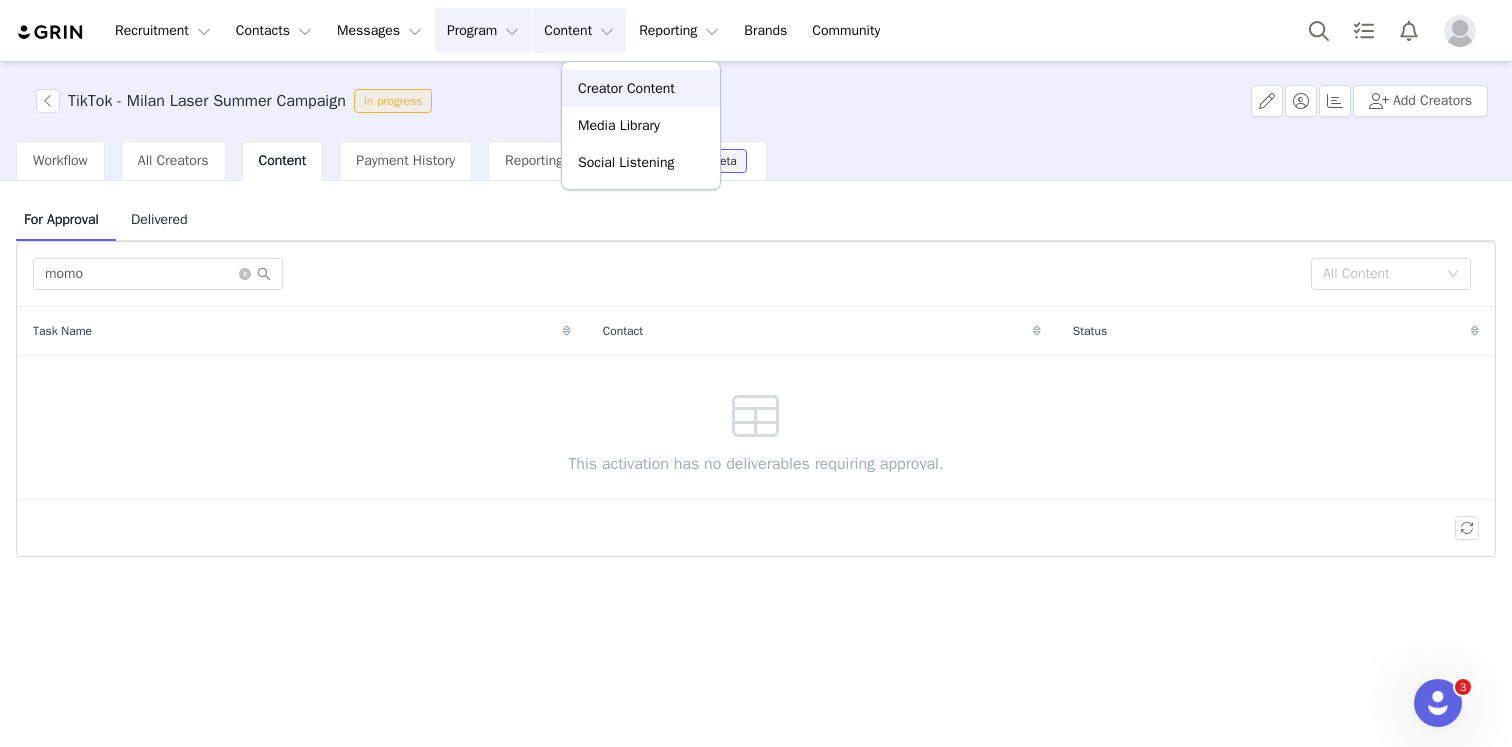 click on "Creator Content" at bounding box center [626, 88] 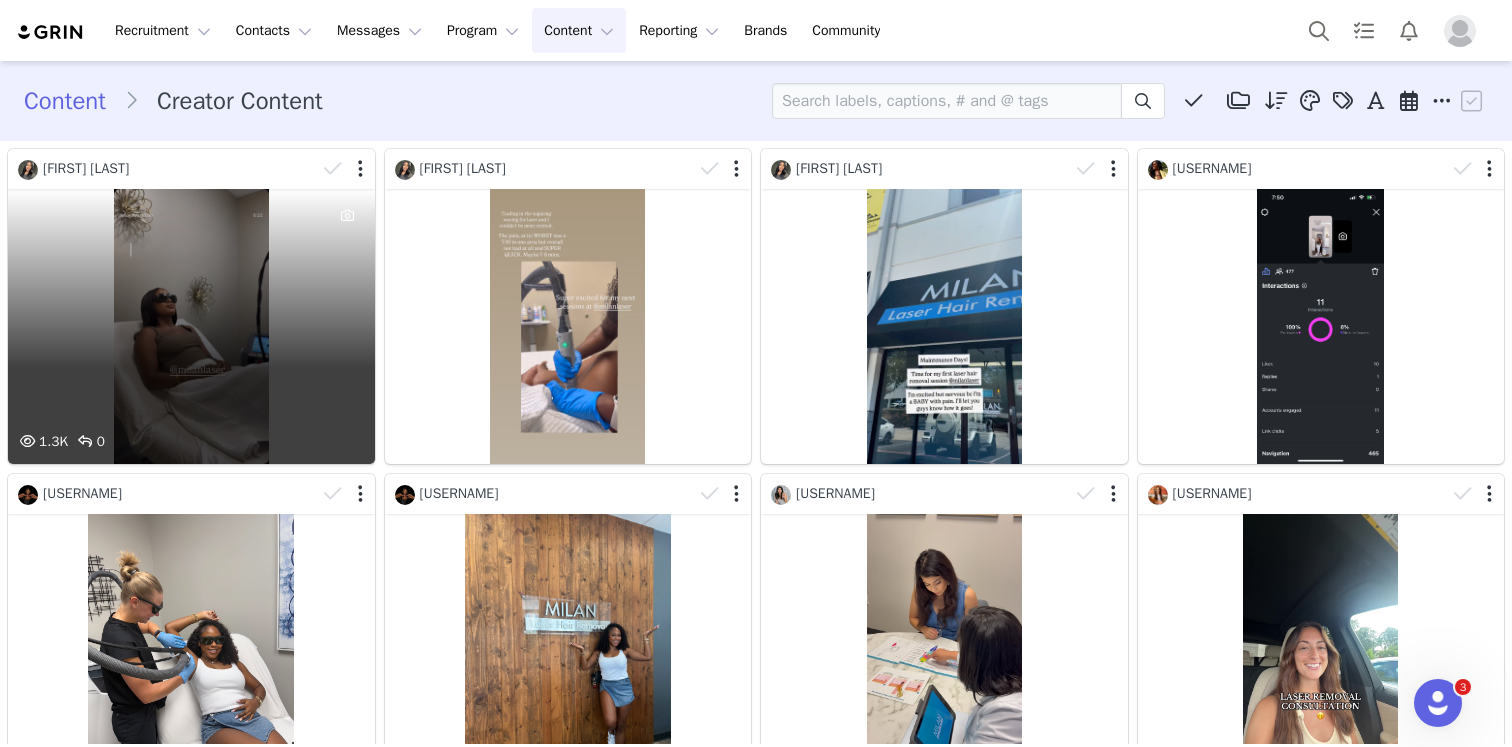 click on "1.3K  0" at bounding box center [191, 326] 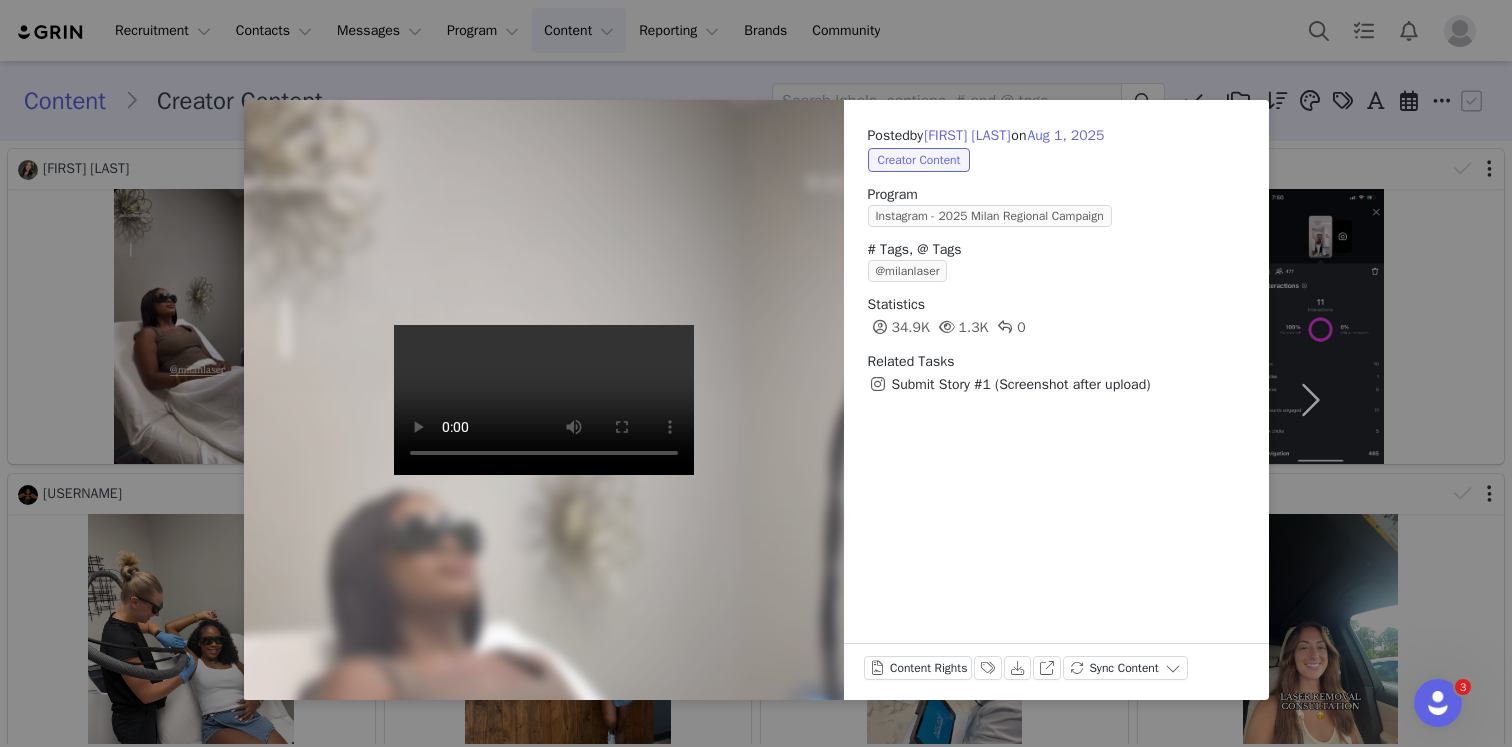 click at bounding box center (544, 400) 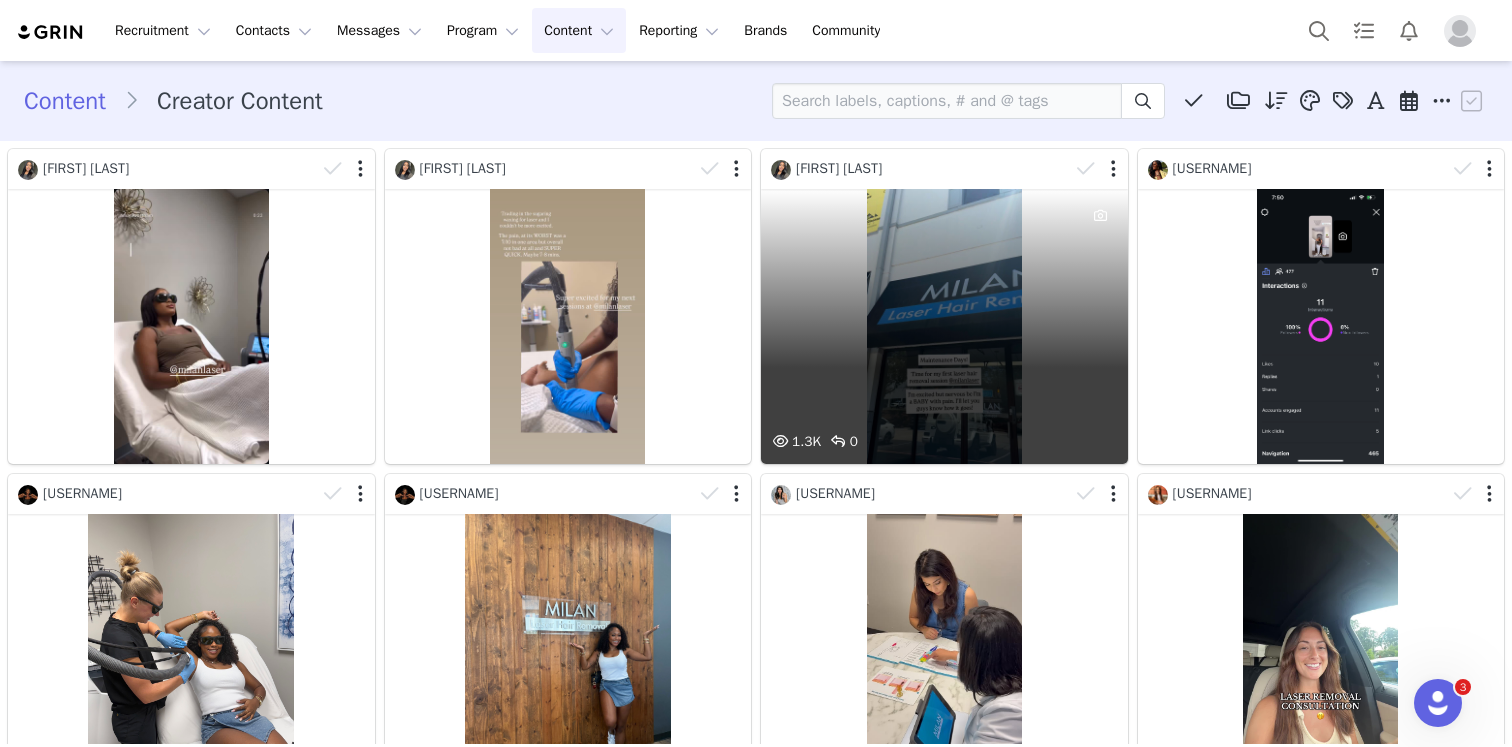 click on "1.3K  0" at bounding box center [944, 326] 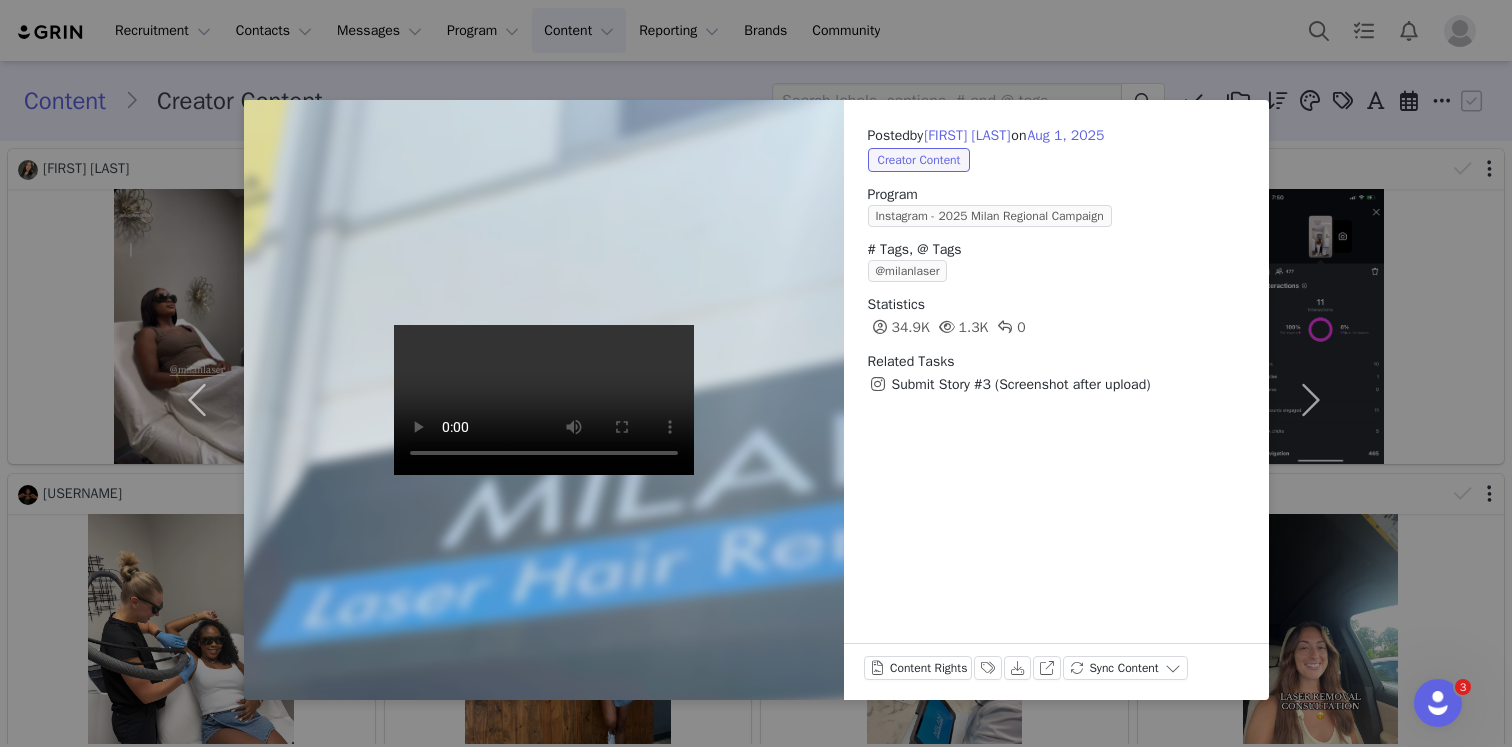 click on "Posted  by  [FIRST] [LAST]  on  [DATE]  Creator Content  Program Instagram - 2025 Milan Regional Campaign # Tags, @ Tags  @milanlaser      Statistics 34.9K  1.3K  0  Related Tasks Submit Story #3 (Screenshot after upload)     Content Rights Labels & Tags Download View on Instagram Sync Content" at bounding box center (756, 373) 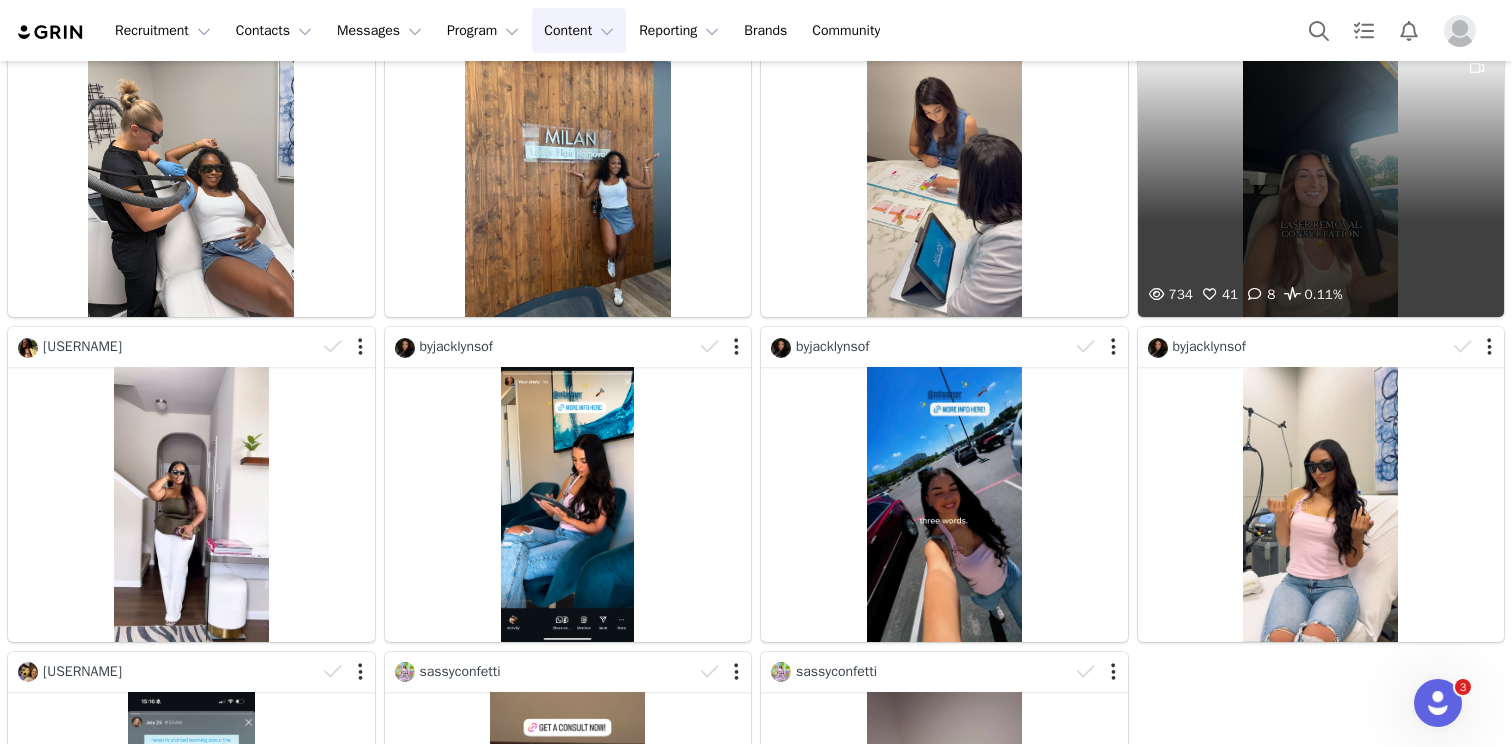 scroll, scrollTop: 0, scrollLeft: 0, axis: both 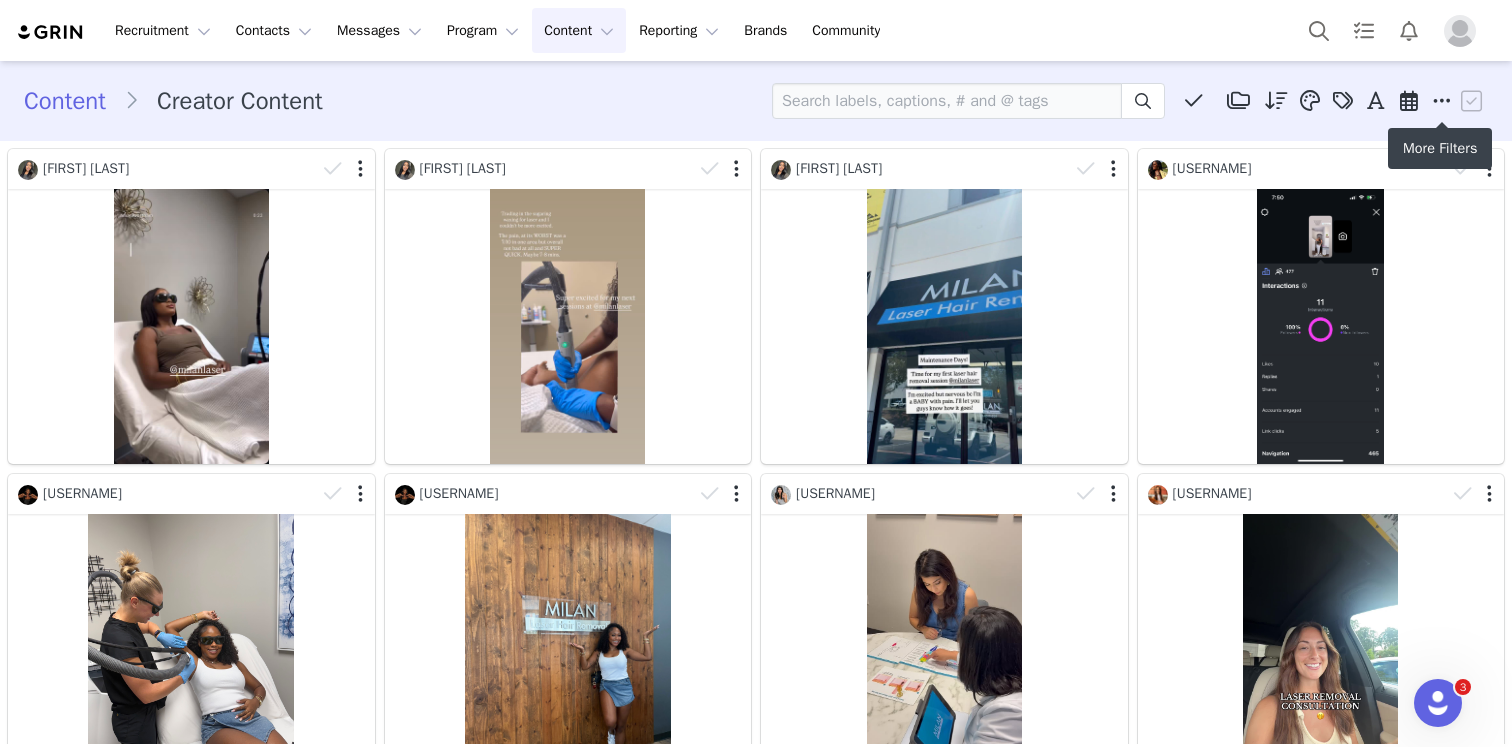 click at bounding box center (1442, 101) 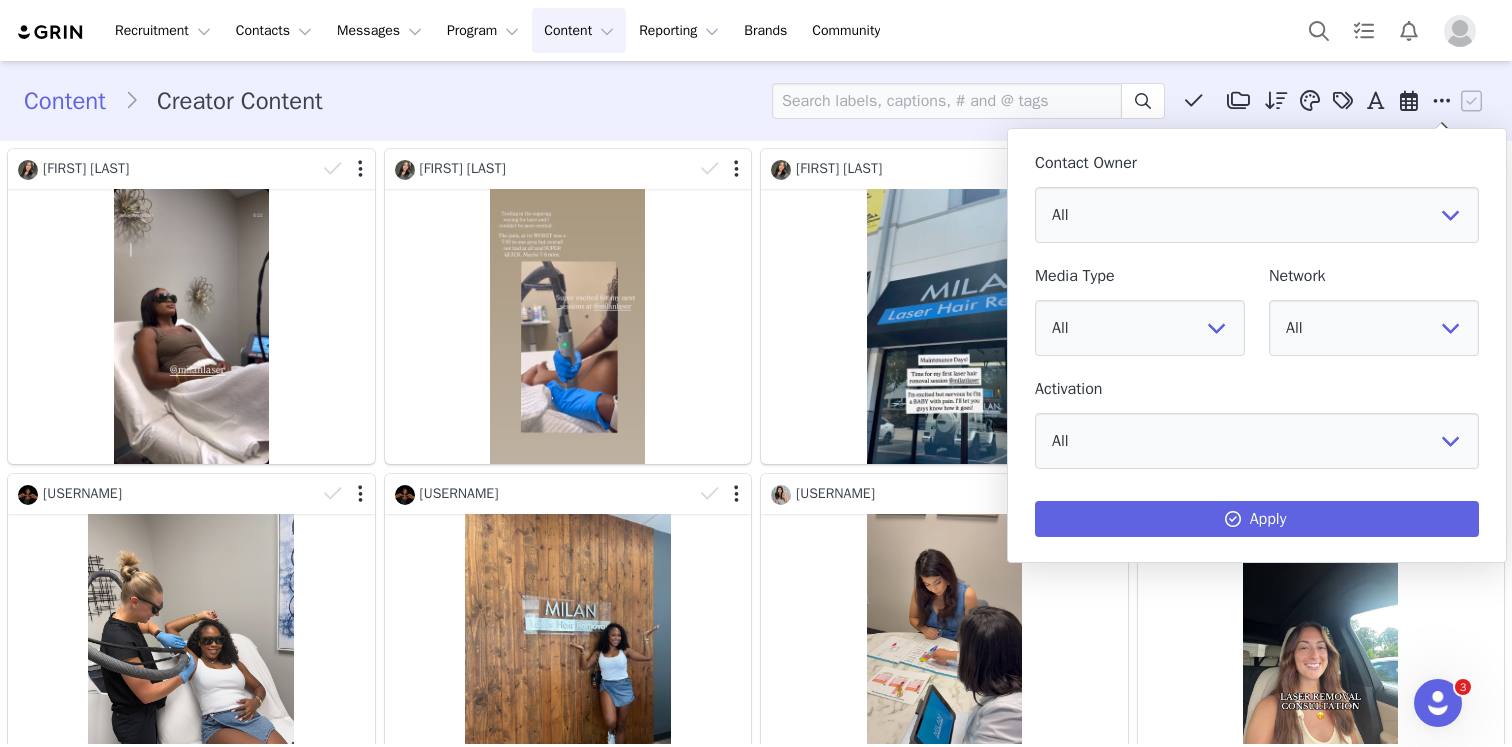click at bounding box center (1442, 101) 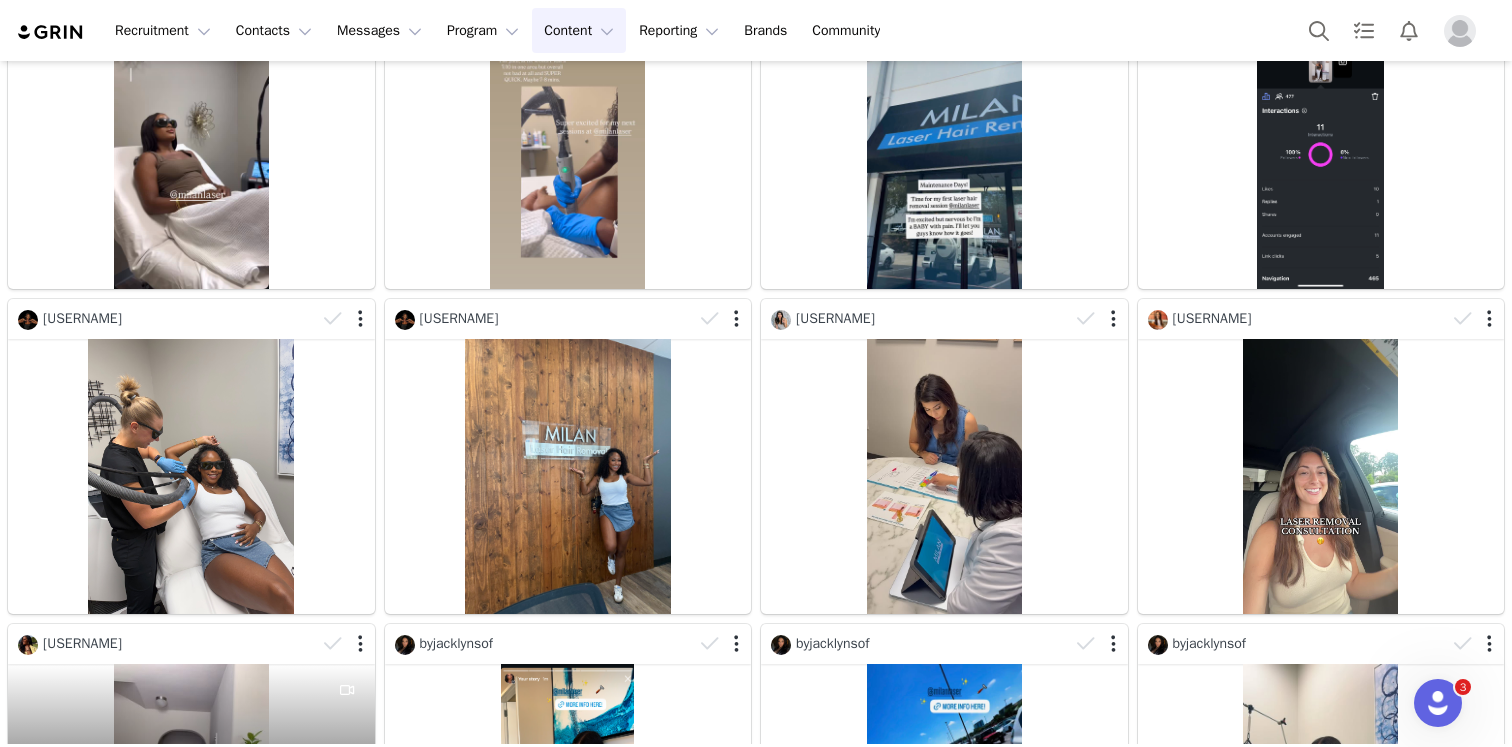 scroll, scrollTop: 0, scrollLeft: 0, axis: both 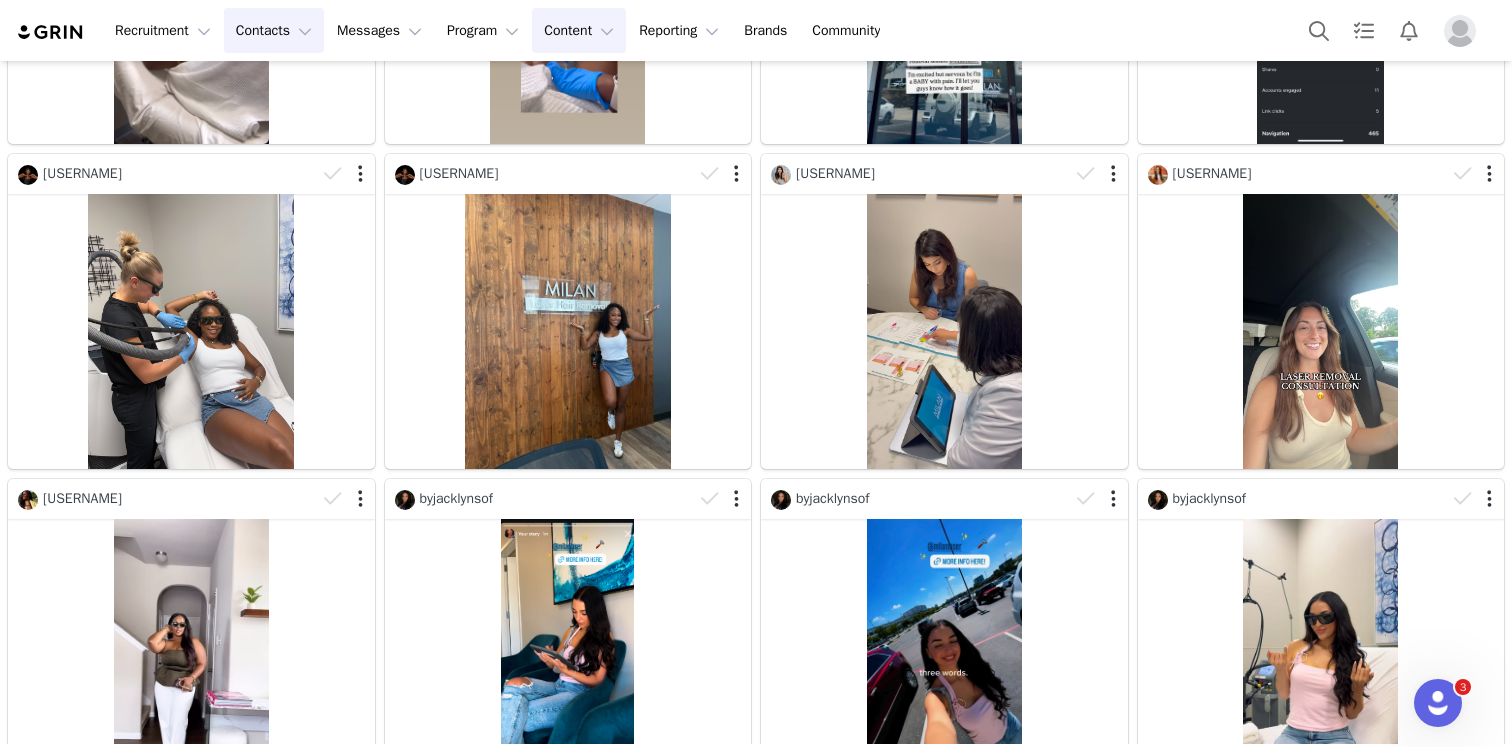 click on "Contacts Contacts" at bounding box center (274, 30) 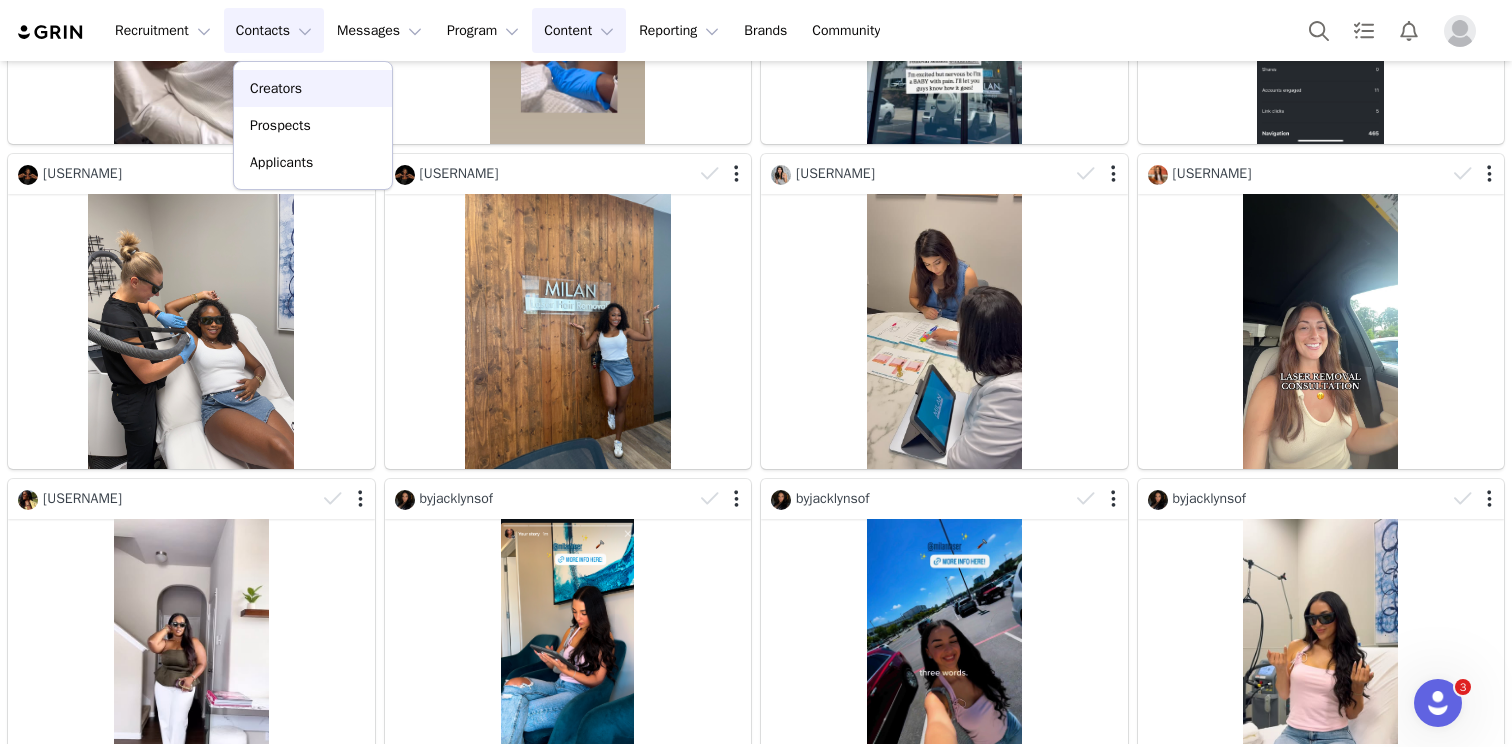 click on "Creators" at bounding box center (276, 88) 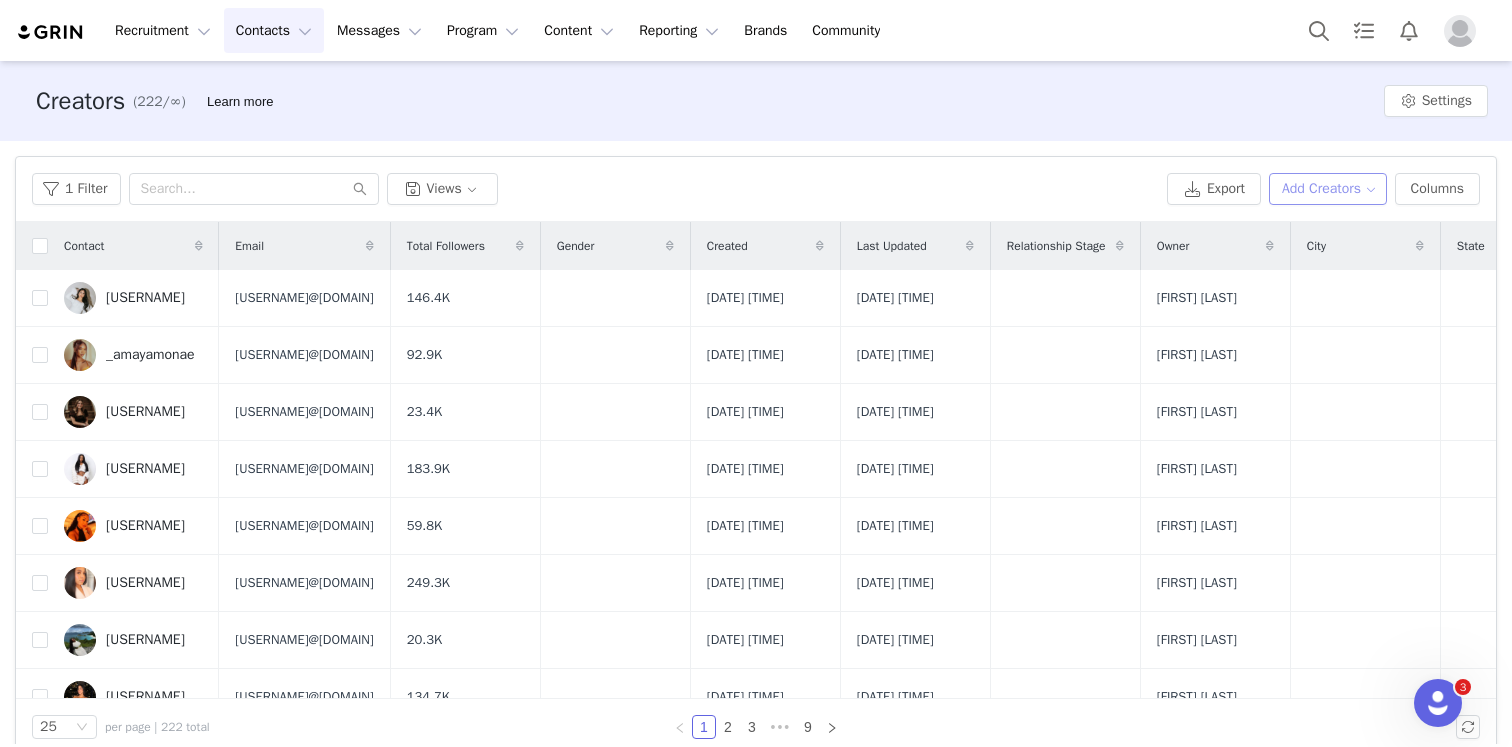 click on "Add Creators" at bounding box center [1328, 189] 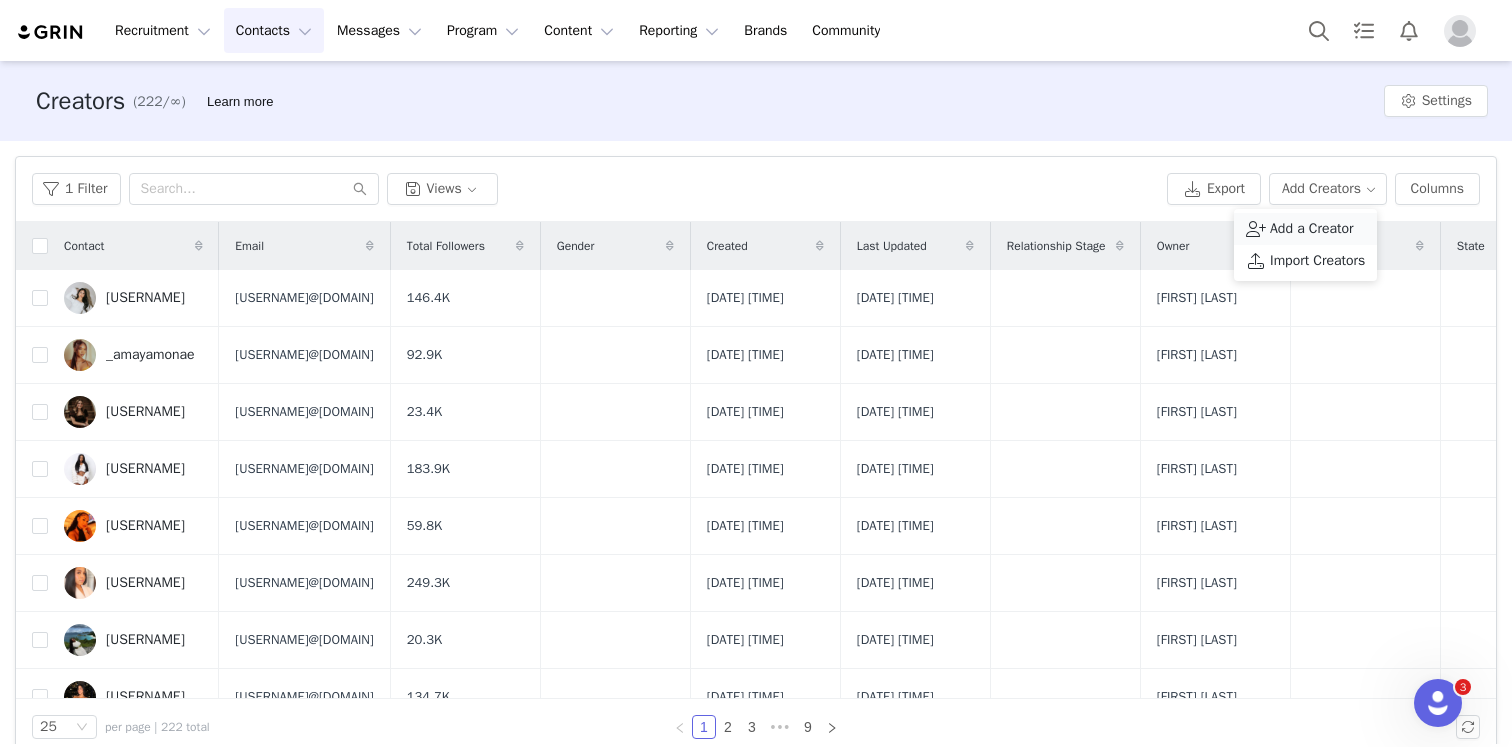 click on "Add a Creator" at bounding box center [1312, 229] 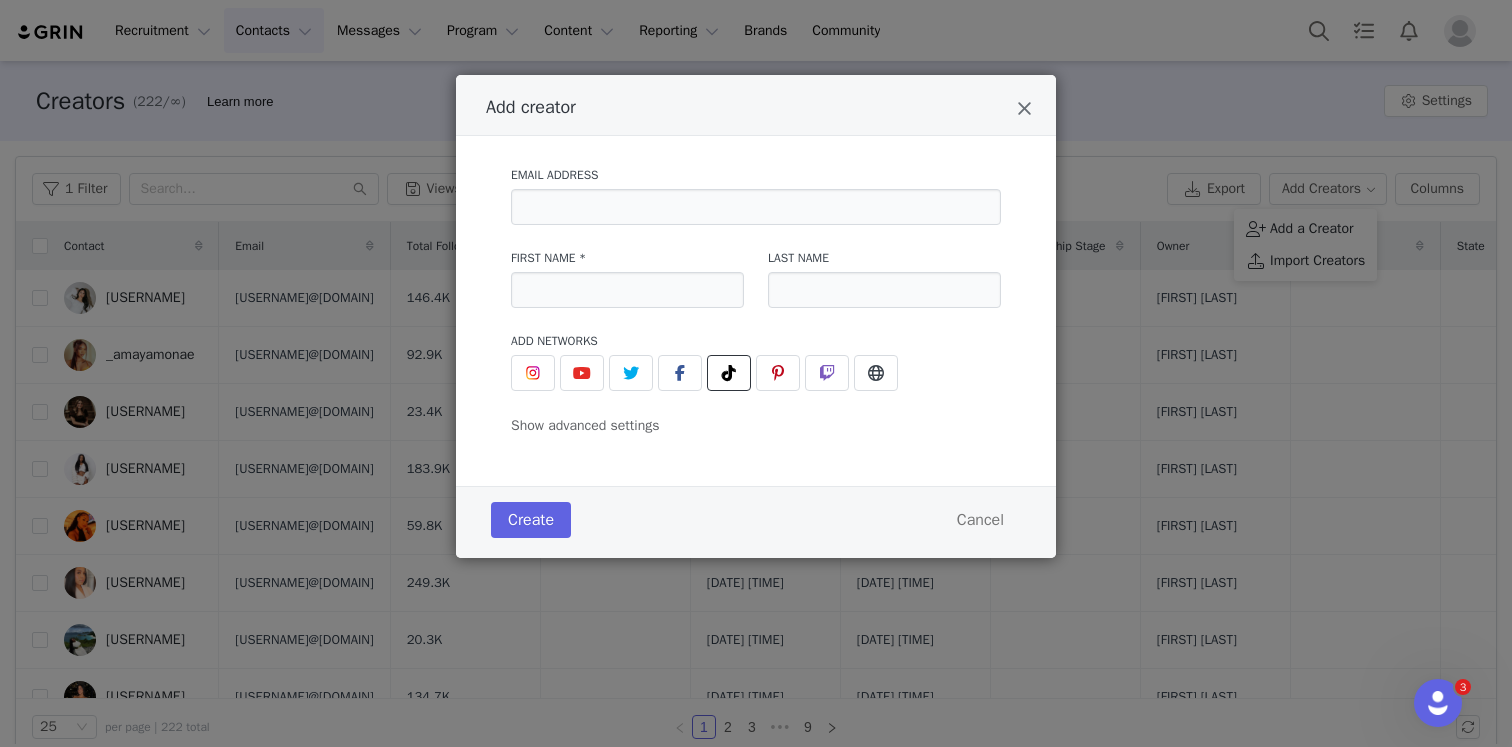 click at bounding box center [729, 373] 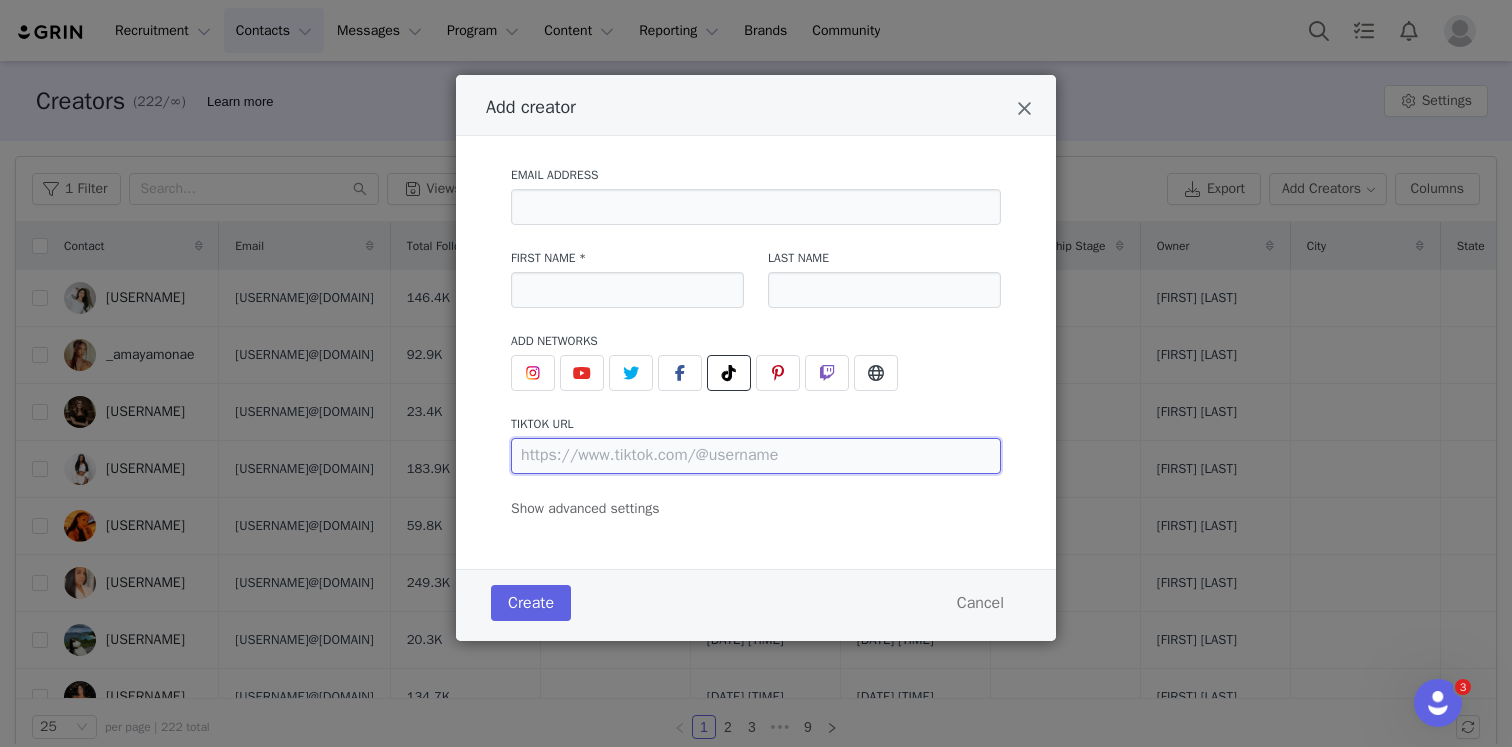 click at bounding box center [756, 456] 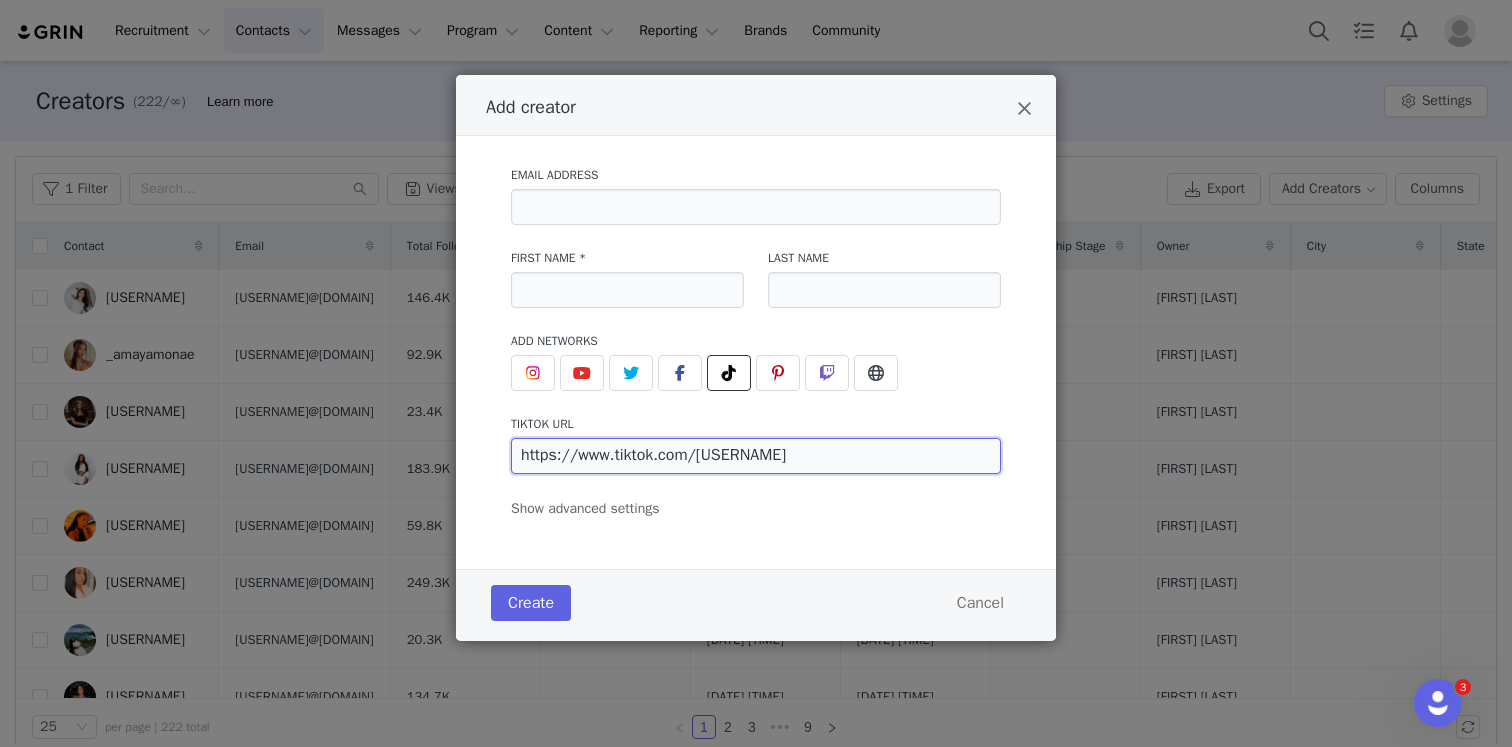 type on "https://www.tiktok.com/[USERNAME]" 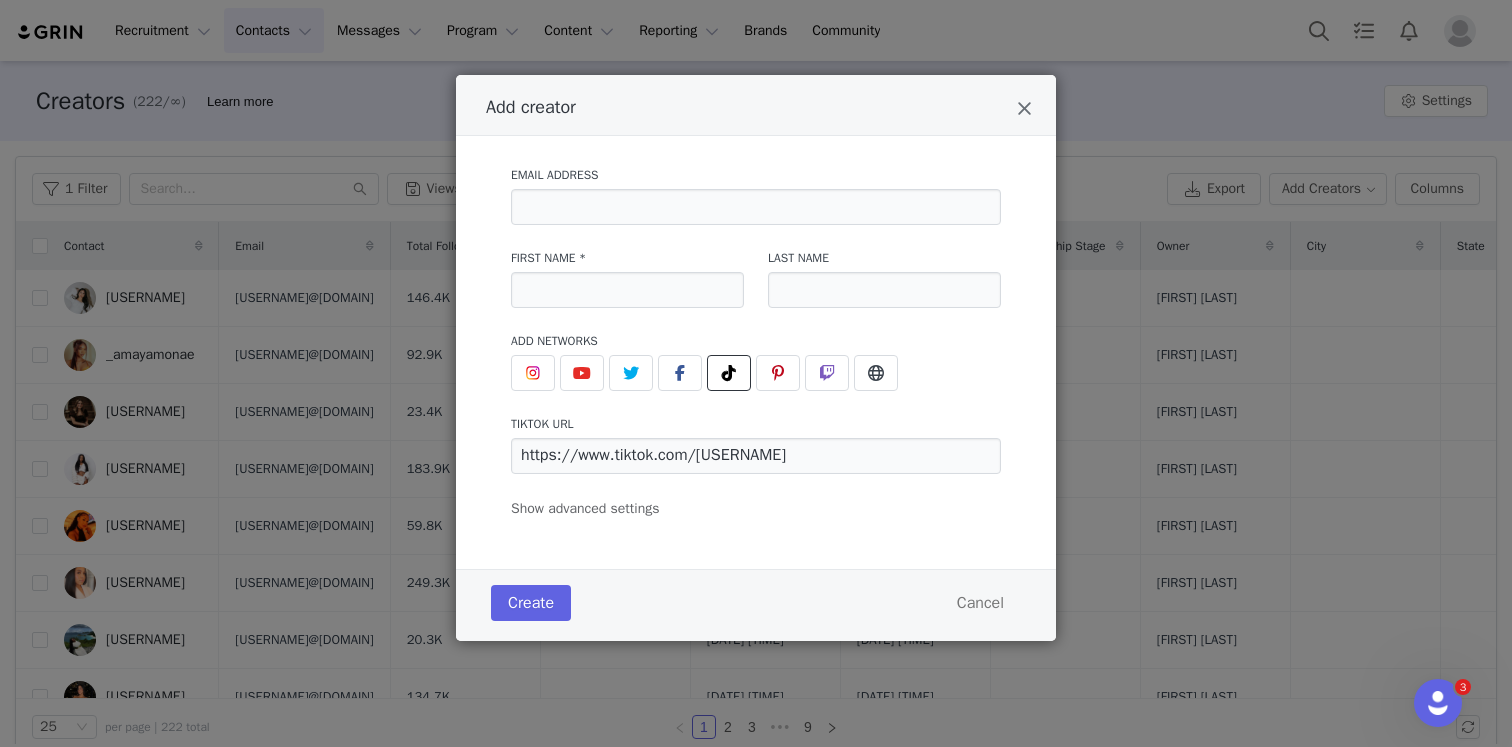 click on "First Name *" at bounding box center [627, 278] 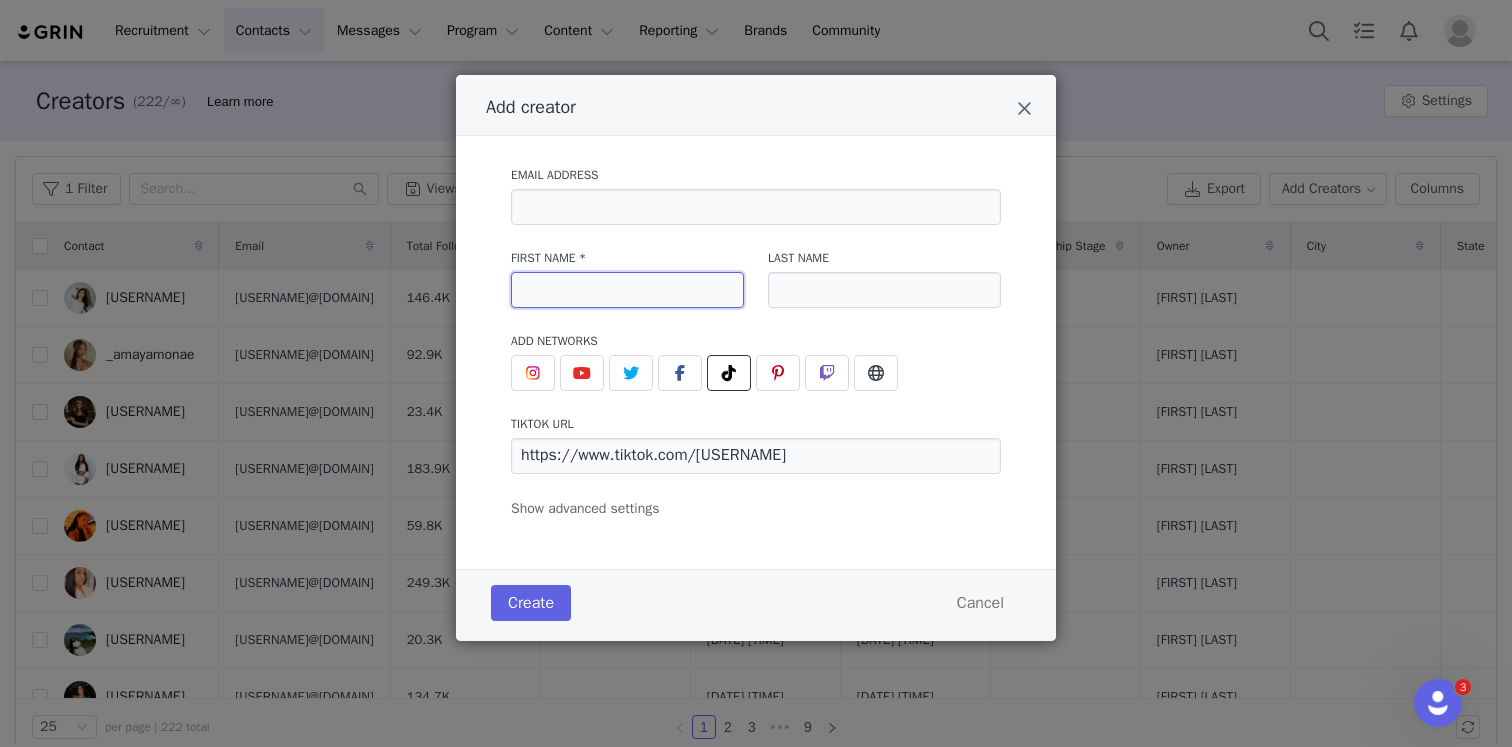 click at bounding box center [627, 290] 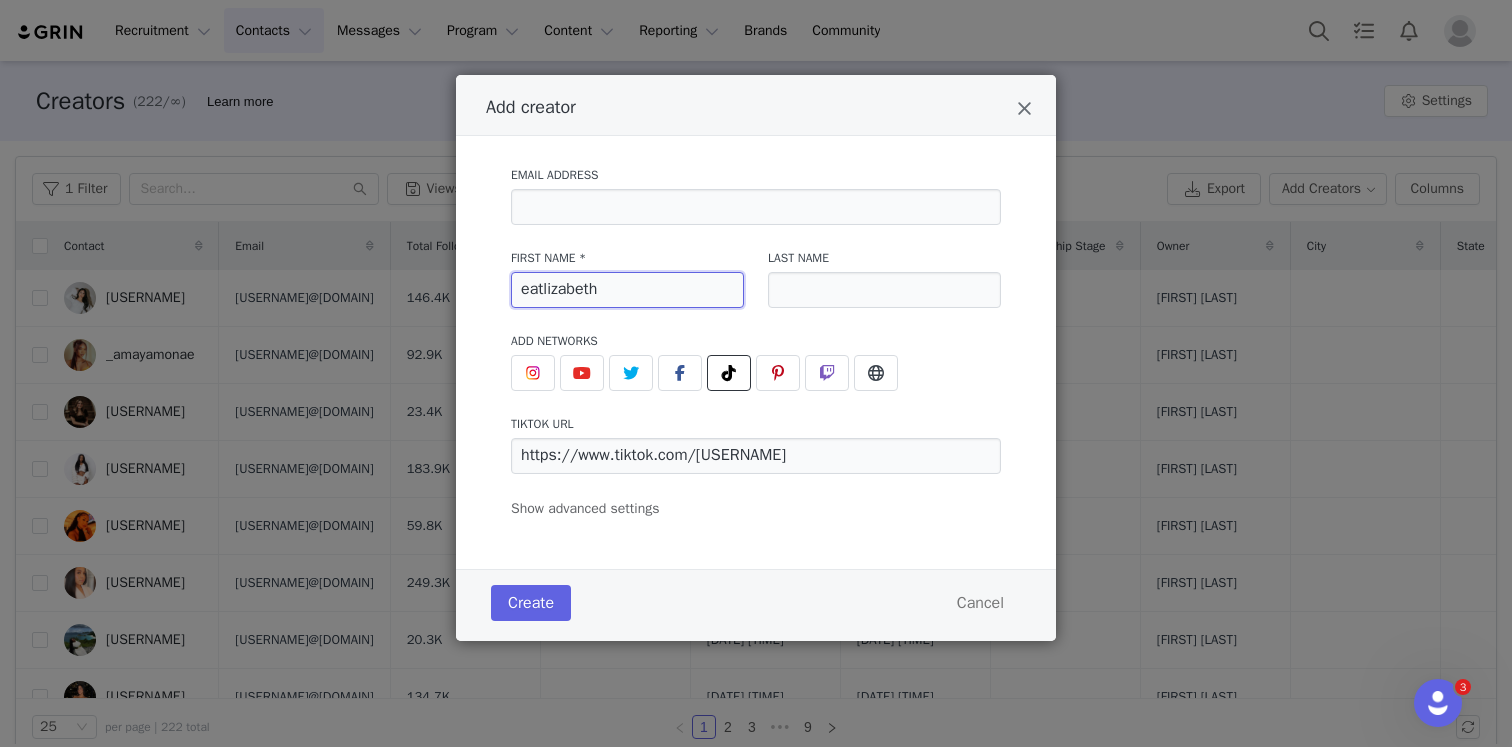 type on "eatlizabeth" 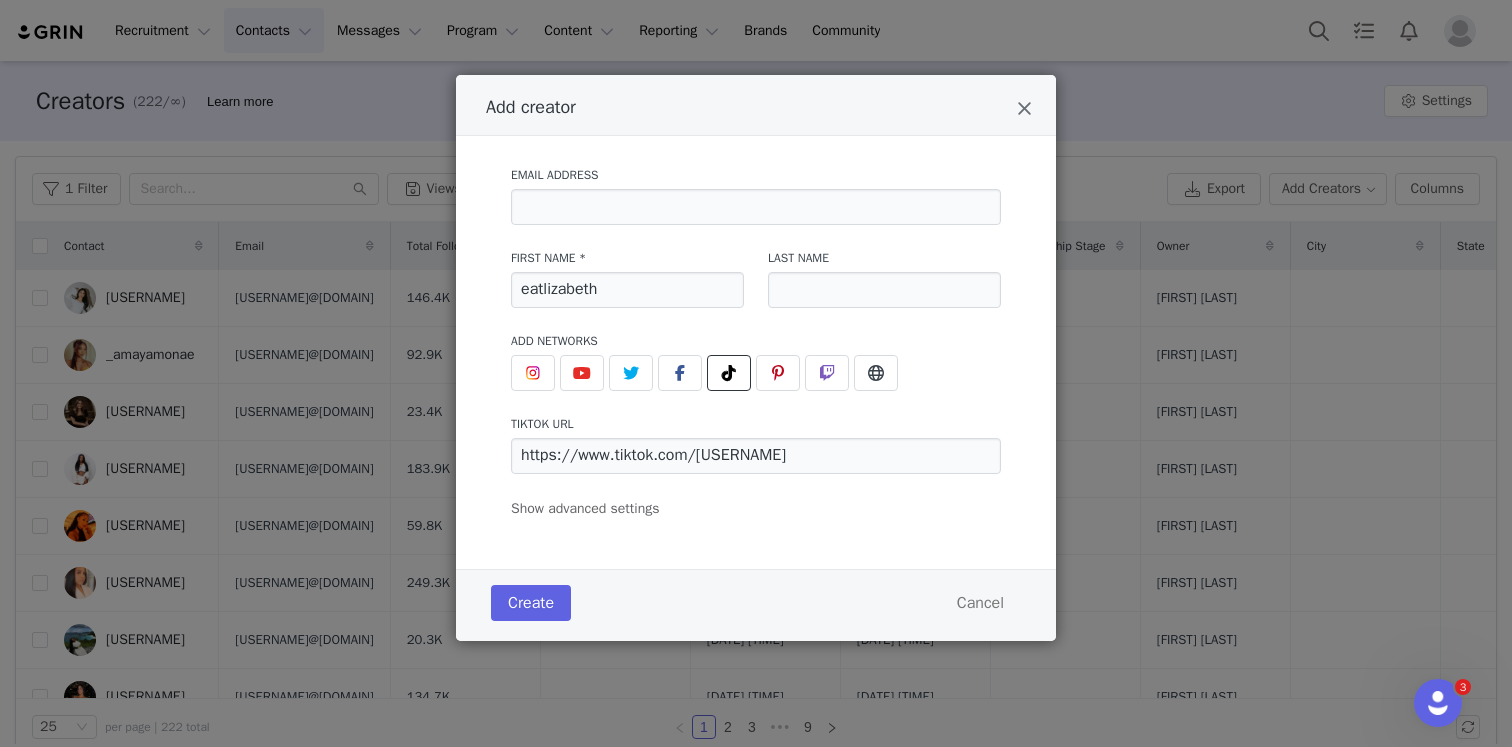 click on "Email Address   First Name *  [USERNAME]  Last Name   Add Networks   instagram URL   youtube URL   twitter URL   facebook URL   tiktok URL  https://www.tiktok.com/[USERNAME]  pinterest URL   twitch URL   website URL  Show advanced settings  Add to Activation  Select activation  Add to Campaign  Select campaign  Relationship Stage  Select stage  Initial Tag(s)  Select tag(s)    Add a manager or agent  You have no managers / agents yet" at bounding box center (756, 336) 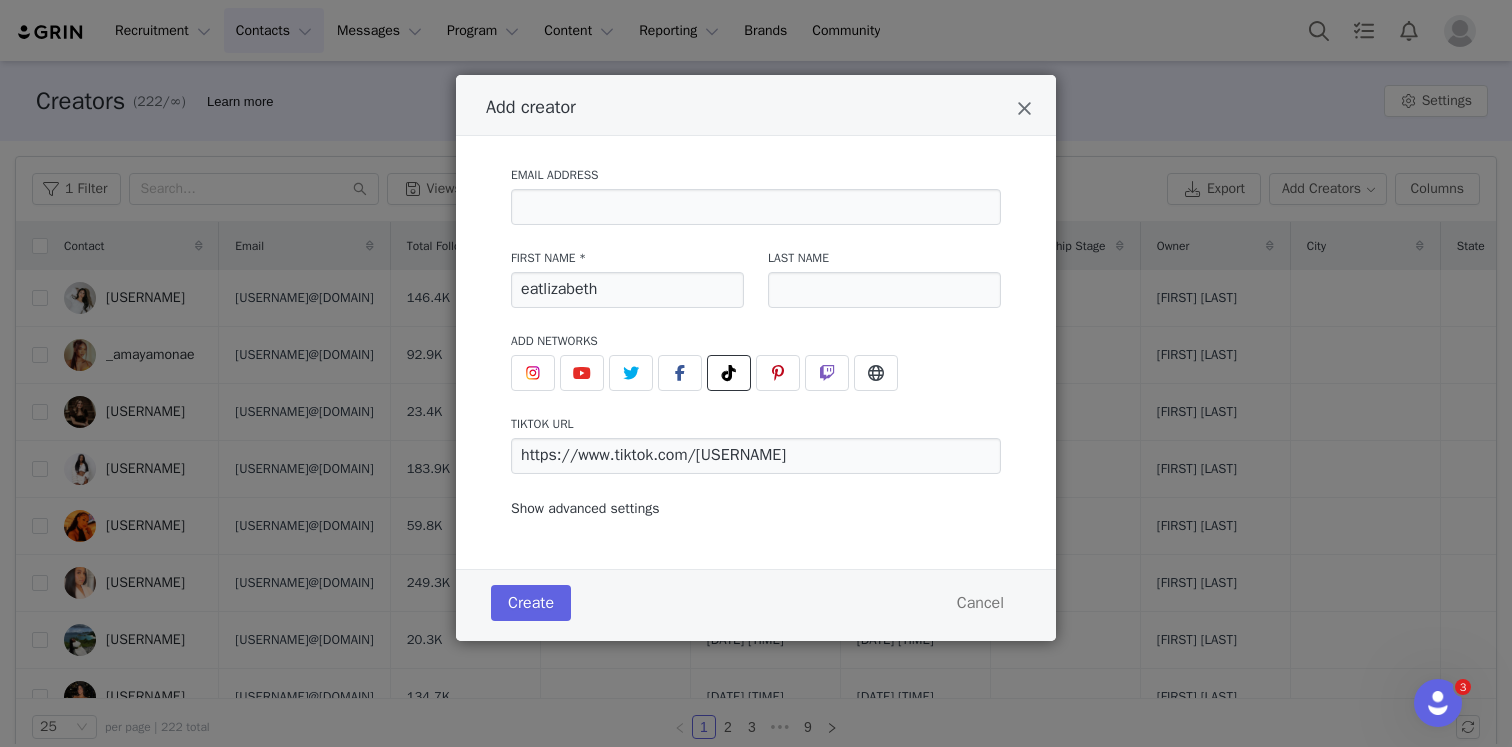 click on "Show advanced settings" at bounding box center [585, 508] 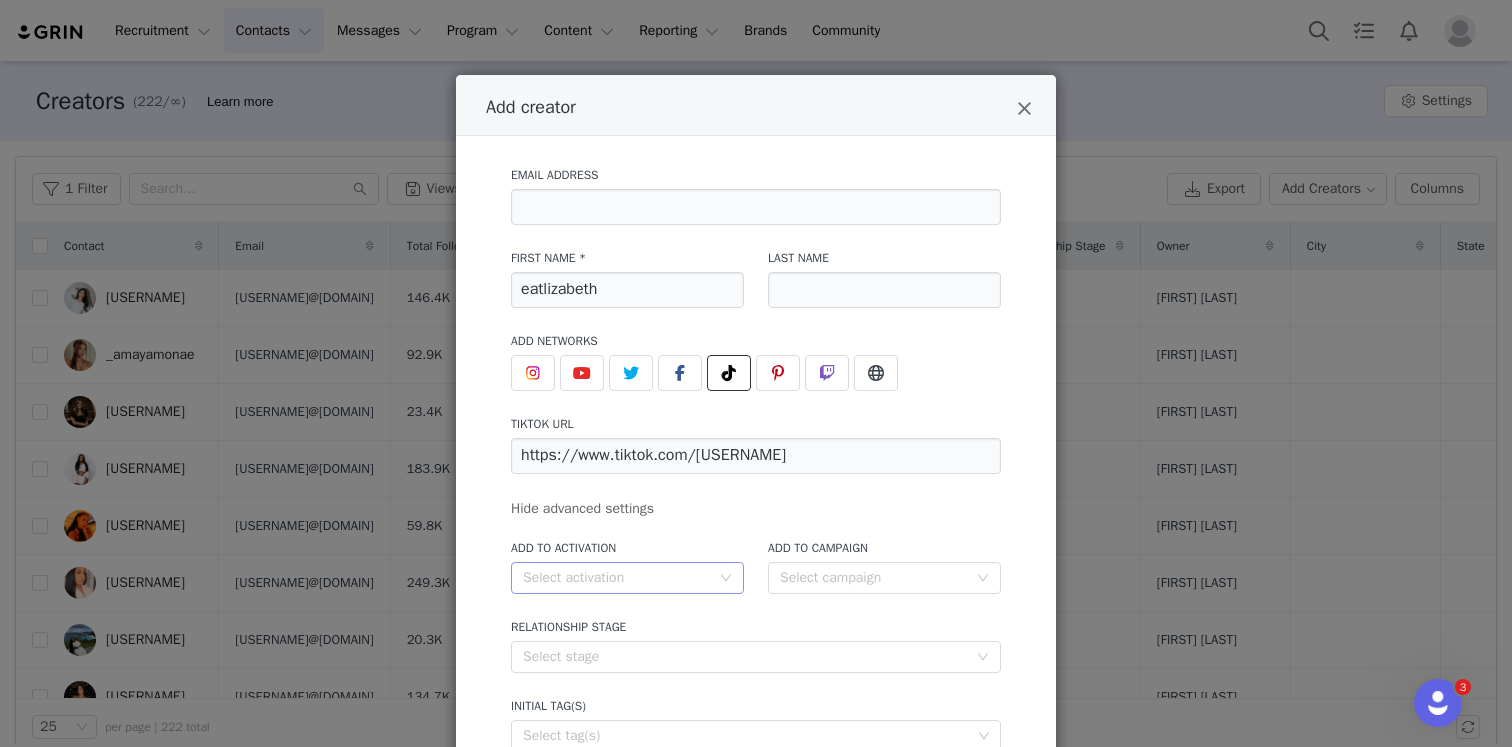 click on "Select activation" at bounding box center (616, 578) 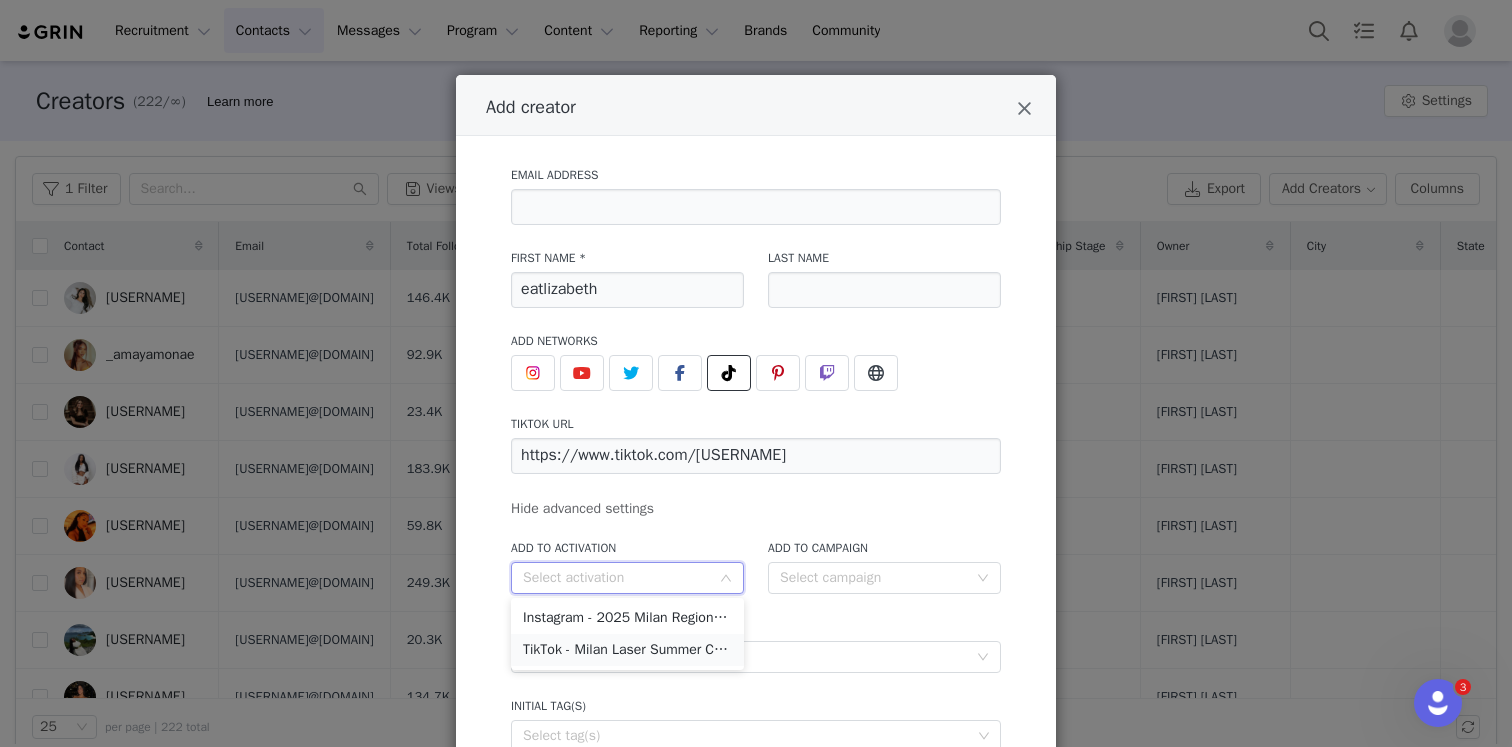 click on "TikTok - Milan Laser Summer Campaign" at bounding box center (627, 650) 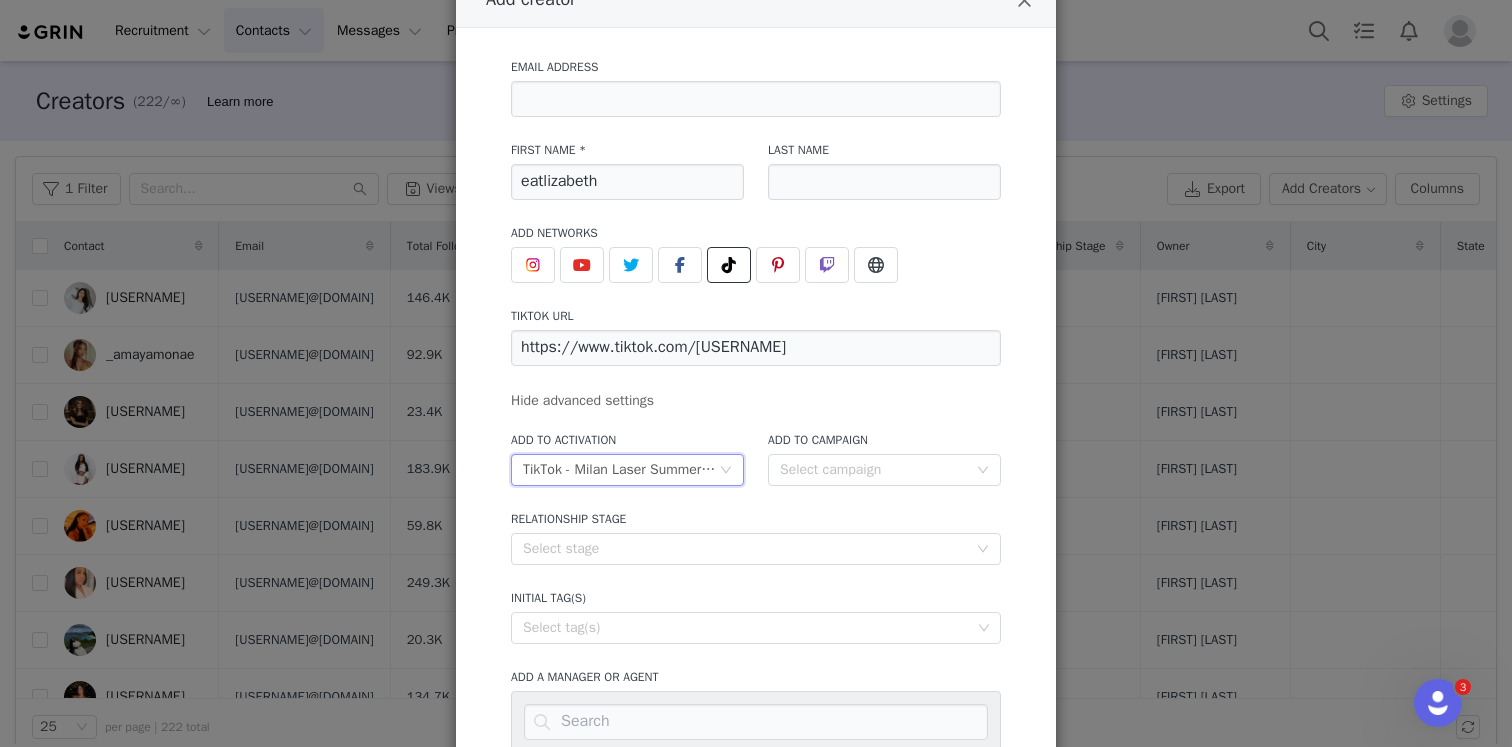 scroll, scrollTop: 339, scrollLeft: 0, axis: vertical 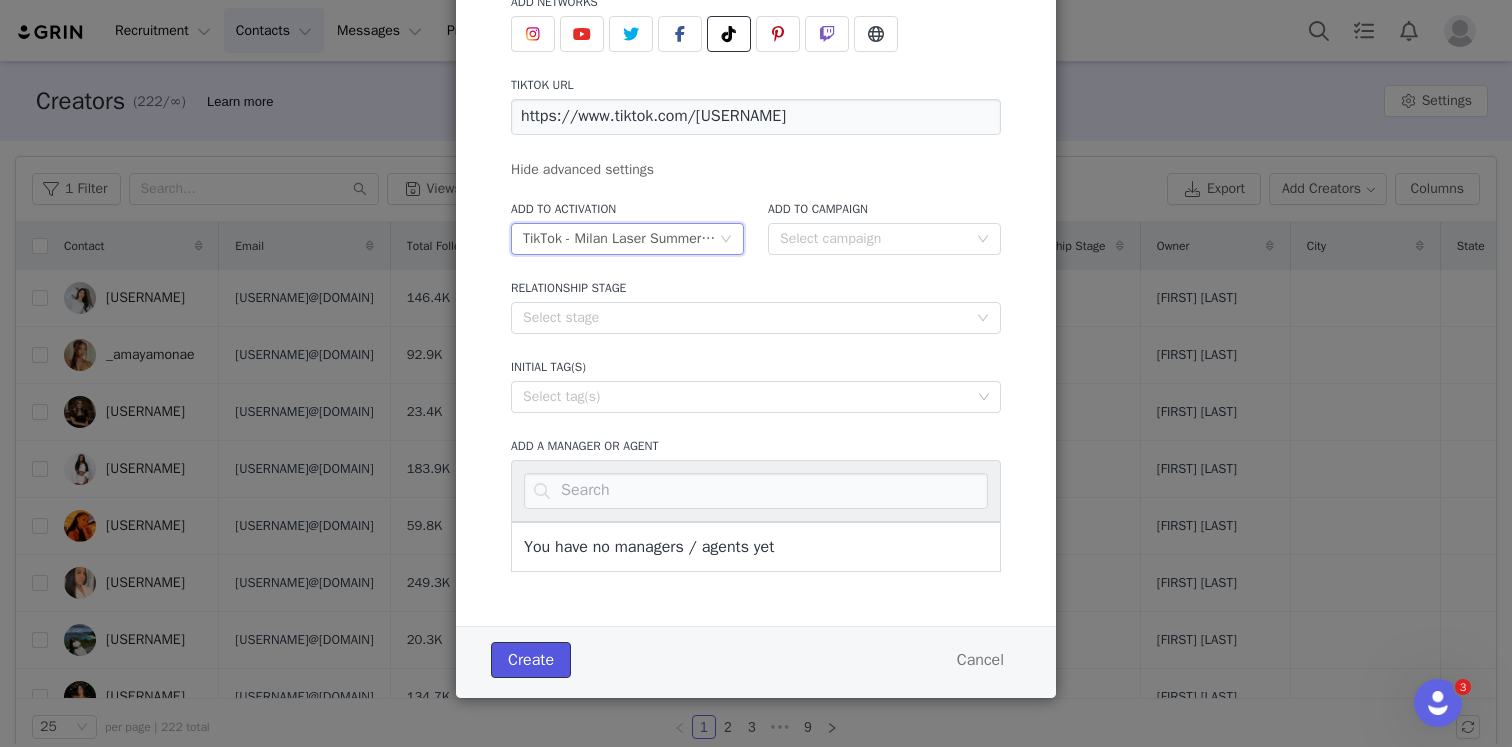 click on "Create" at bounding box center [531, 660] 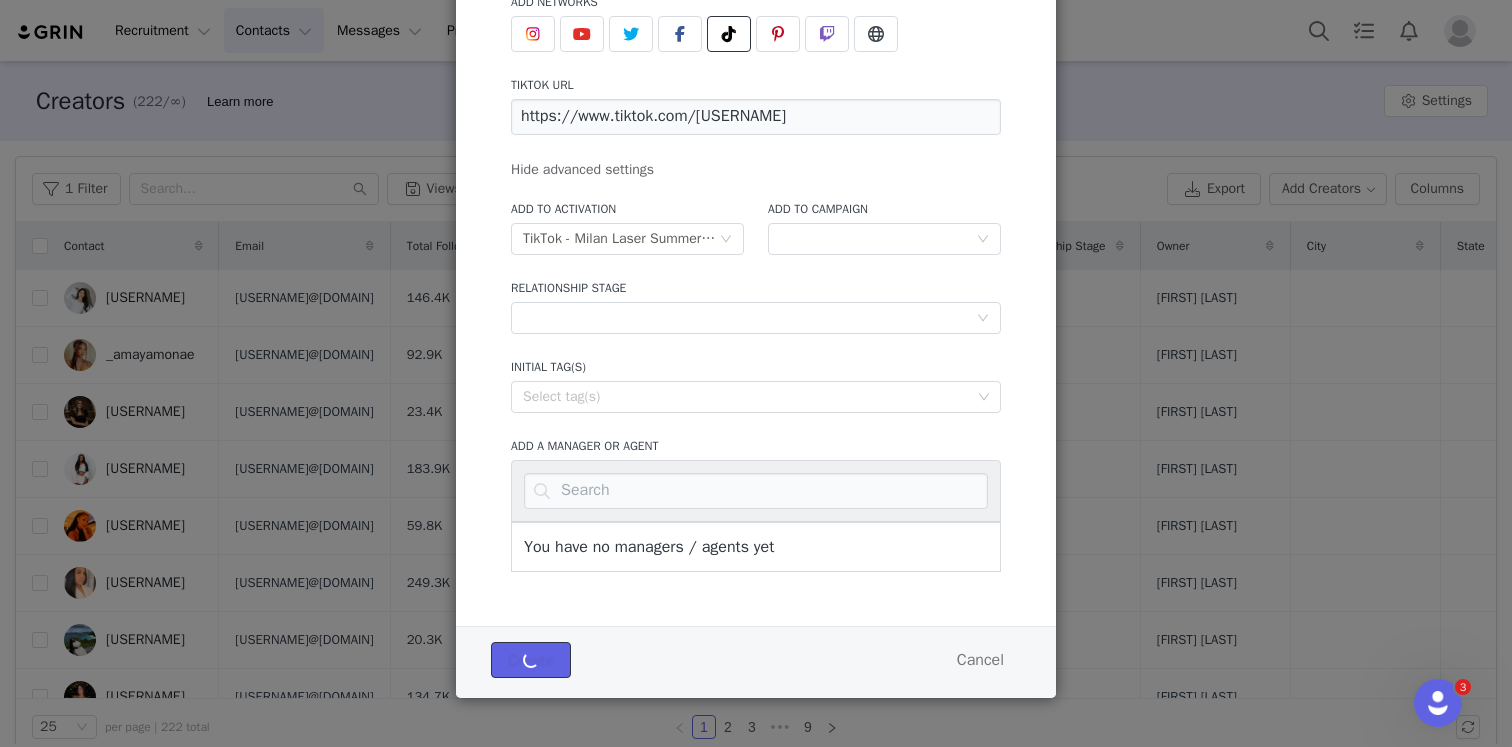 type 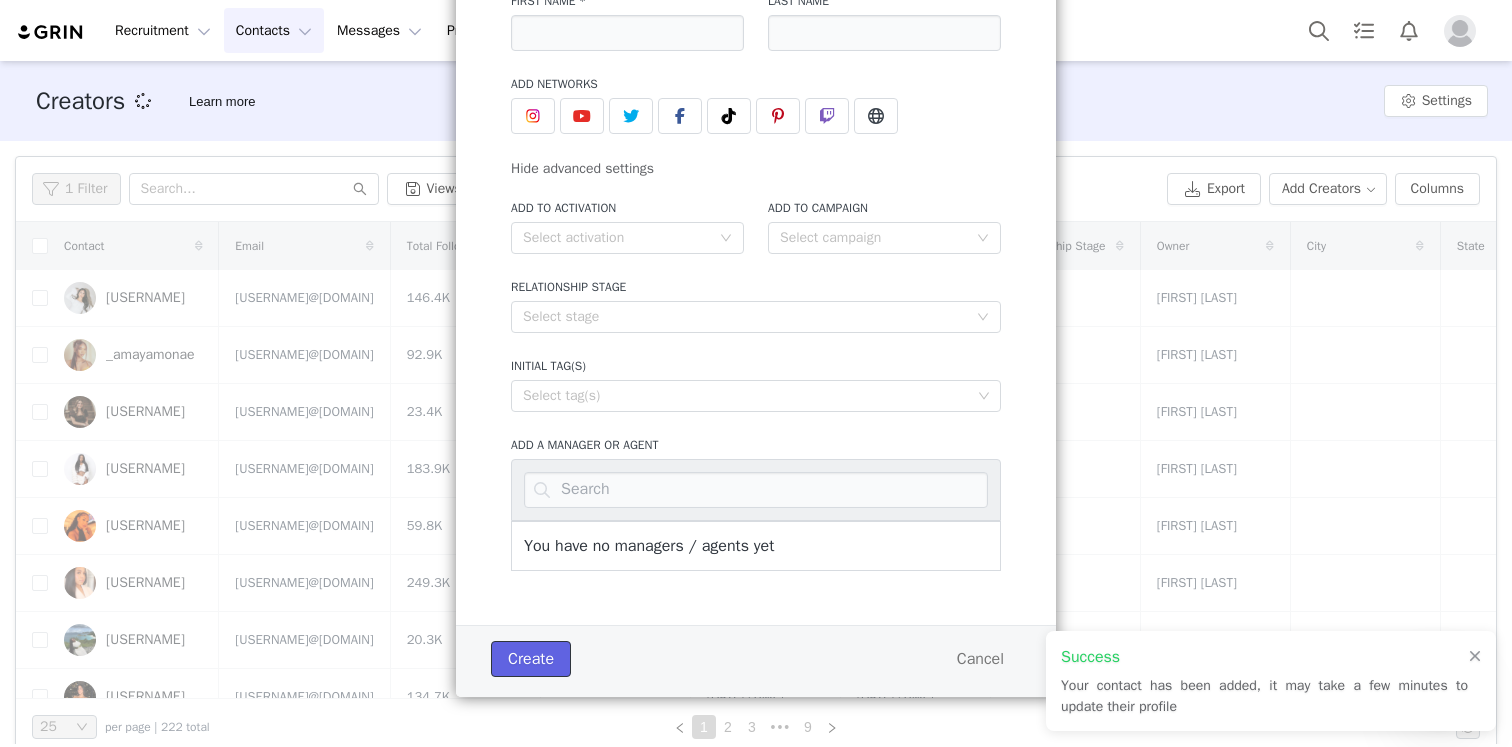 scroll, scrollTop: 256, scrollLeft: 0, axis: vertical 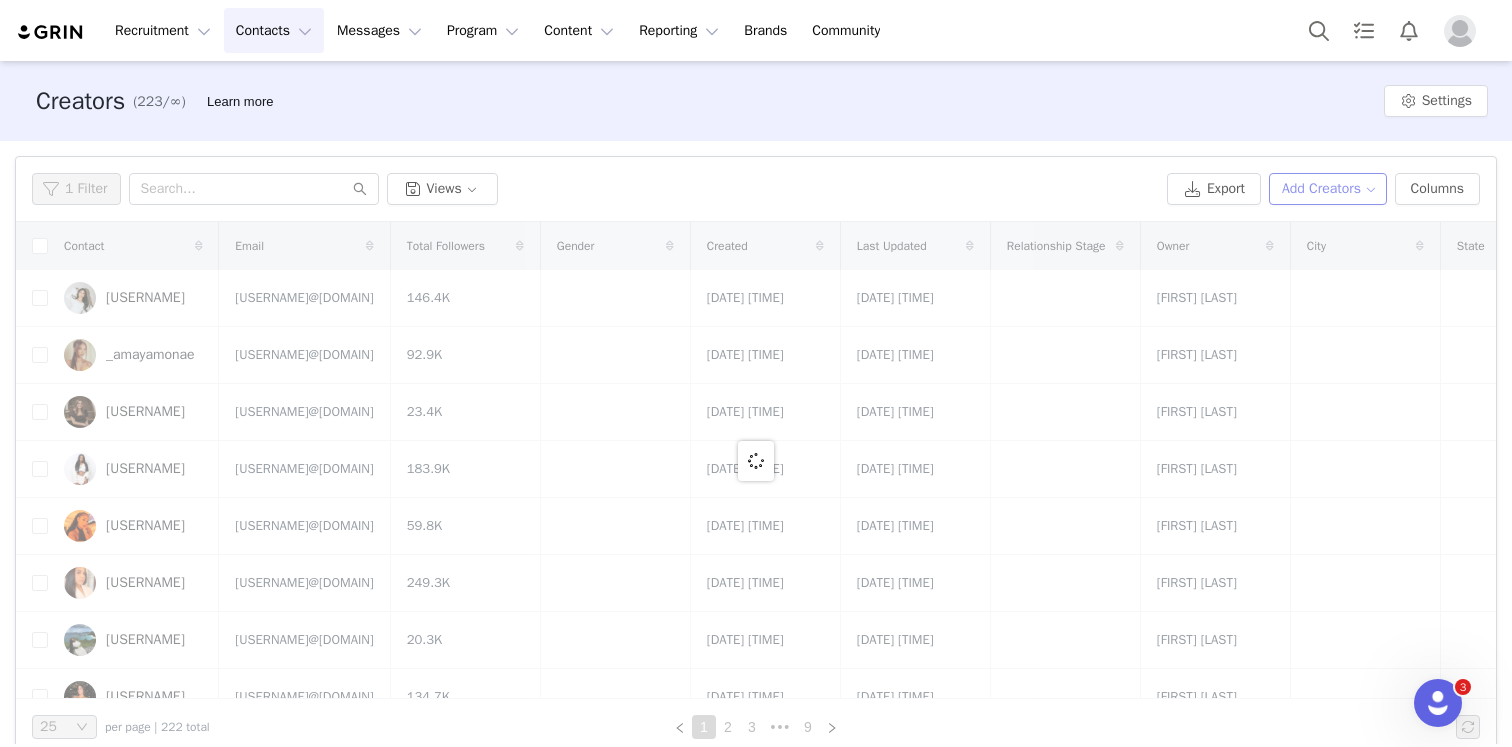 click on "Add Creators" at bounding box center [1328, 189] 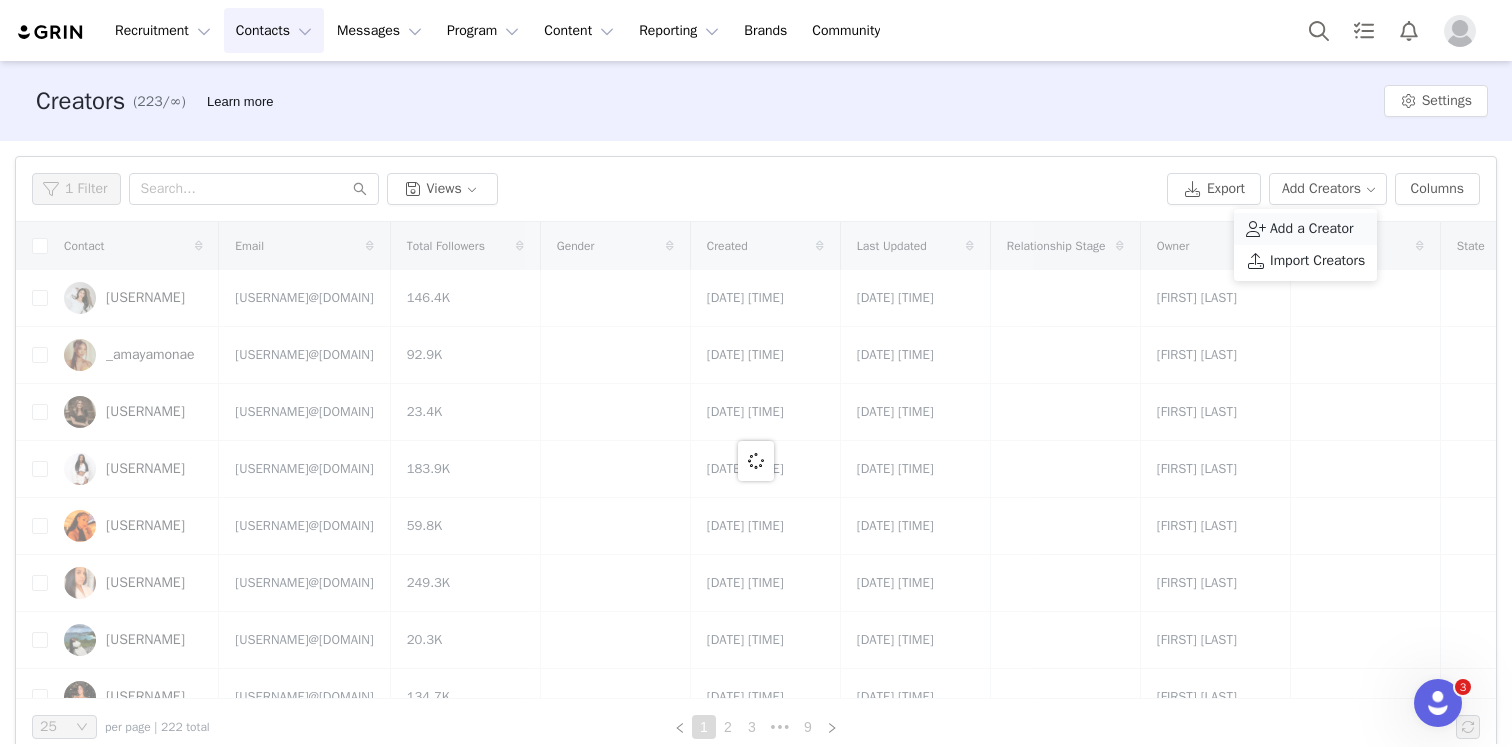 click on "Add a Creator" at bounding box center [1312, 229] 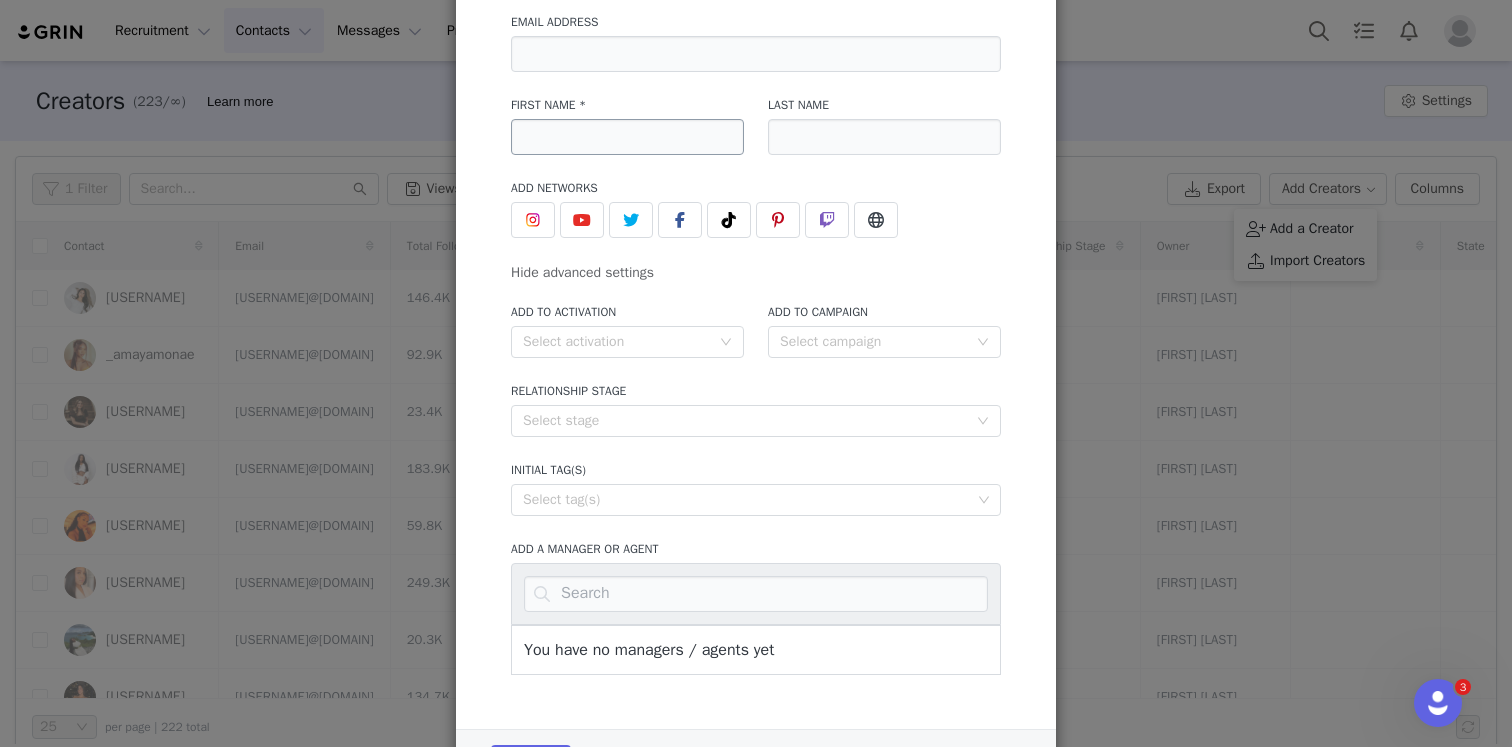 scroll, scrollTop: 86, scrollLeft: 0, axis: vertical 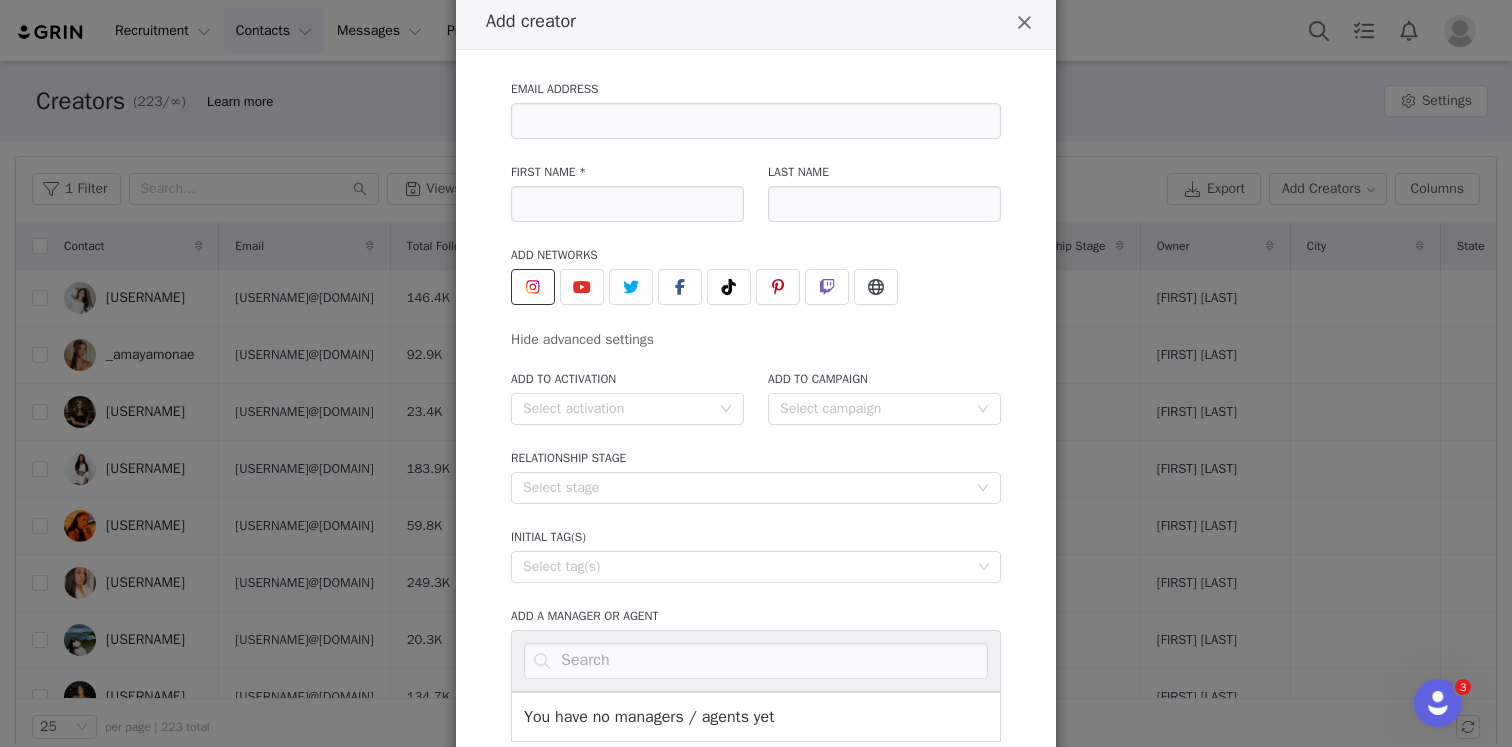 click at bounding box center [533, 287] 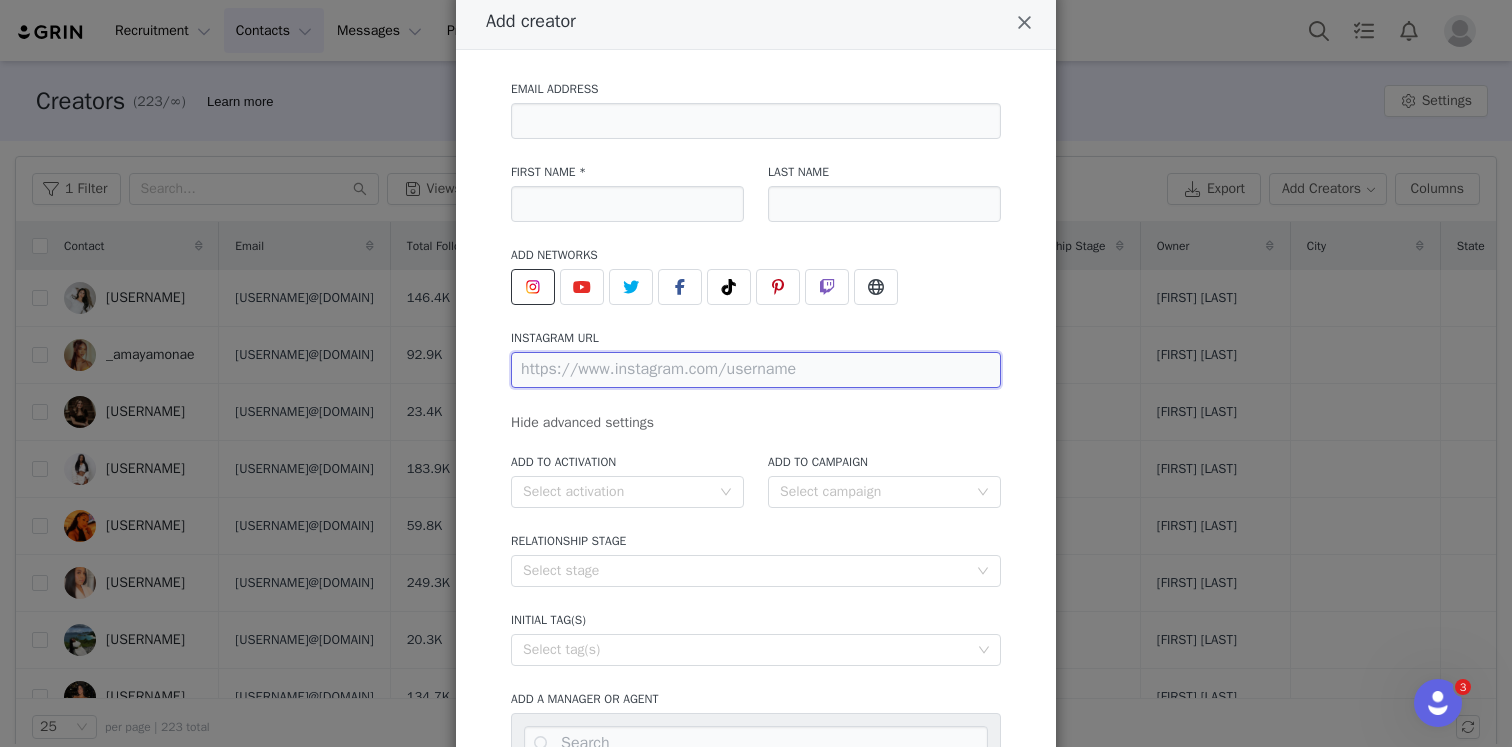 click at bounding box center [756, 370] 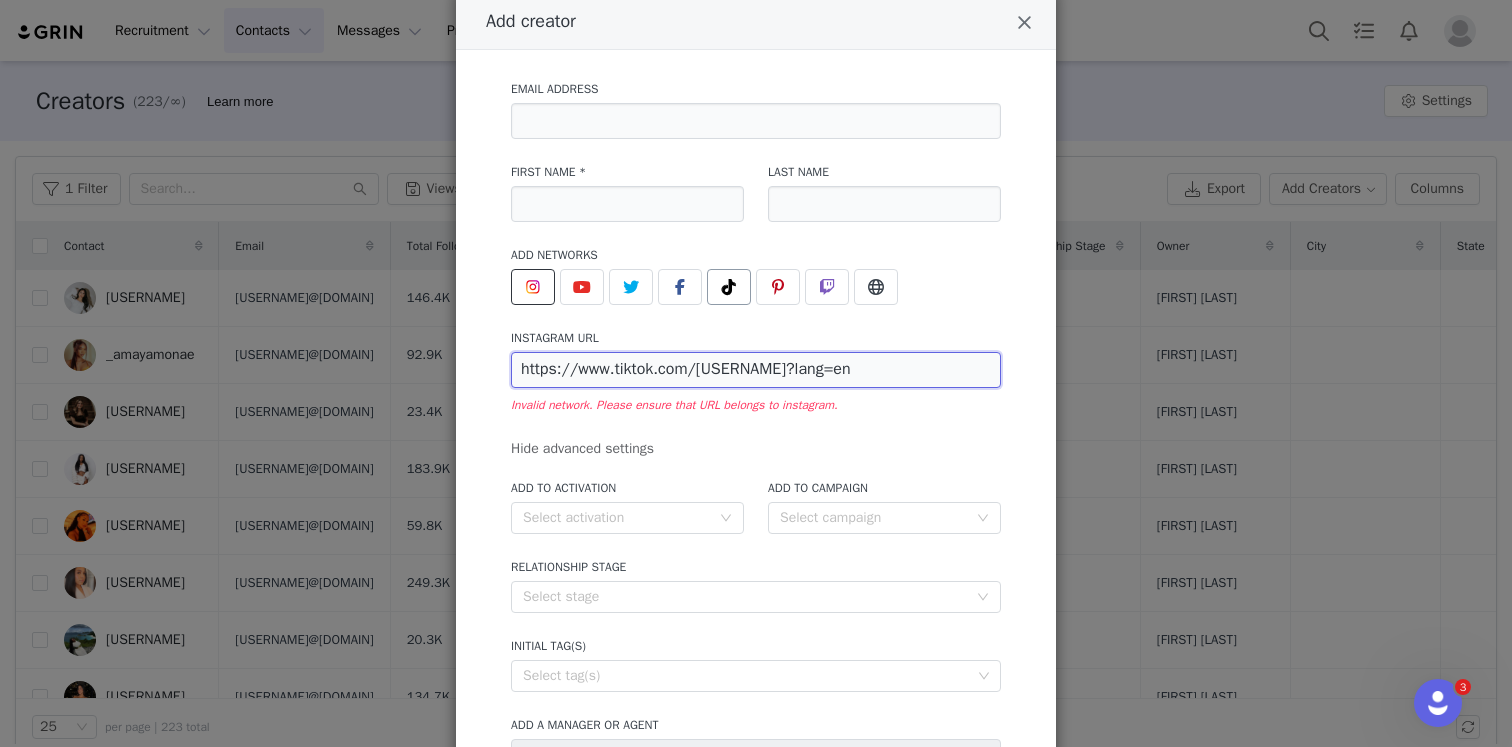 type on "https://www.tiktok.com/[USERNAME]?lang=en" 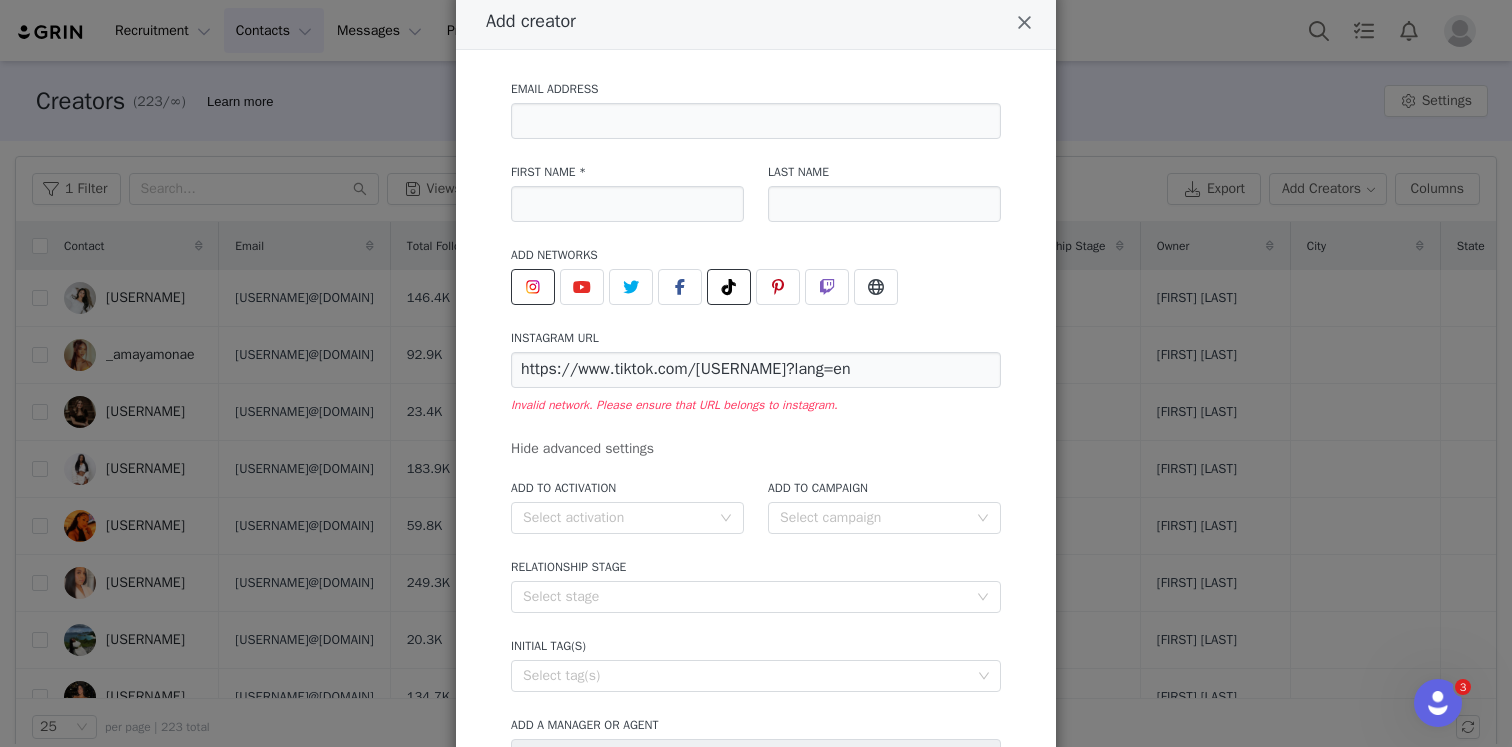 click at bounding box center [729, 287] 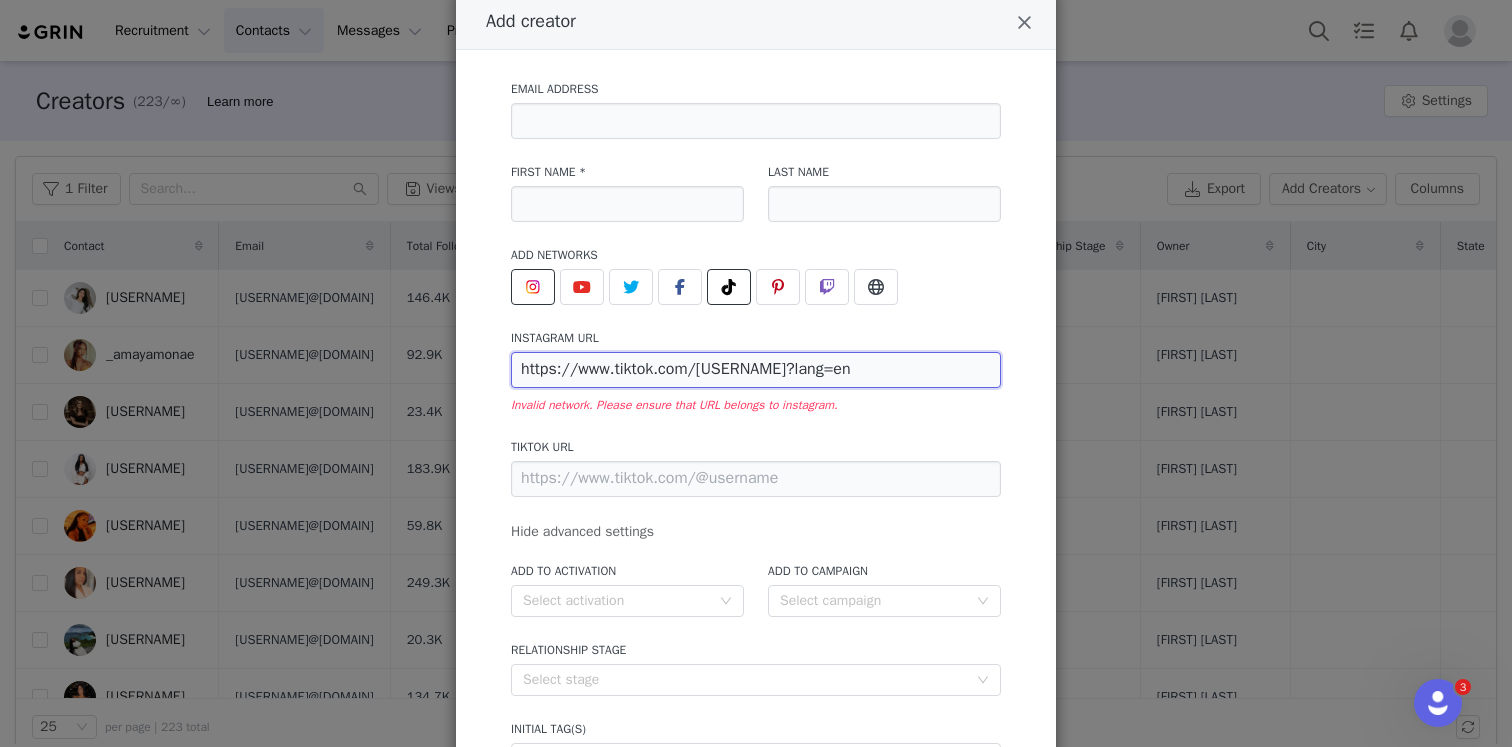 click on "https://www.tiktok.com/[USERNAME]?lang=en" at bounding box center (756, 370) 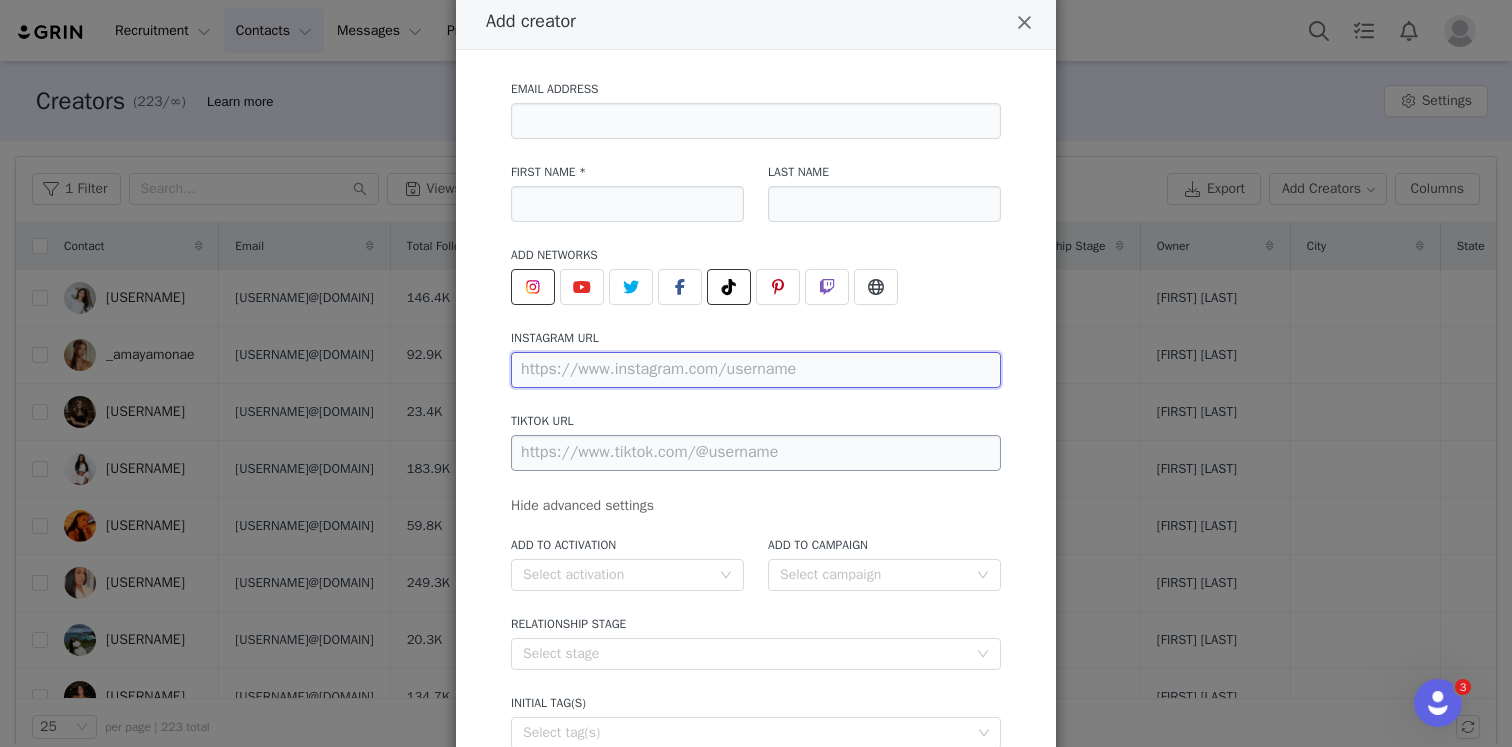type 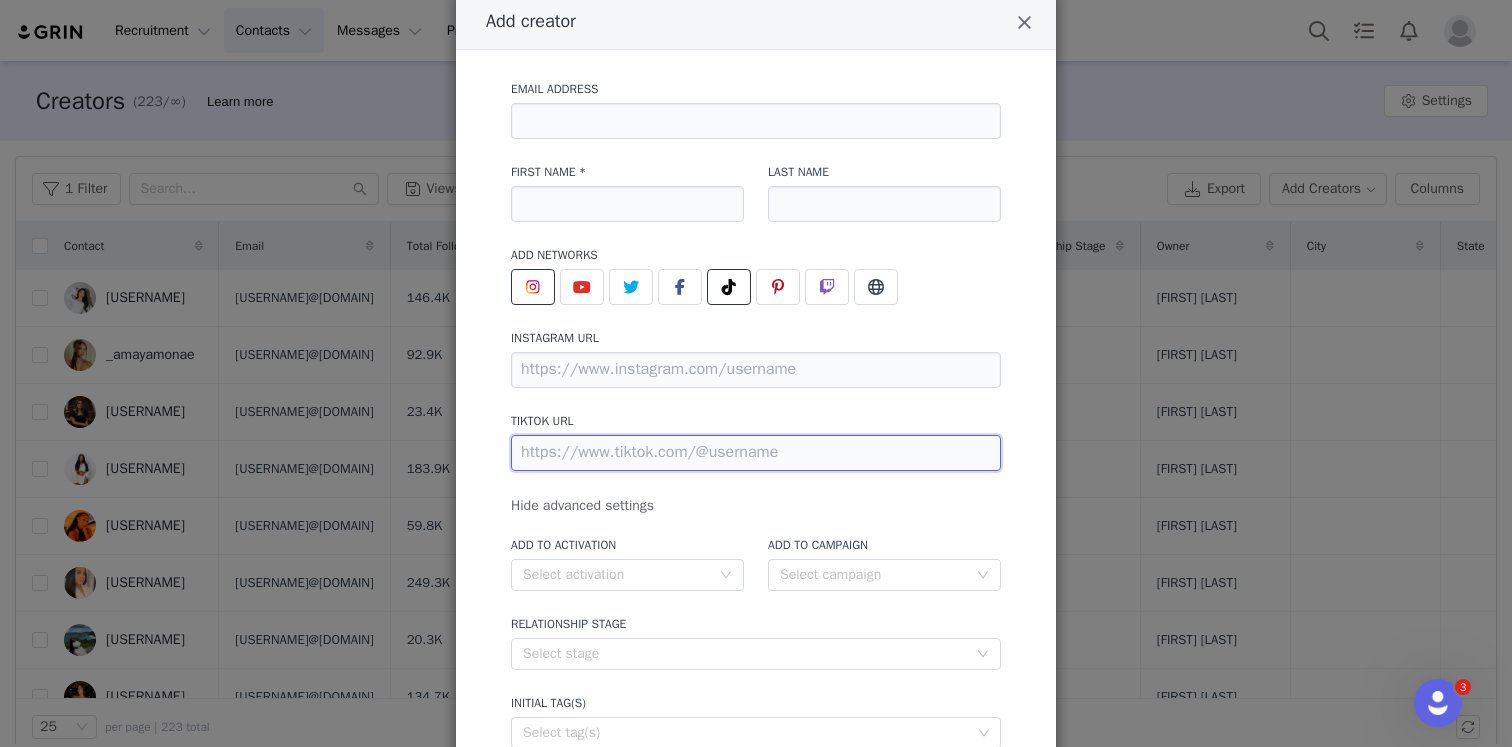 click at bounding box center [756, 453] 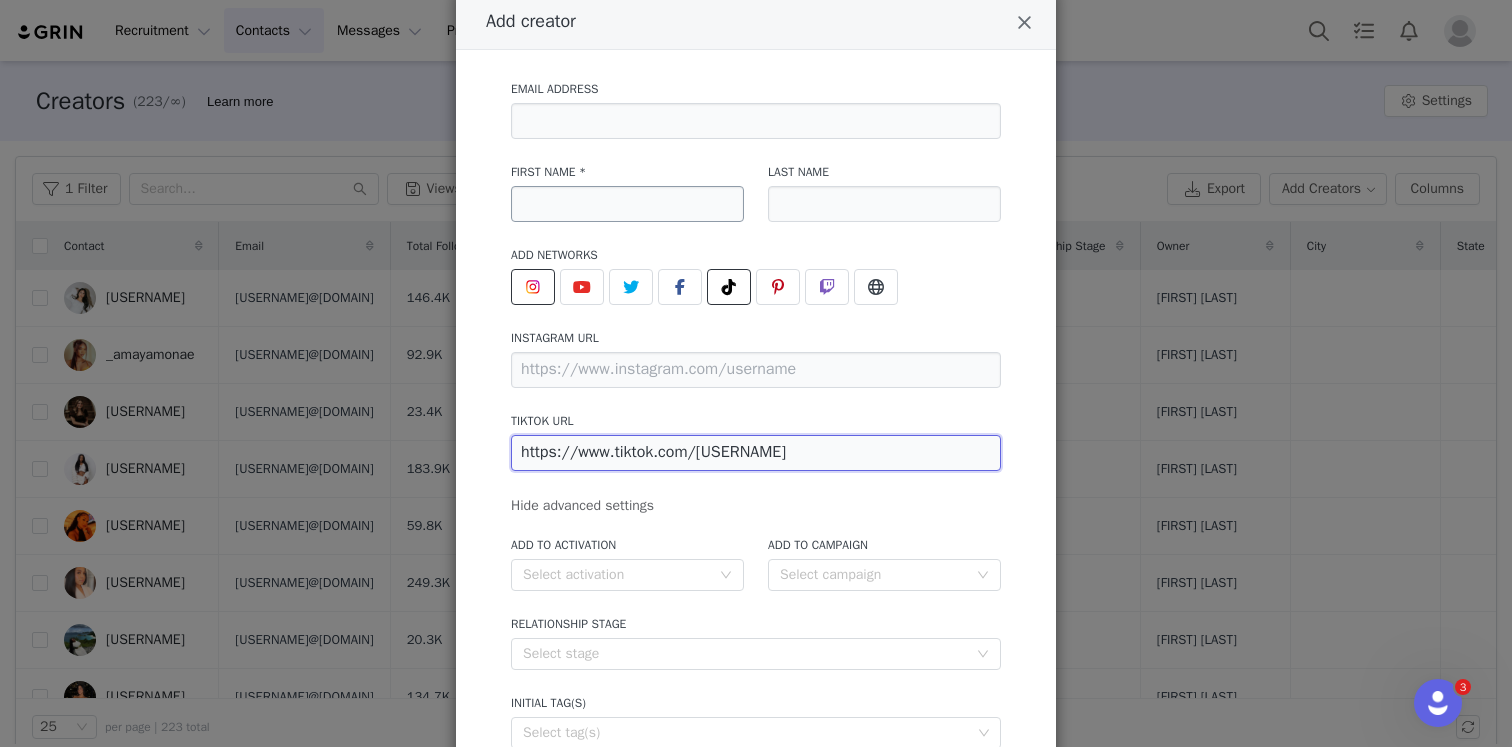 type on "https://www.tiktok.com/[USERNAME]" 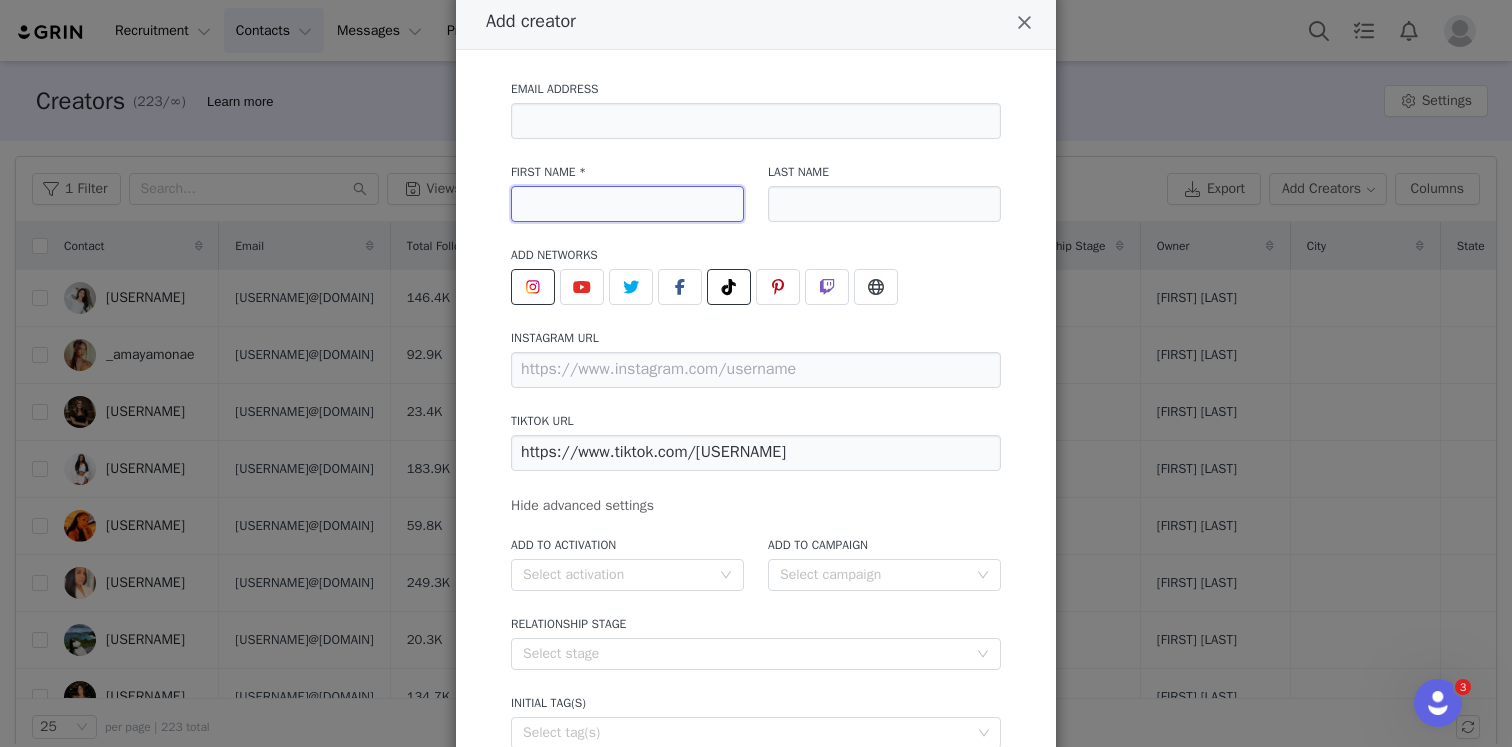 click at bounding box center [627, 204] 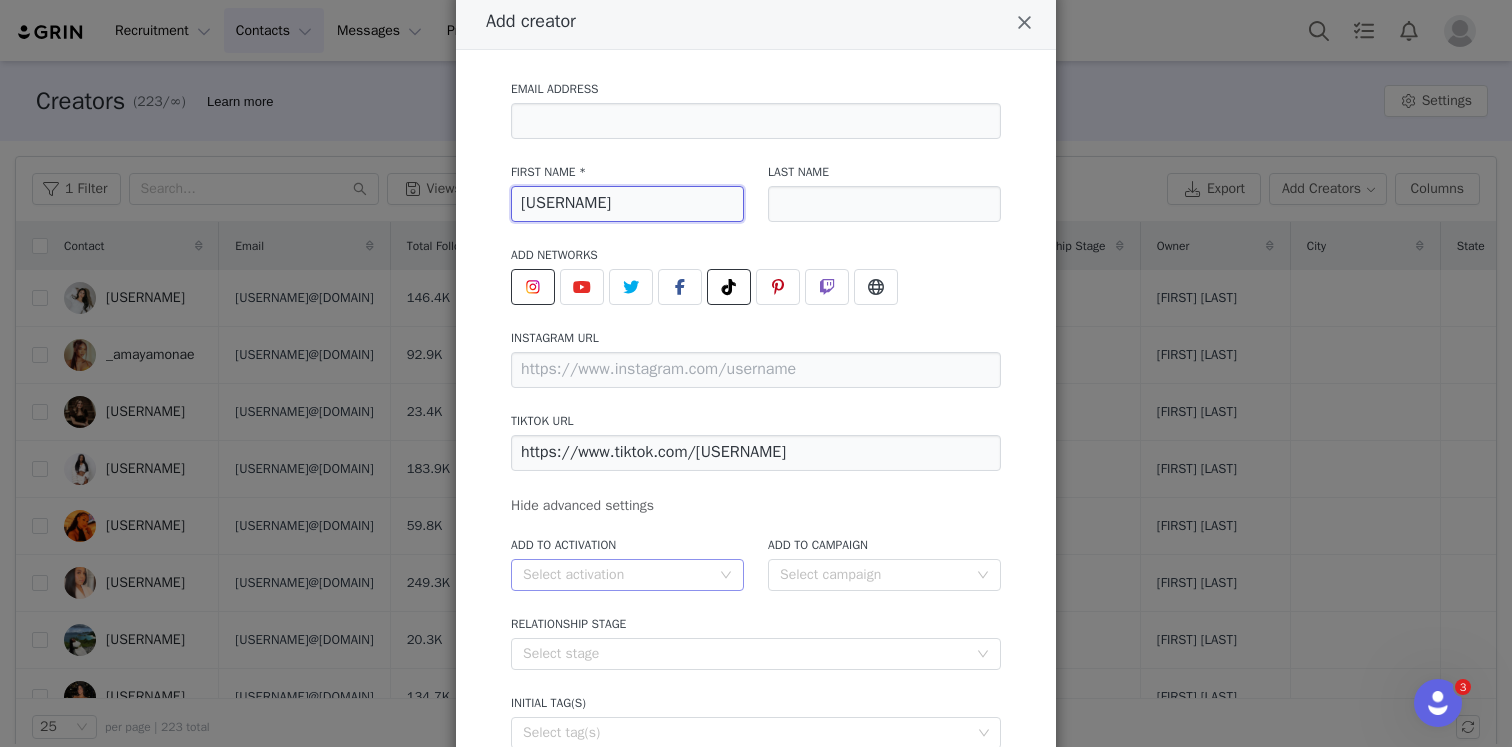 type on "[USERNAME]" 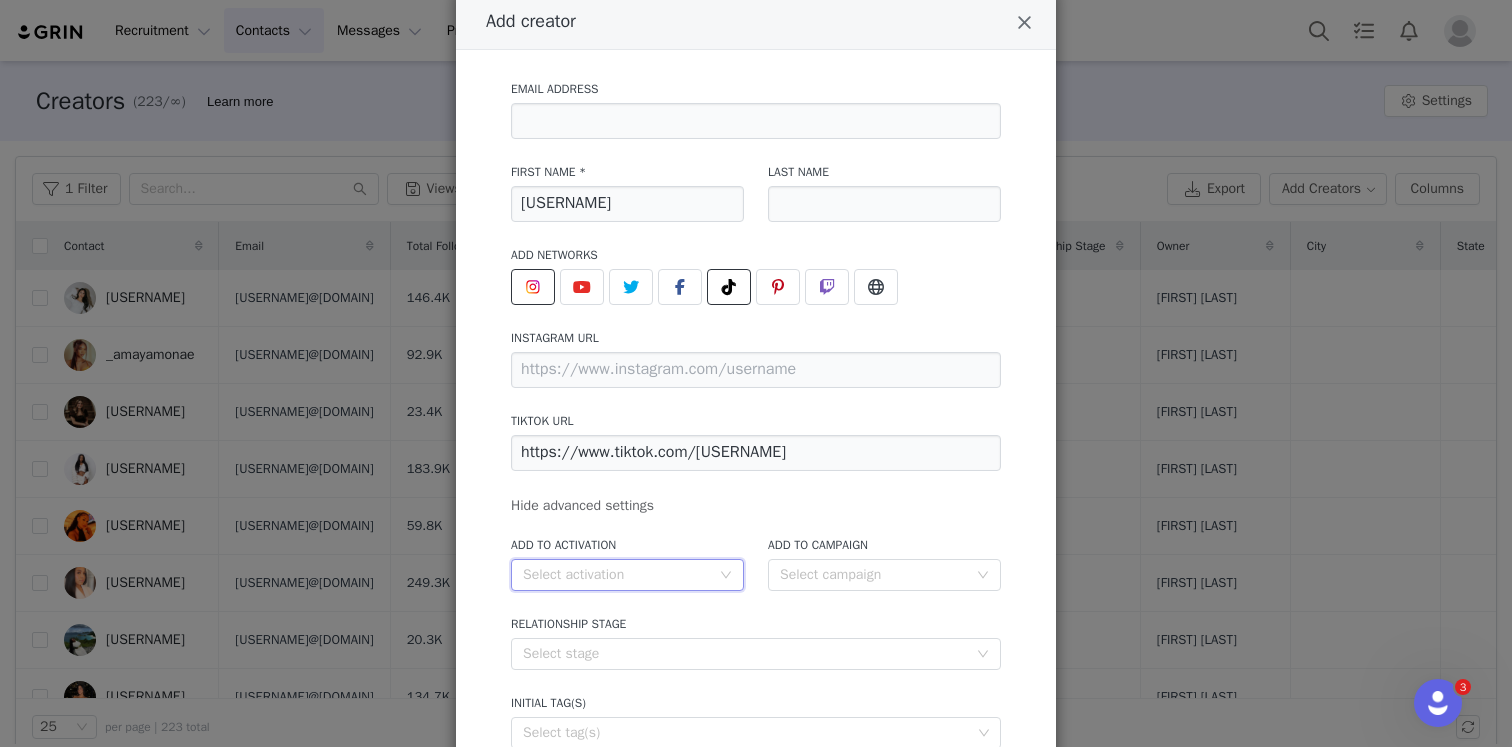 click on "Select activation" at bounding box center [621, 575] 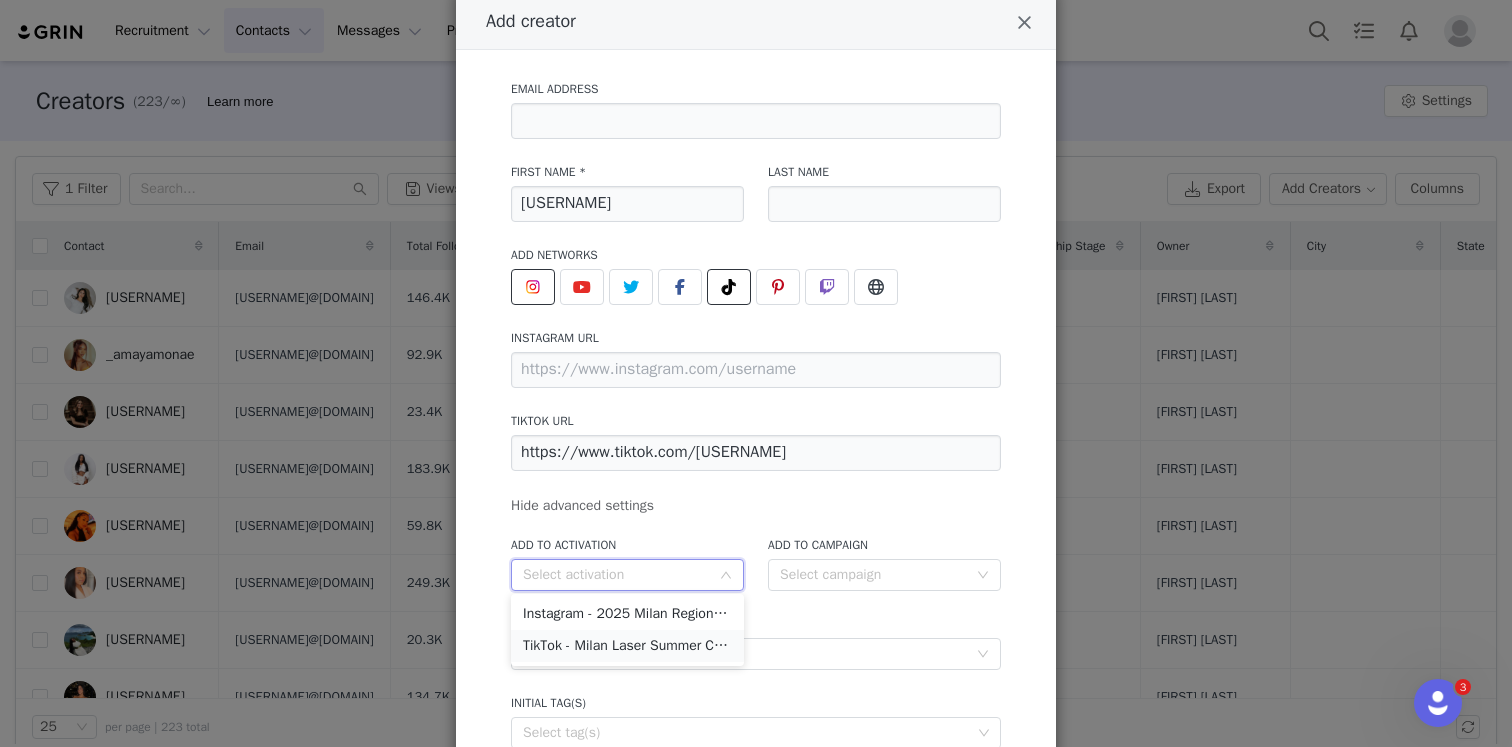 click on "TikTok - Milan Laser Summer Campaign" at bounding box center [627, 646] 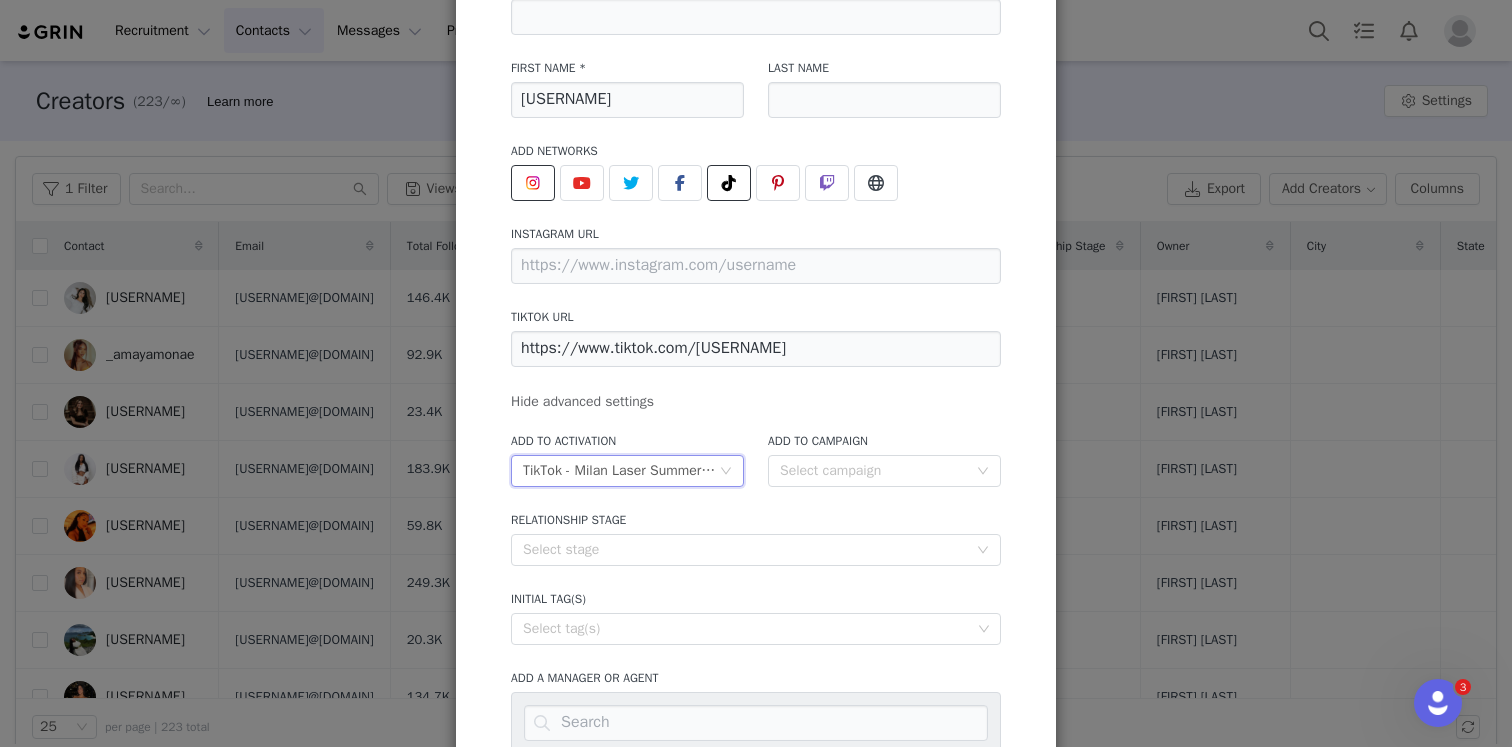 scroll, scrollTop: 422, scrollLeft: 0, axis: vertical 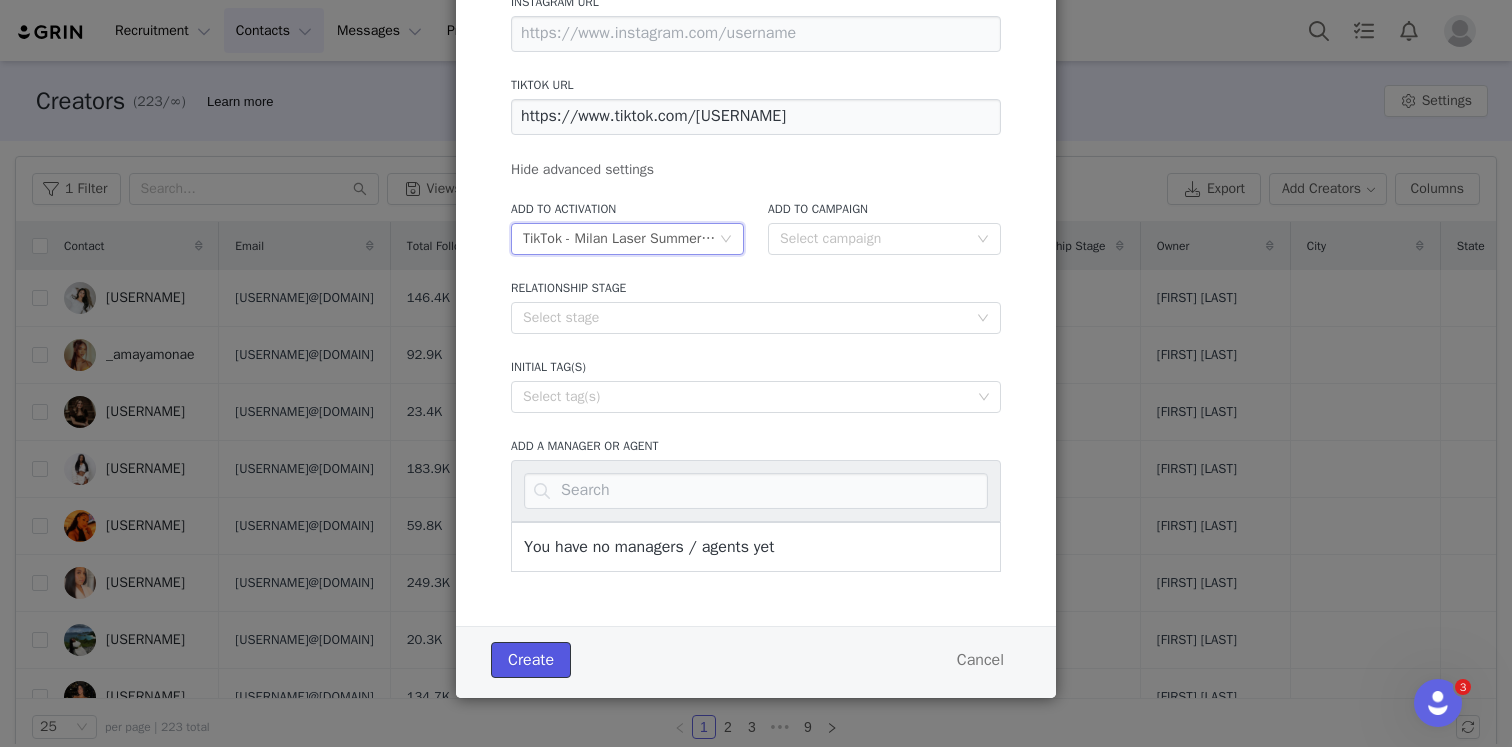 click on "Create" at bounding box center [531, 660] 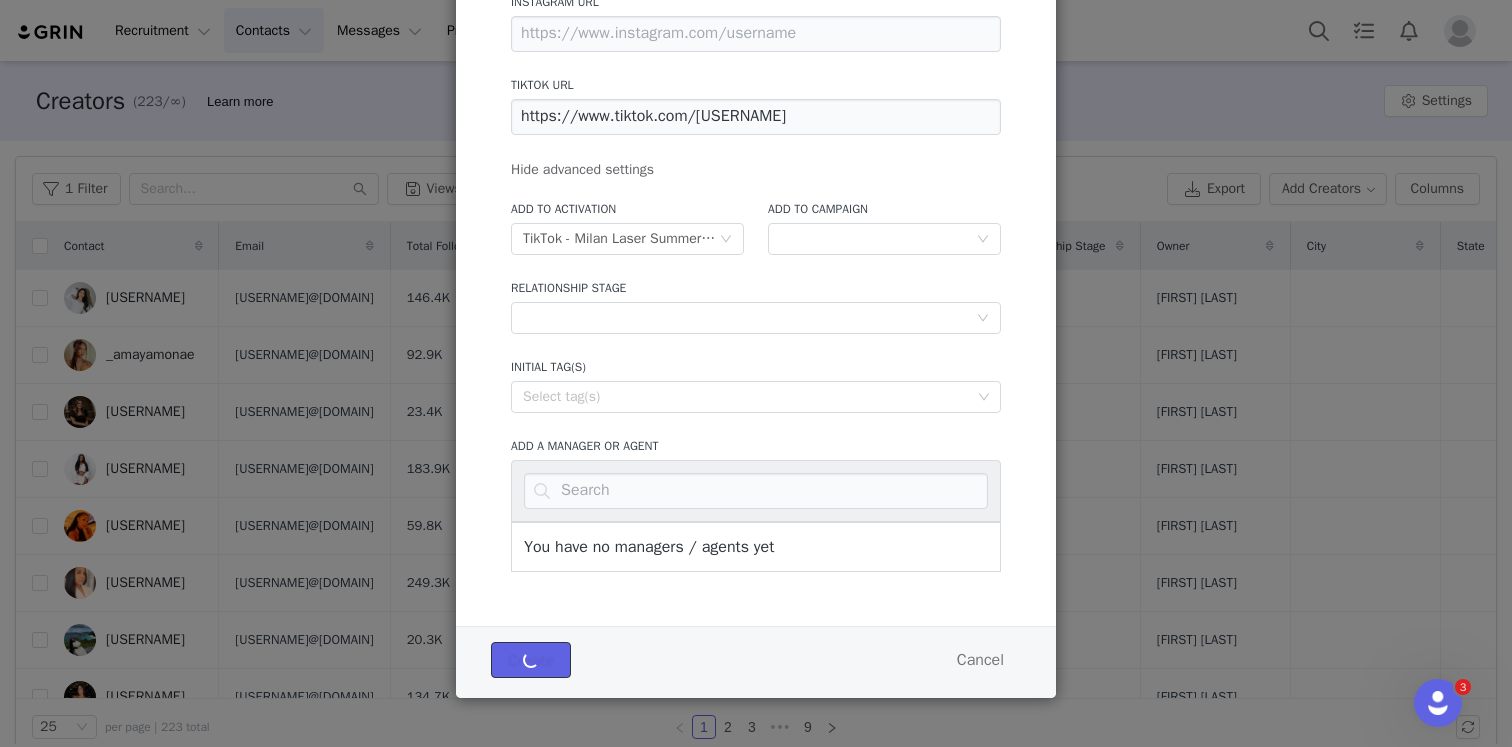 type 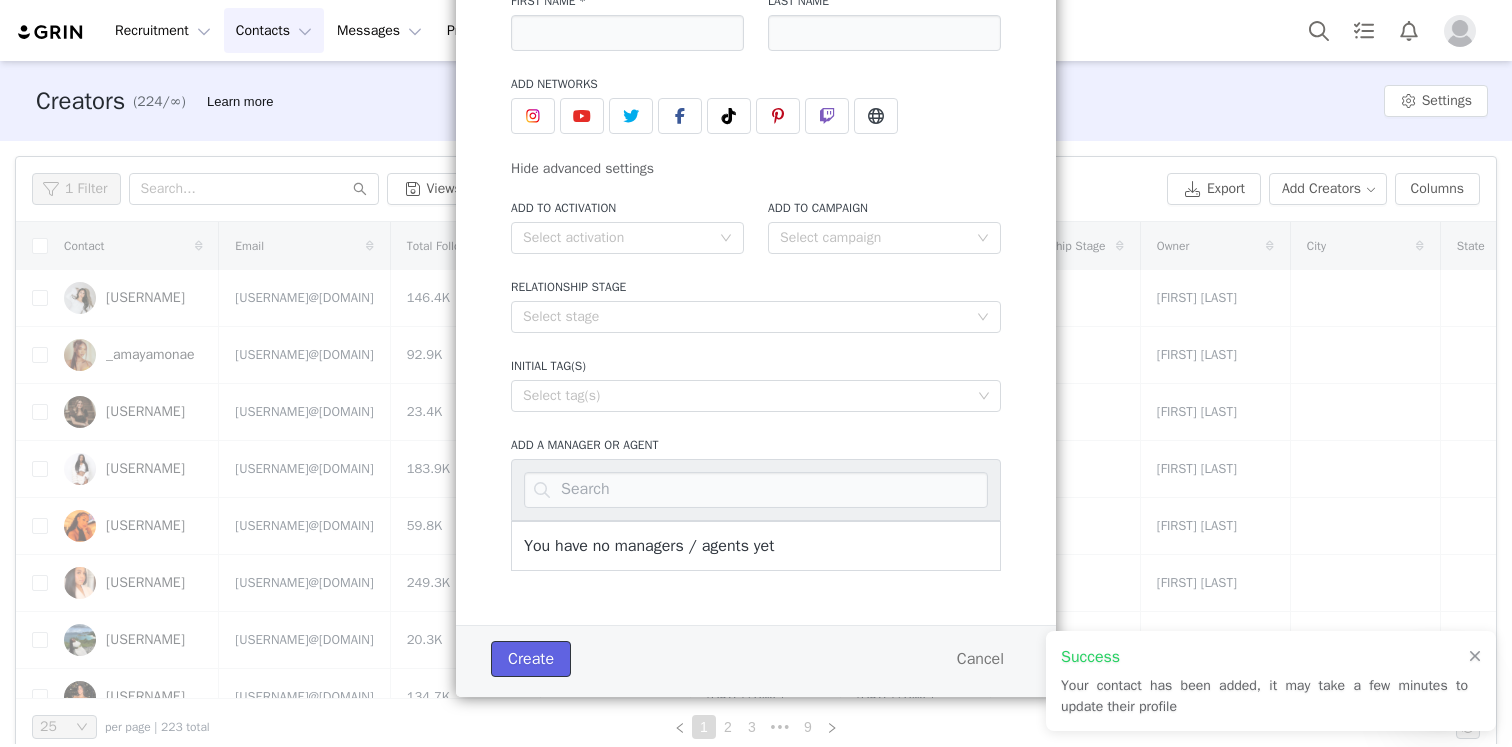 scroll, scrollTop: 256, scrollLeft: 0, axis: vertical 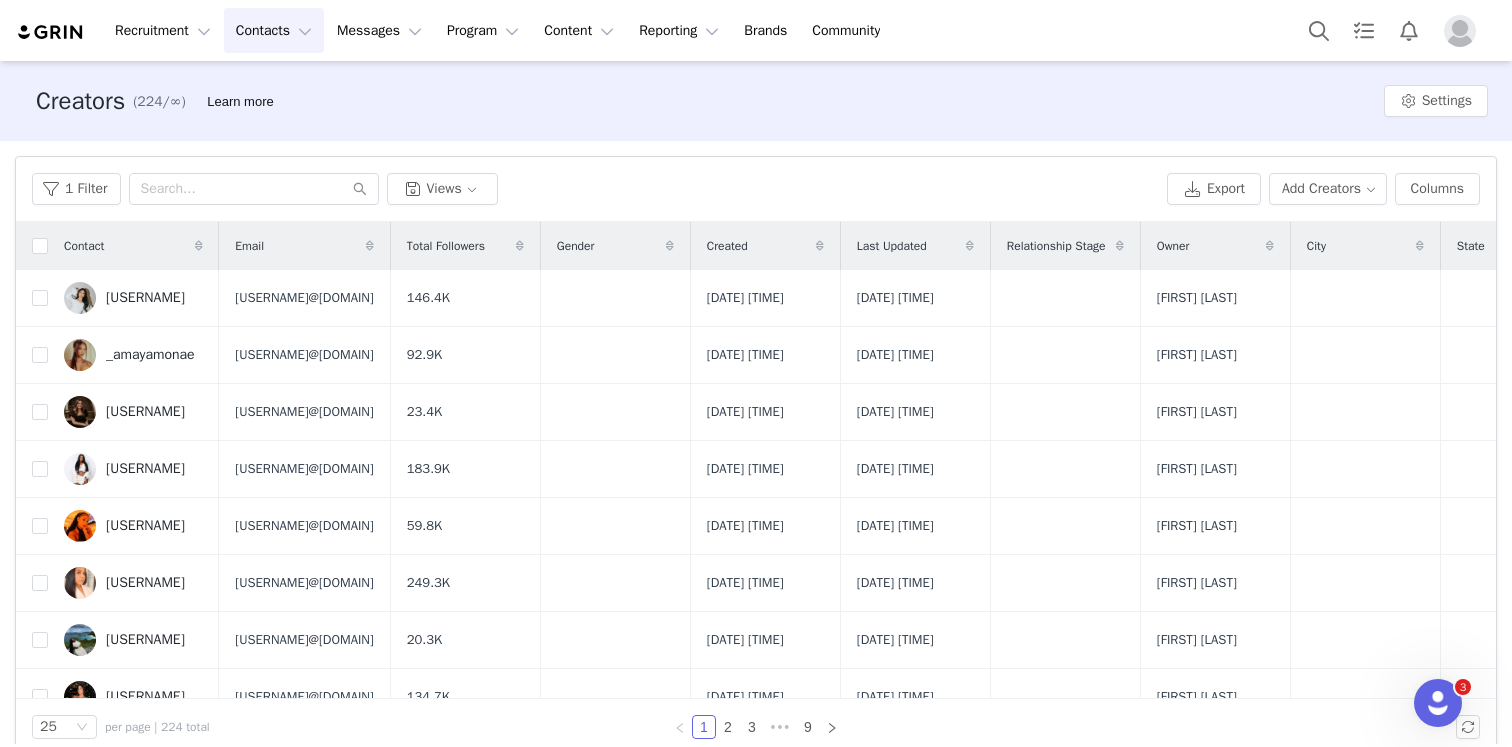 click on "1 Filter Views     Export  Add Creators      Columns" at bounding box center [756, 189] 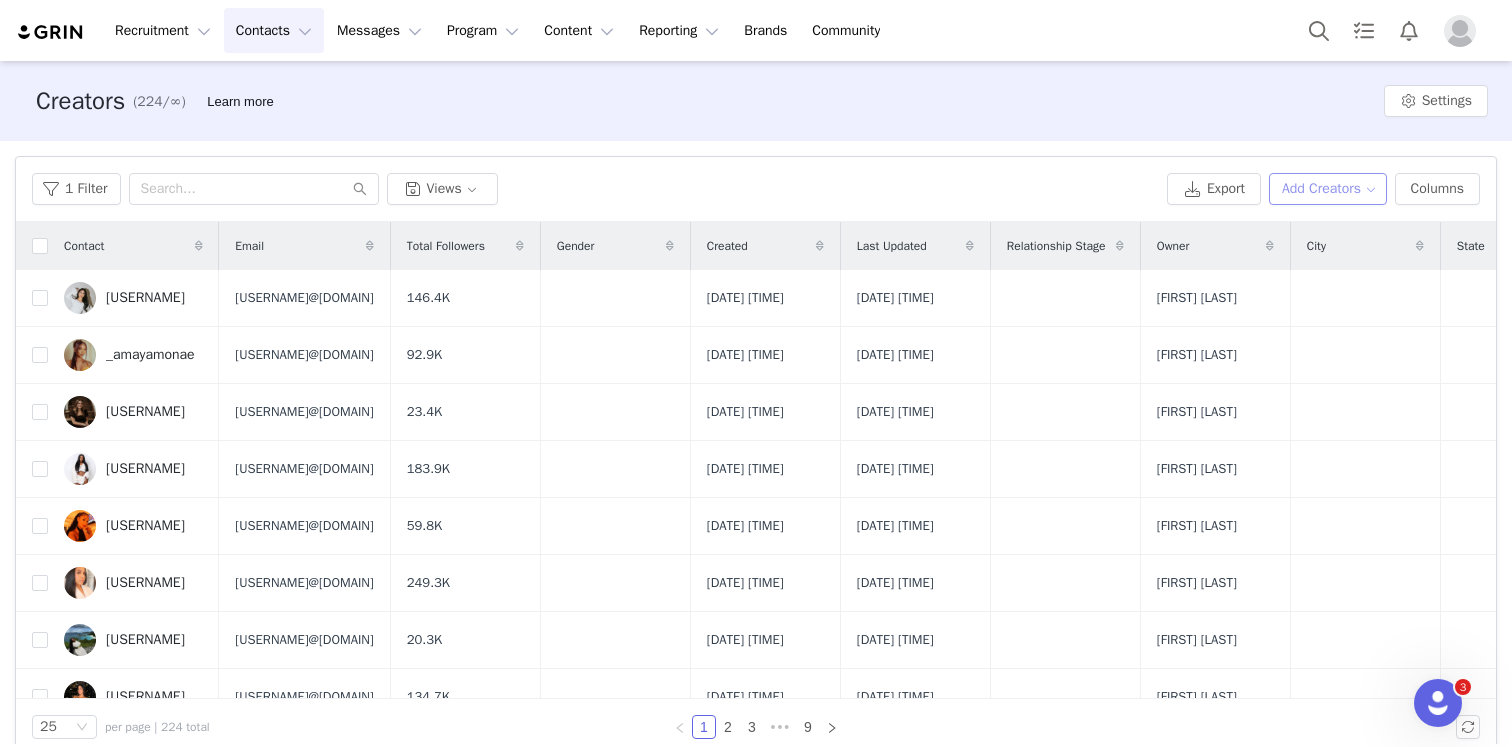 click on "Add Creators" at bounding box center (1328, 189) 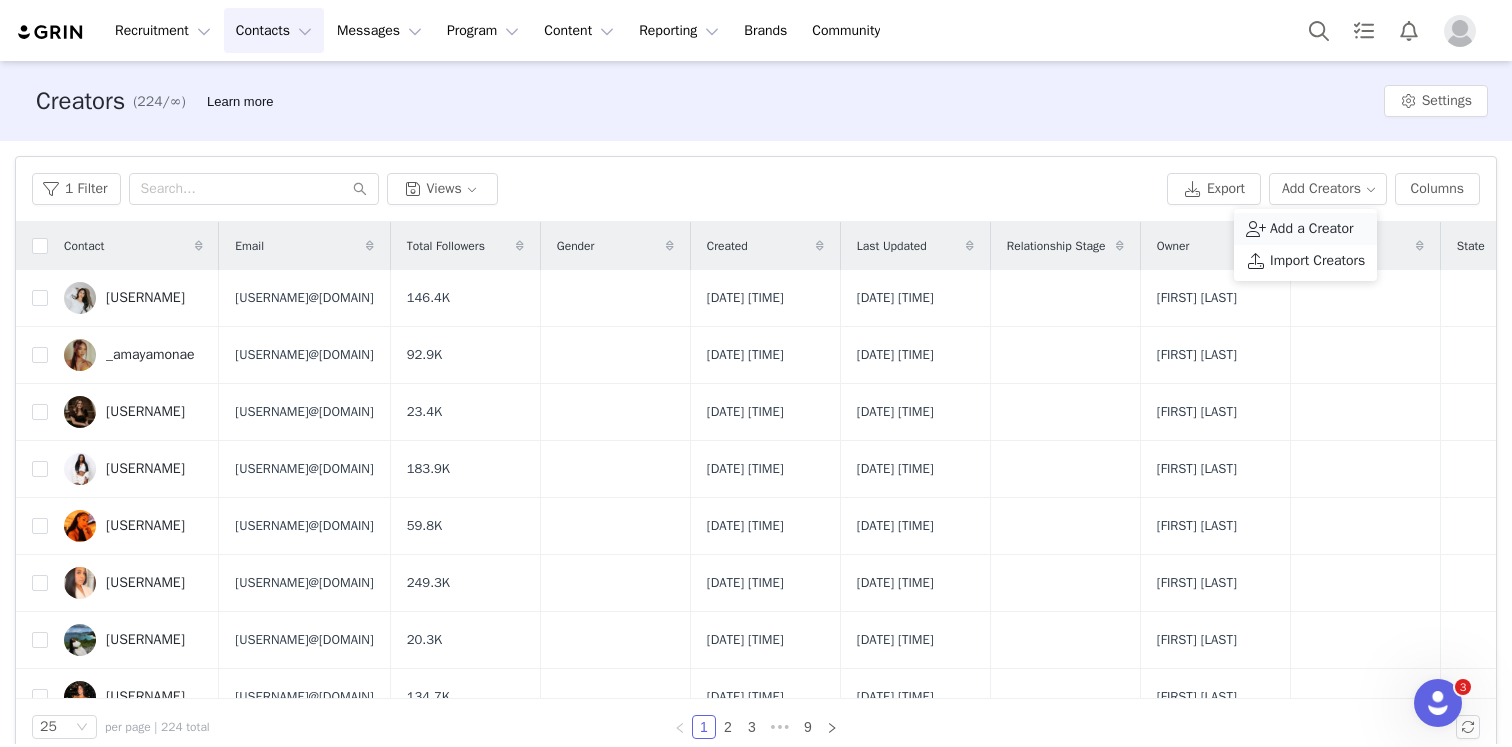click on "Add a Creator" at bounding box center (1312, 229) 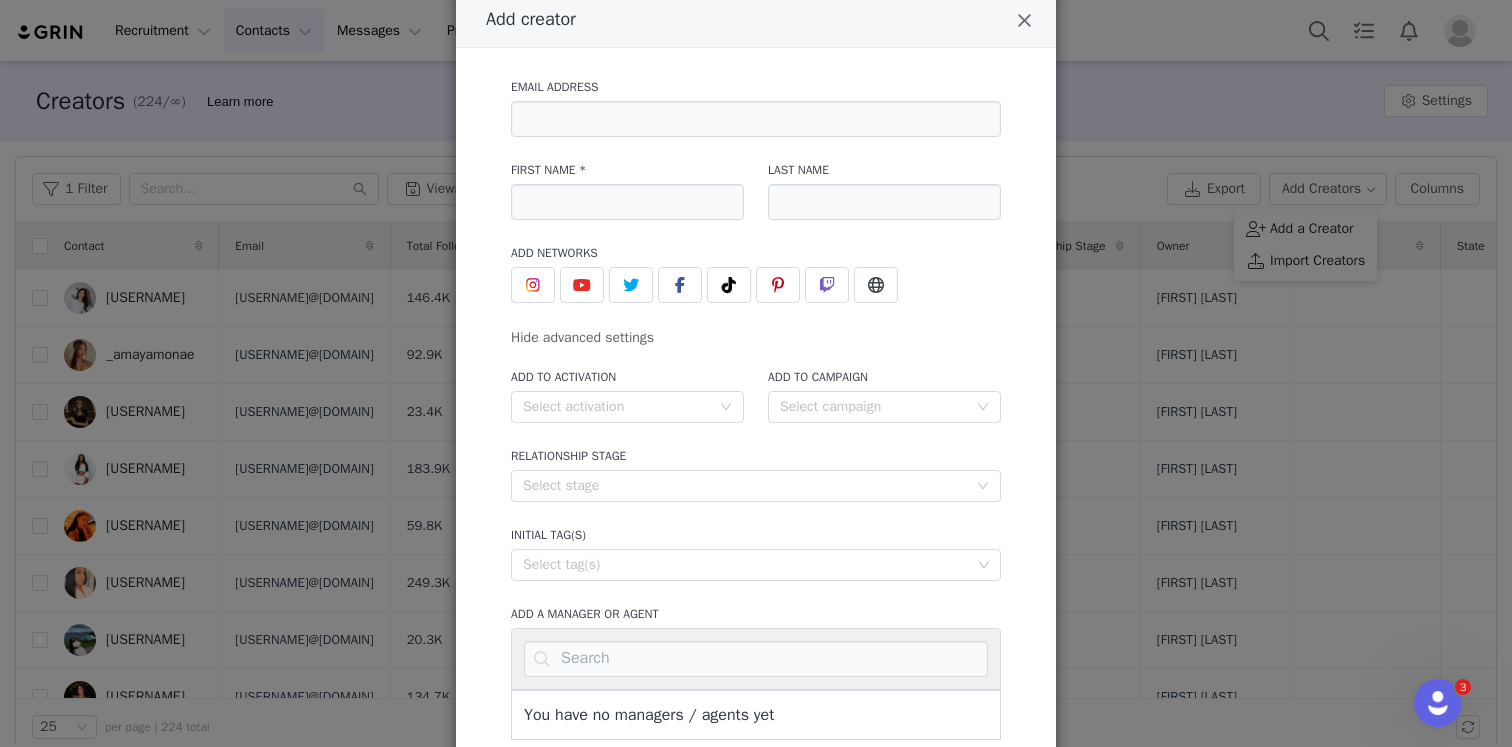 scroll, scrollTop: 10, scrollLeft: 0, axis: vertical 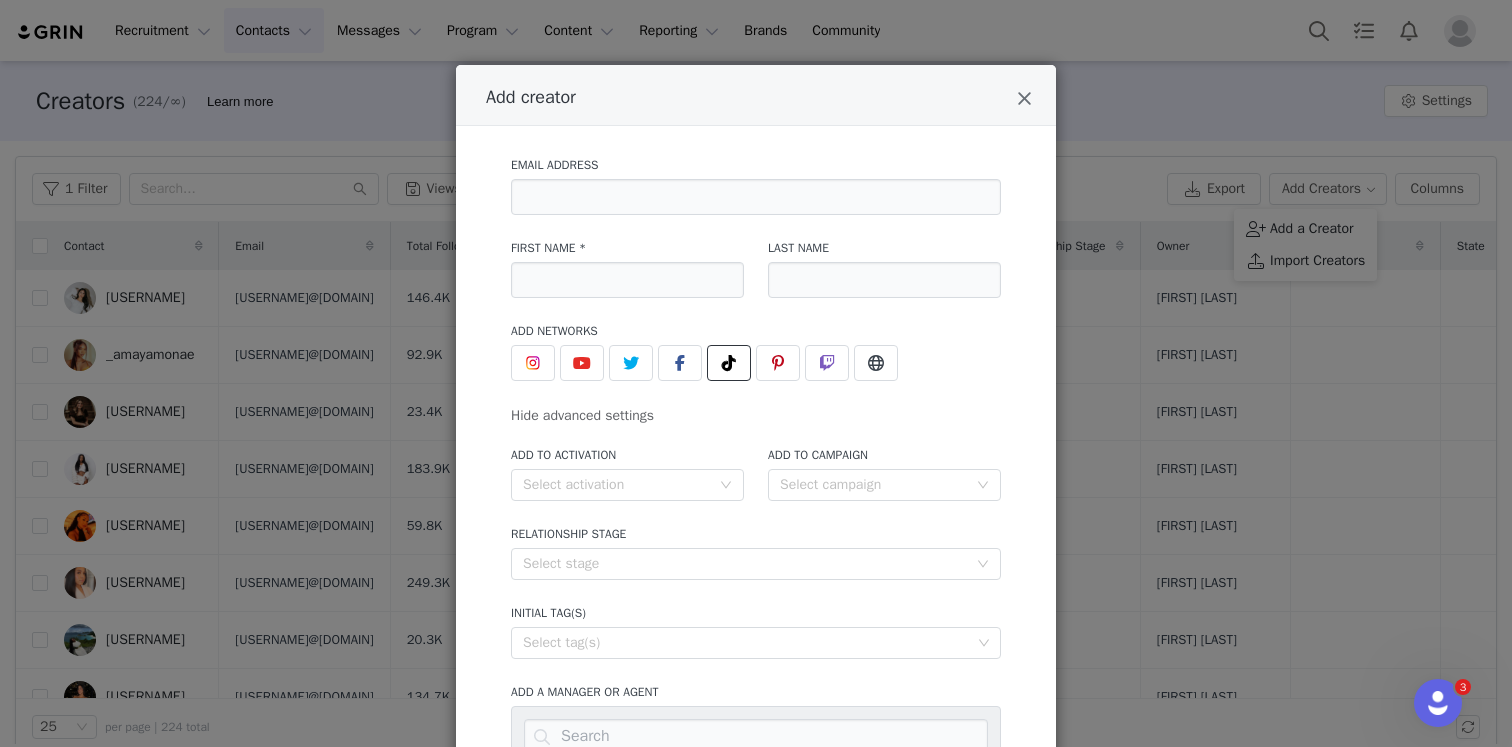 click at bounding box center [729, 363] 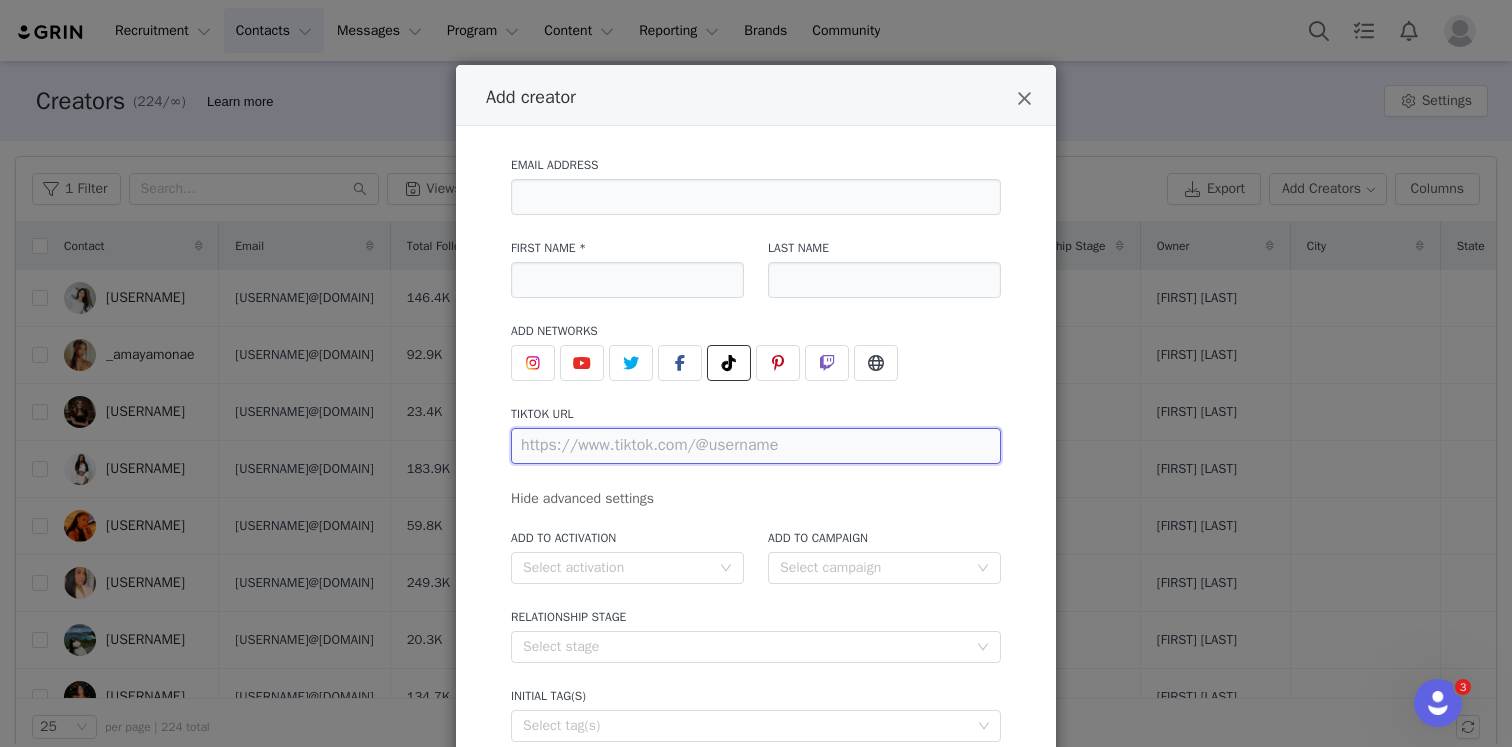 click at bounding box center [756, 446] 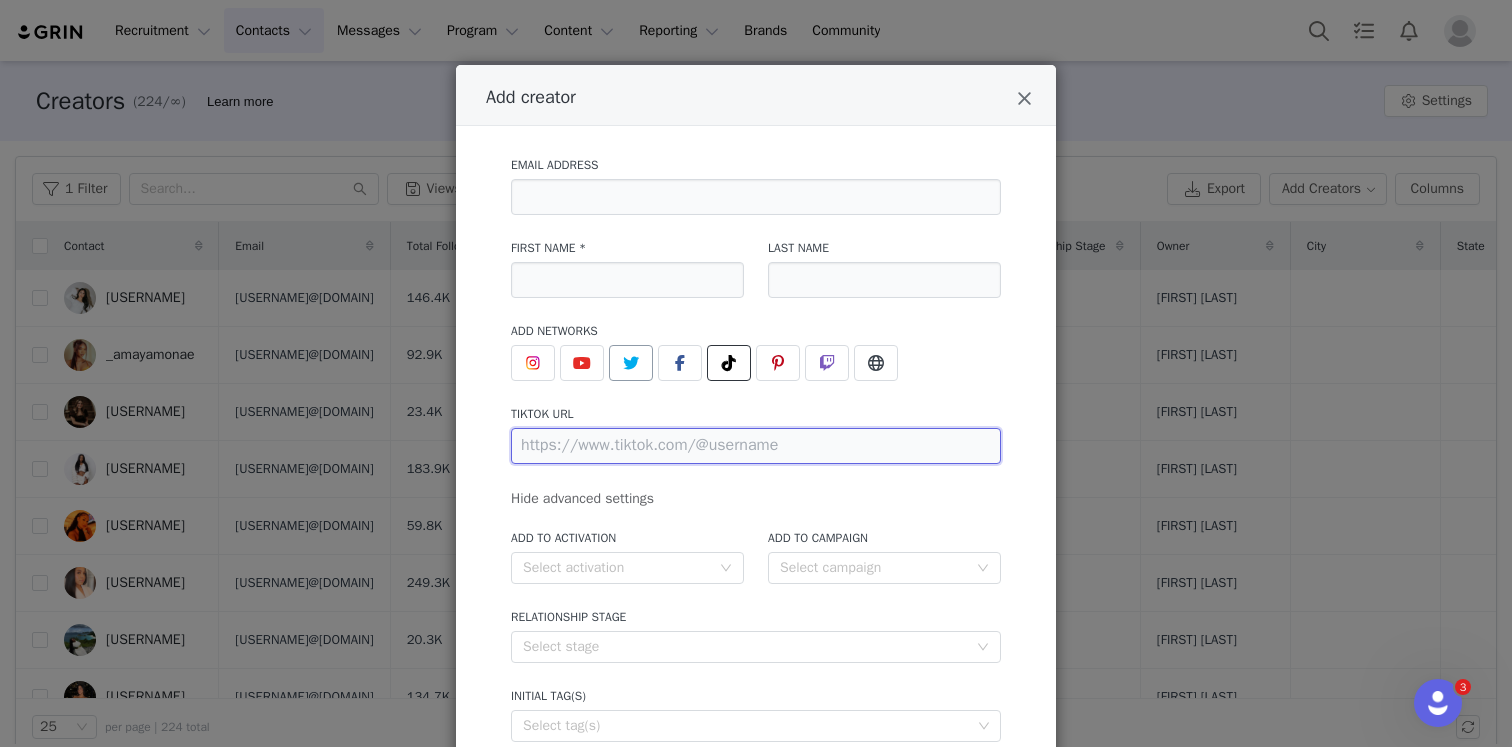 paste on "https://www.tiktok.com/[USERNAME]?lang=en" 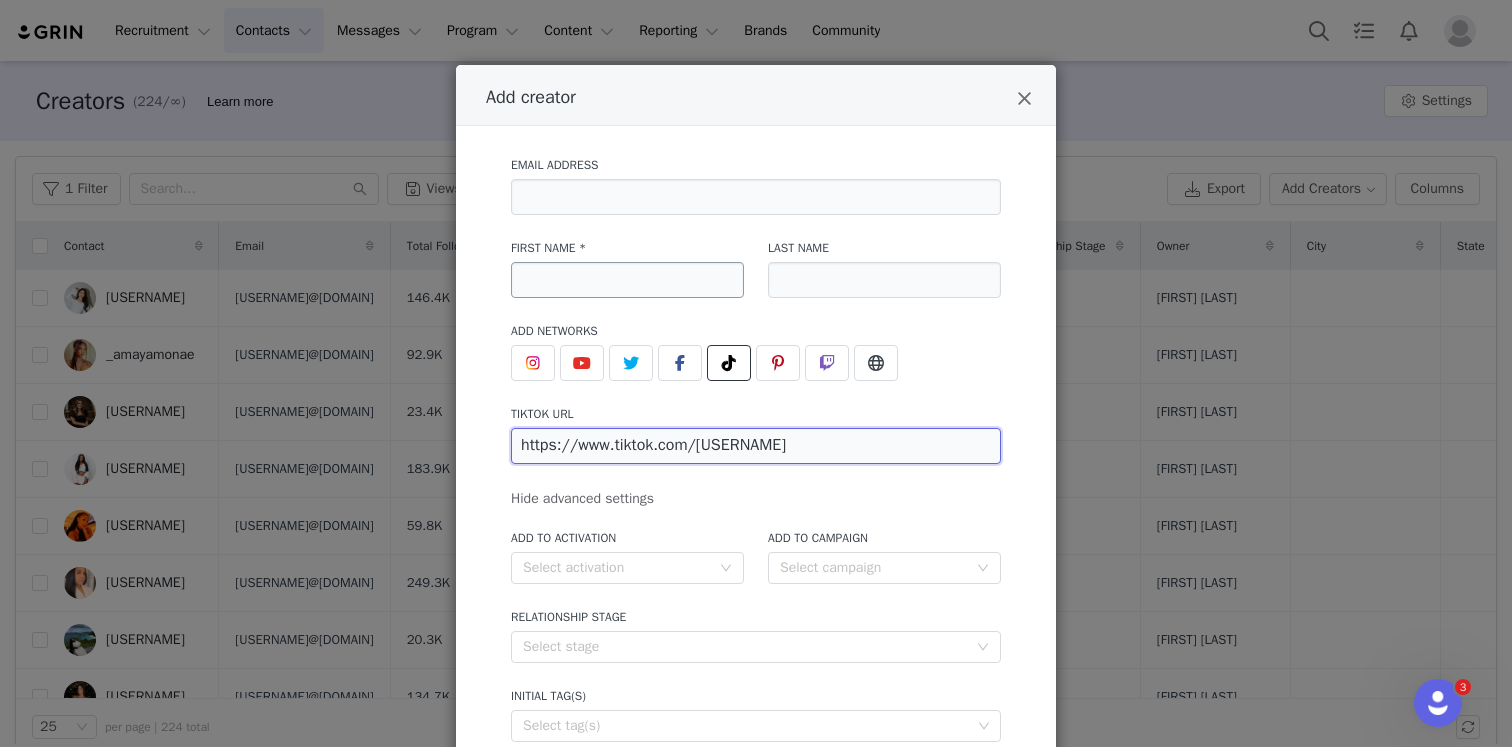 type on "https://www.tiktok.com/[USERNAME]" 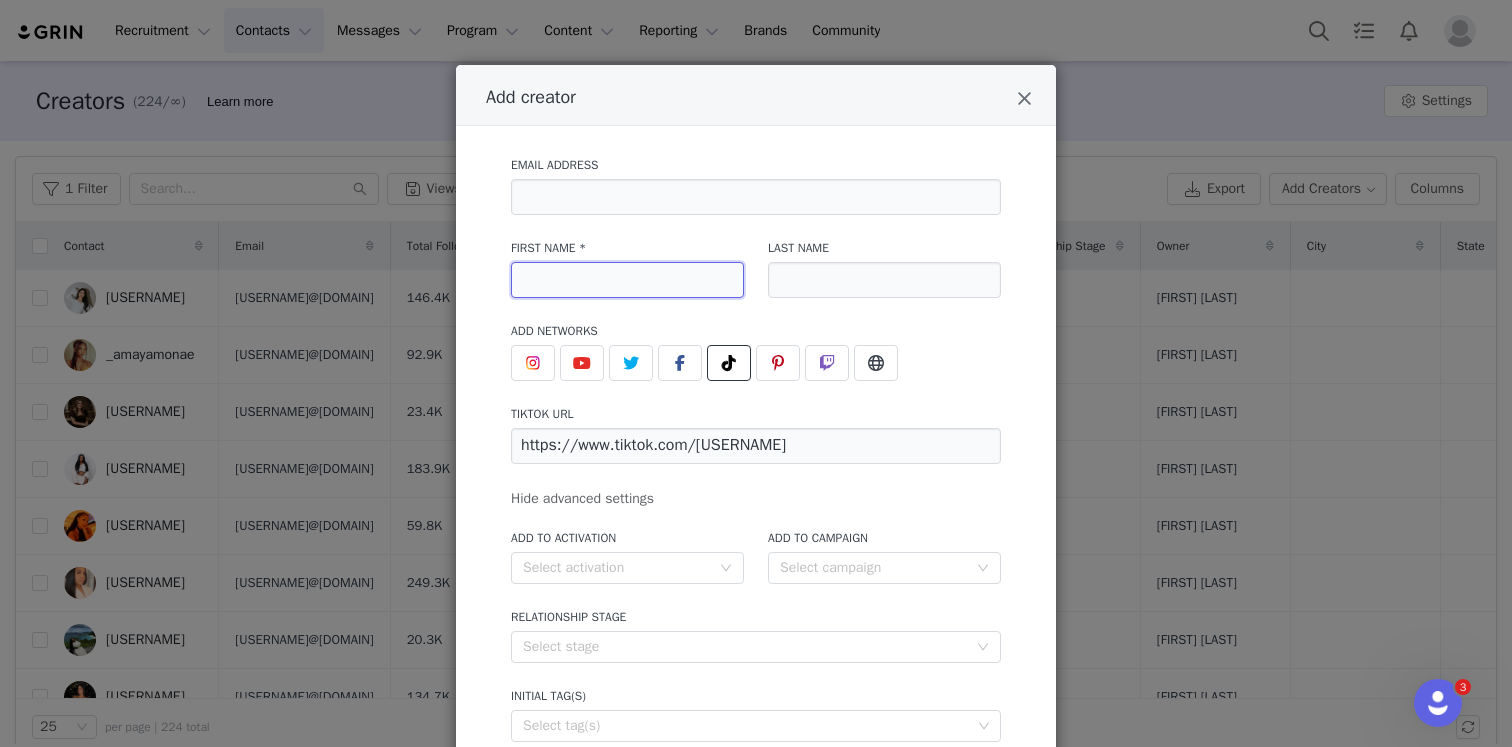 click at bounding box center (627, 280) 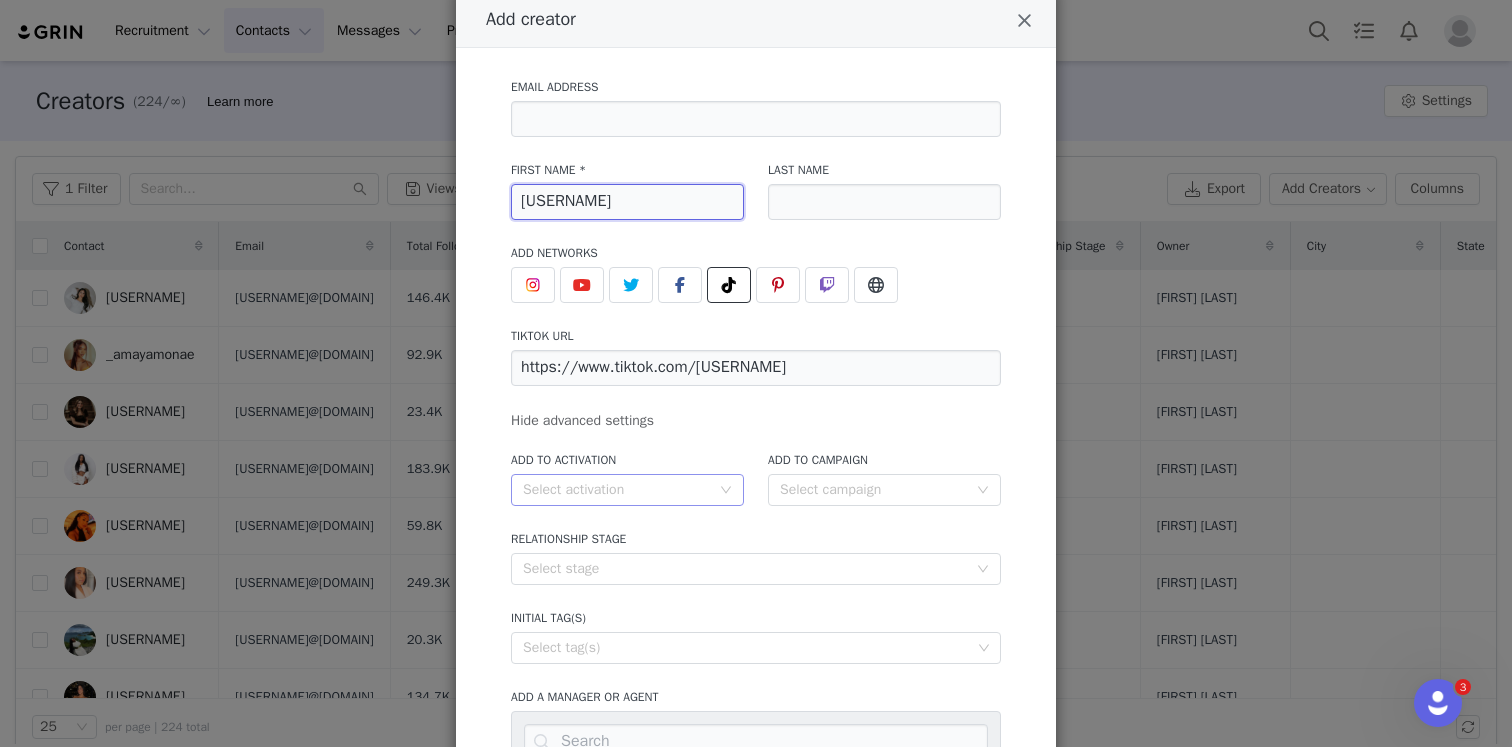 type on "[USERNAME]" 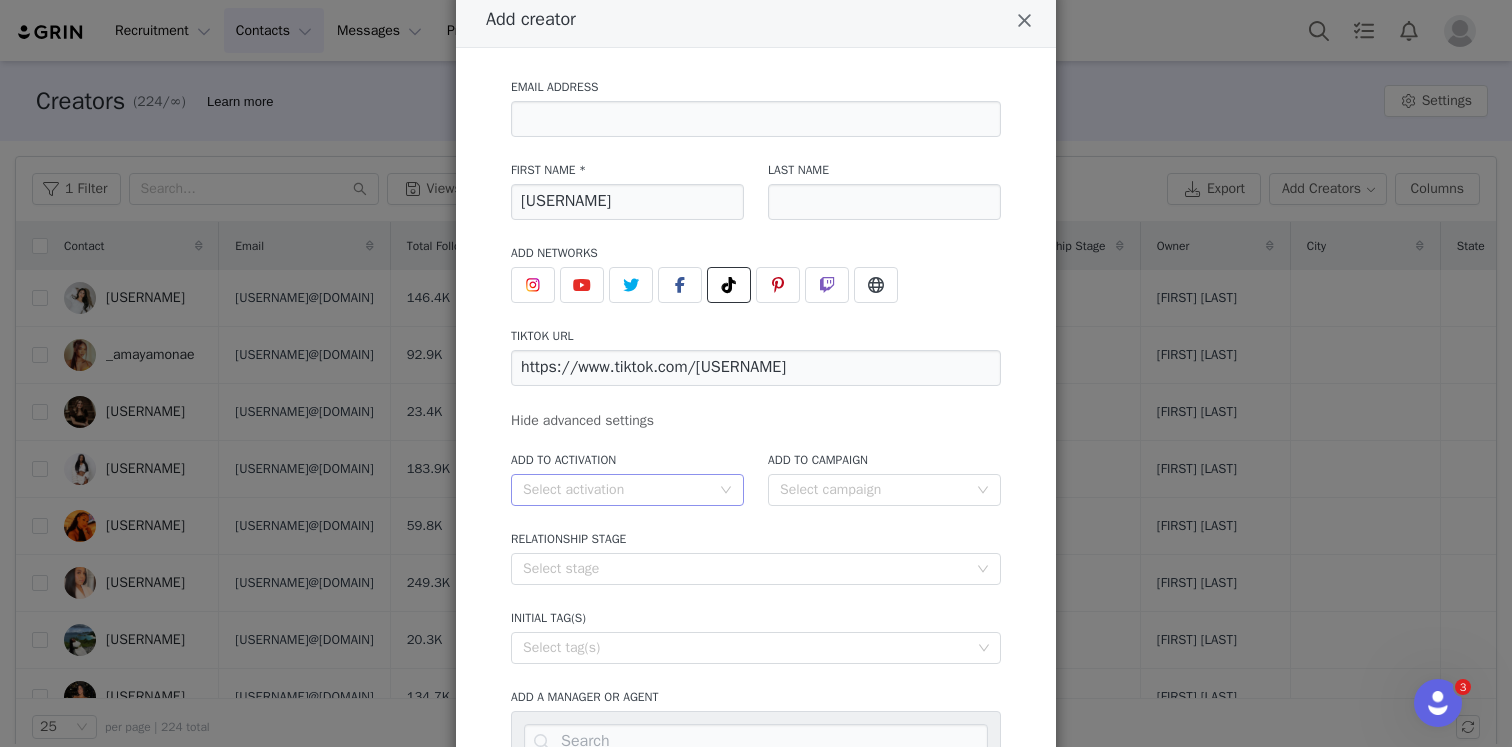 click on "Select activation" at bounding box center [621, 490] 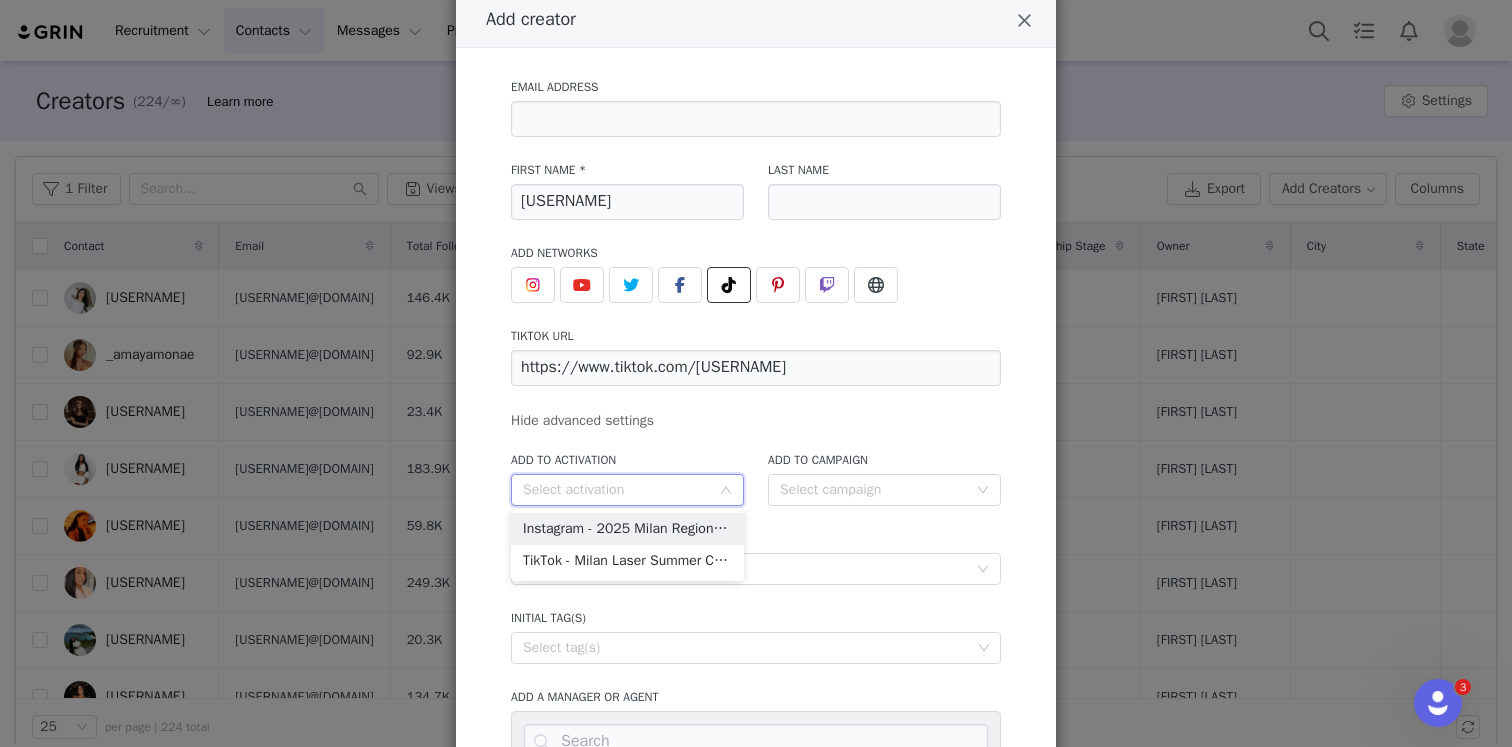 scroll, scrollTop: 99, scrollLeft: 0, axis: vertical 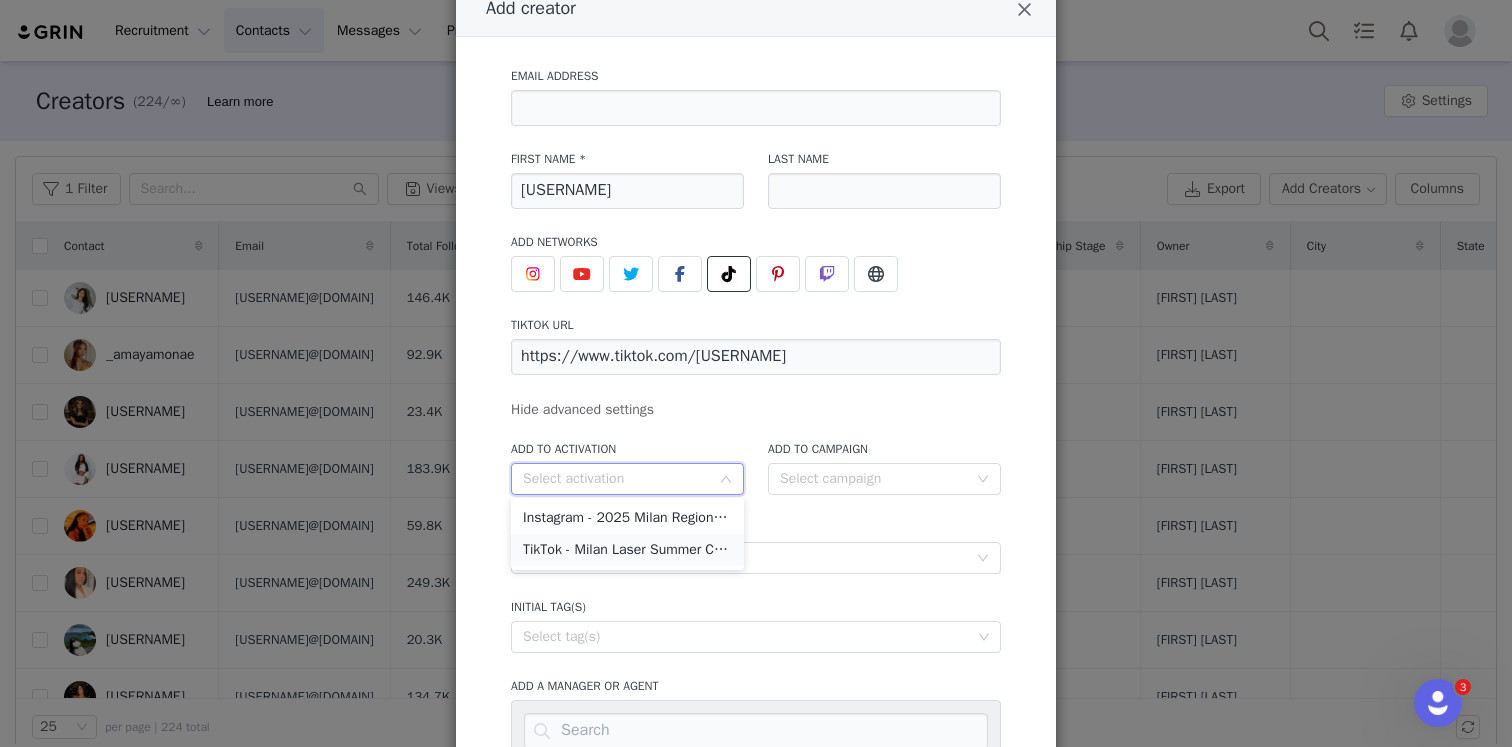 click on "TikTok - Milan Laser Summer Campaign" at bounding box center [627, 550] 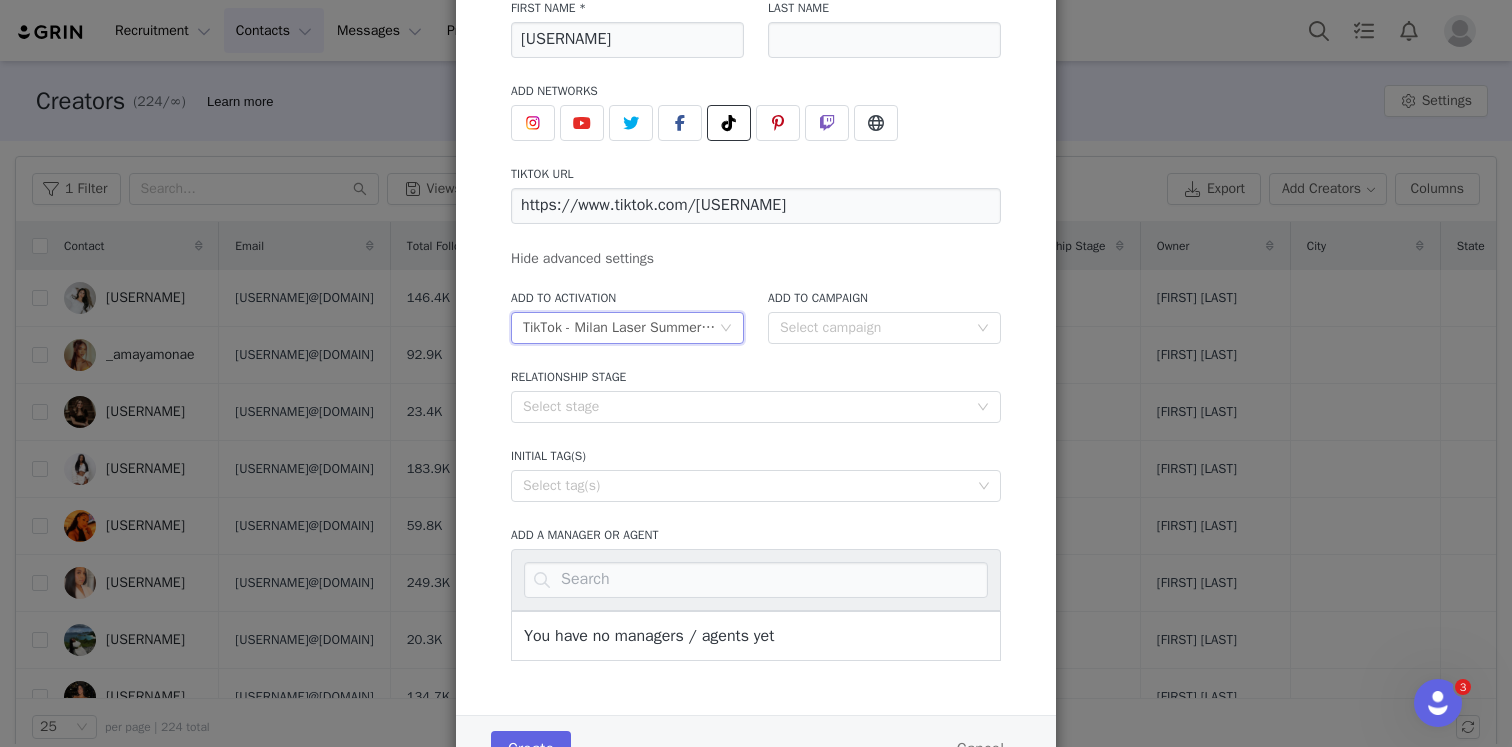 scroll, scrollTop: 339, scrollLeft: 0, axis: vertical 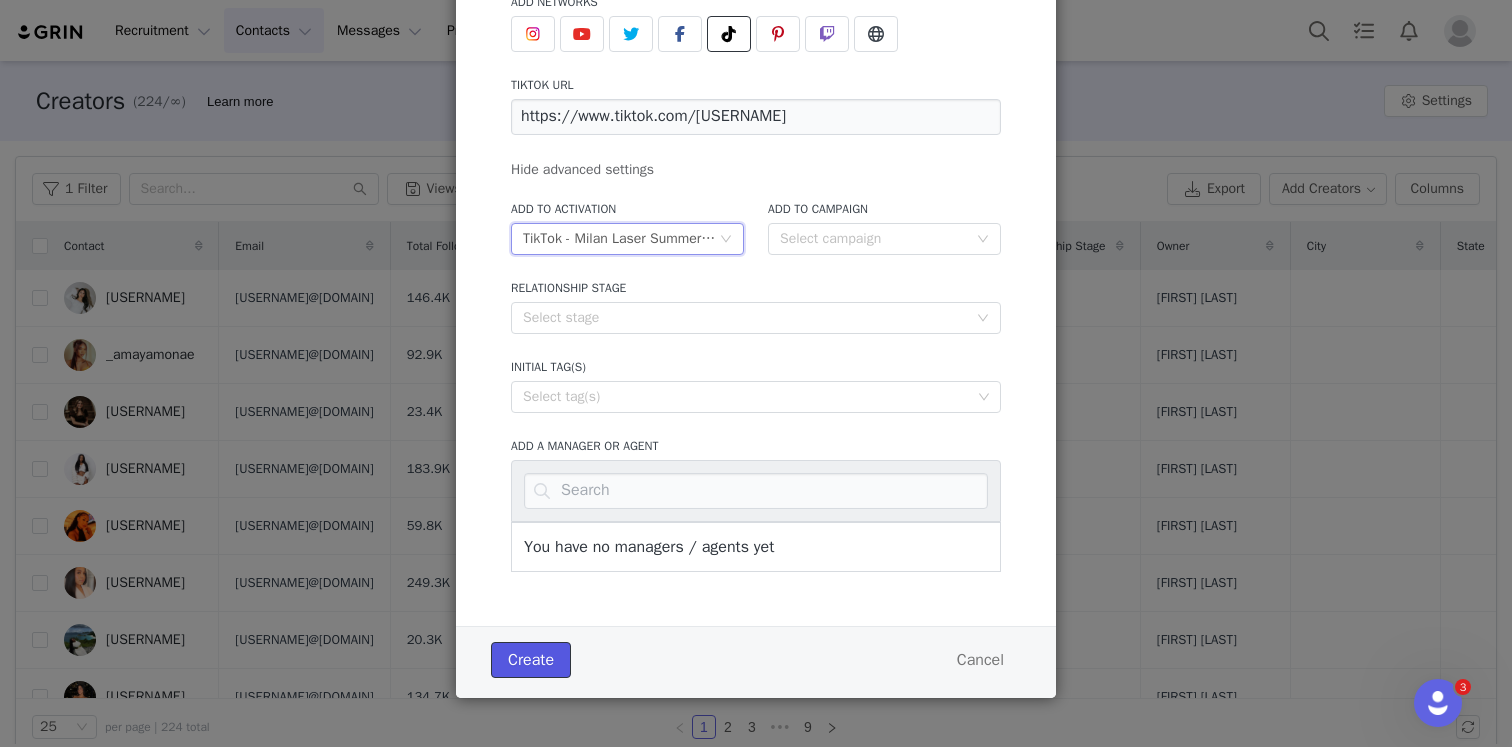 click on "Create" at bounding box center (531, 660) 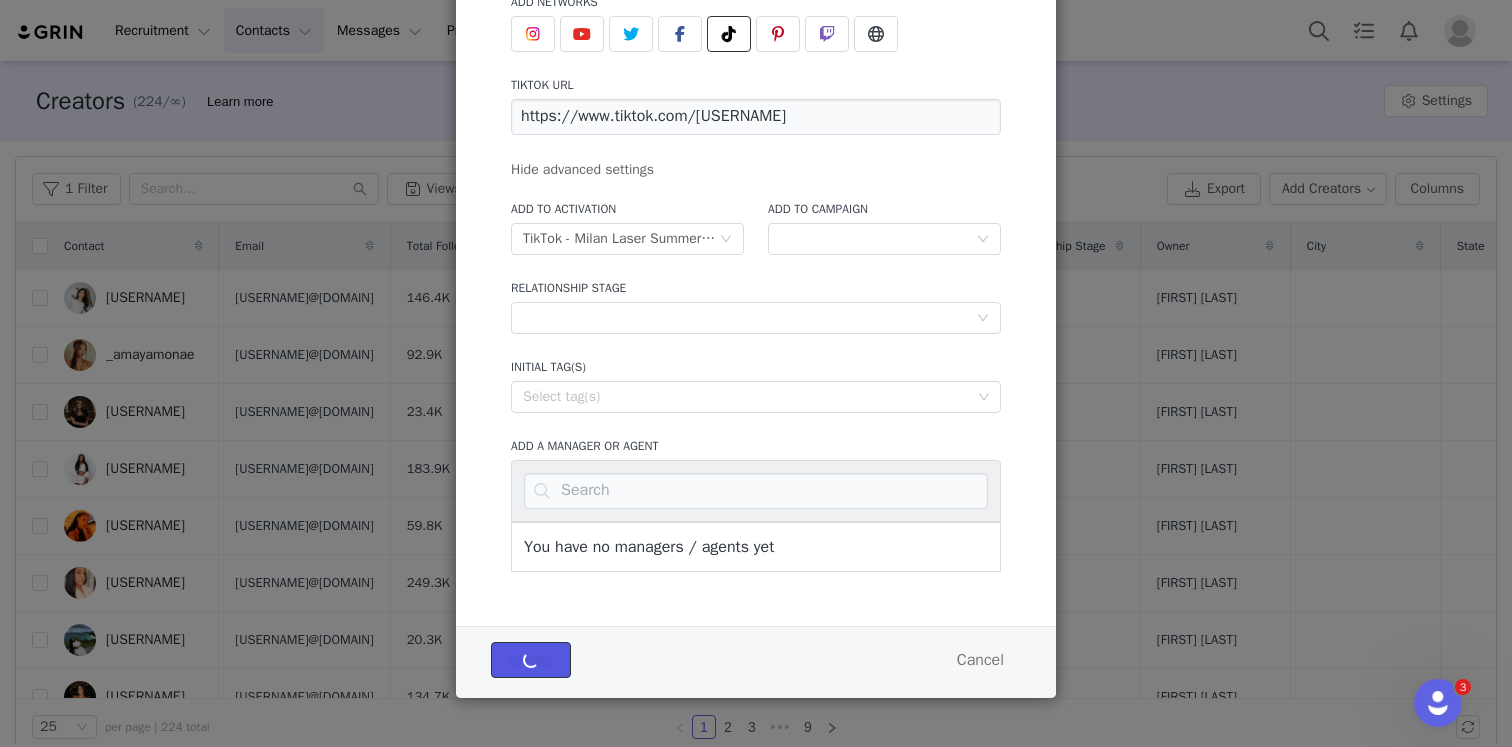 type 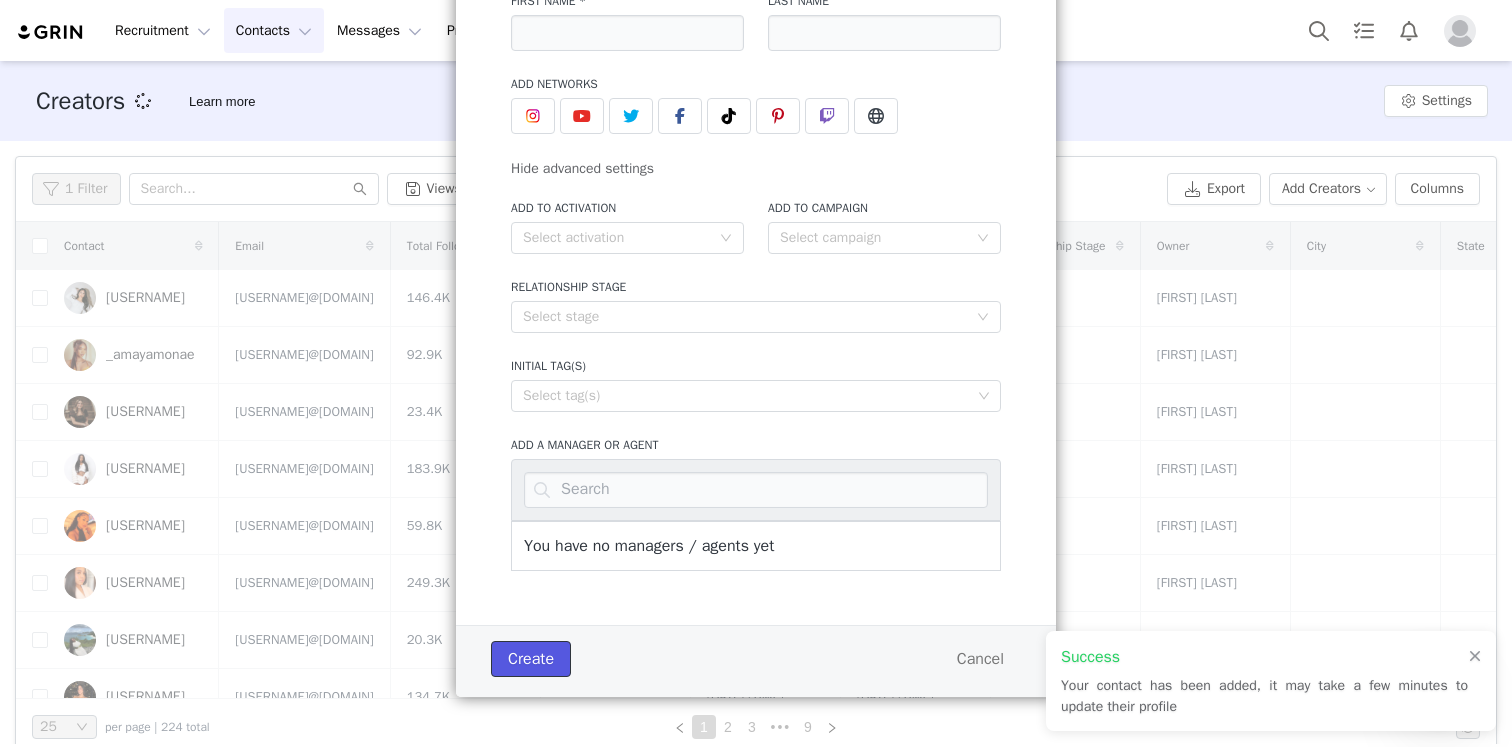 scroll, scrollTop: 256, scrollLeft: 0, axis: vertical 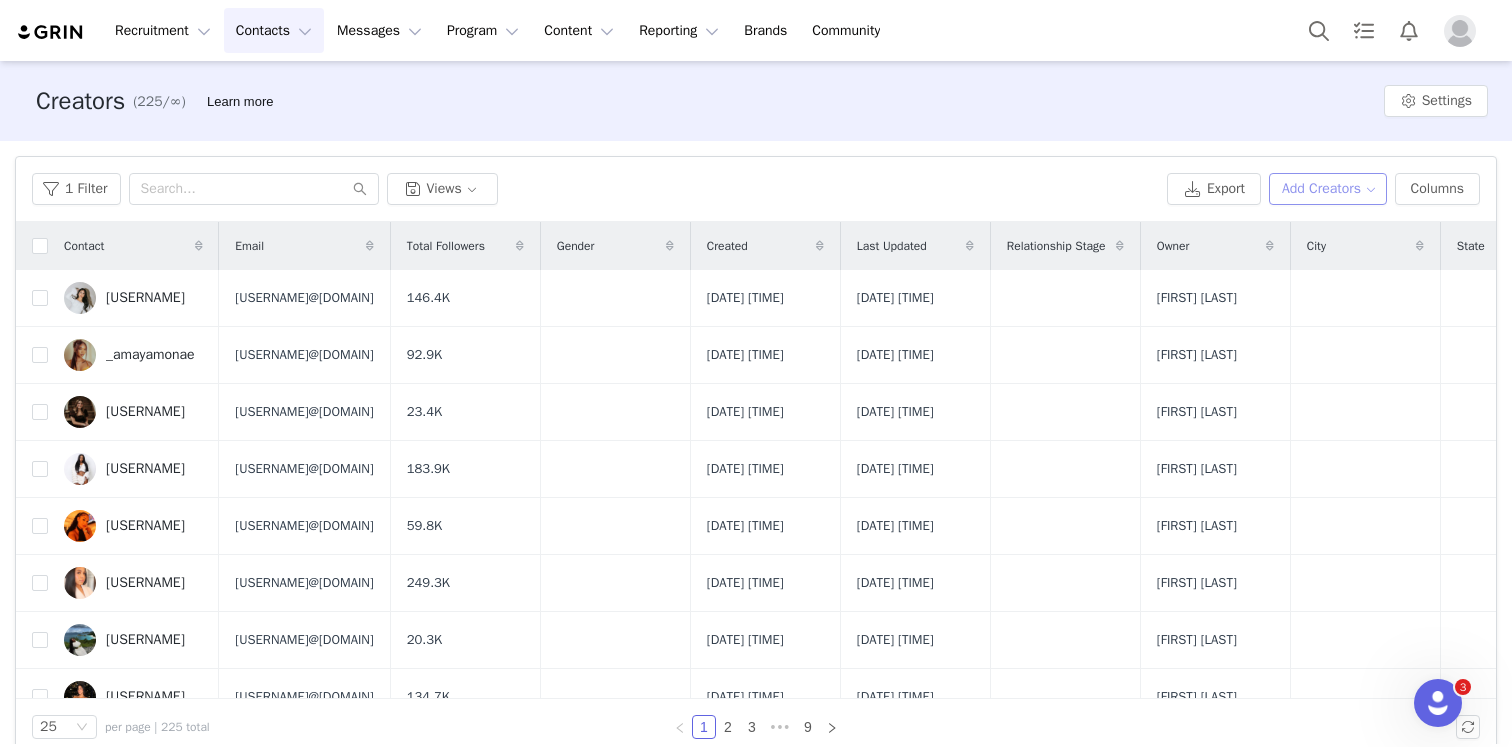 click on "Add Creators" at bounding box center (1328, 189) 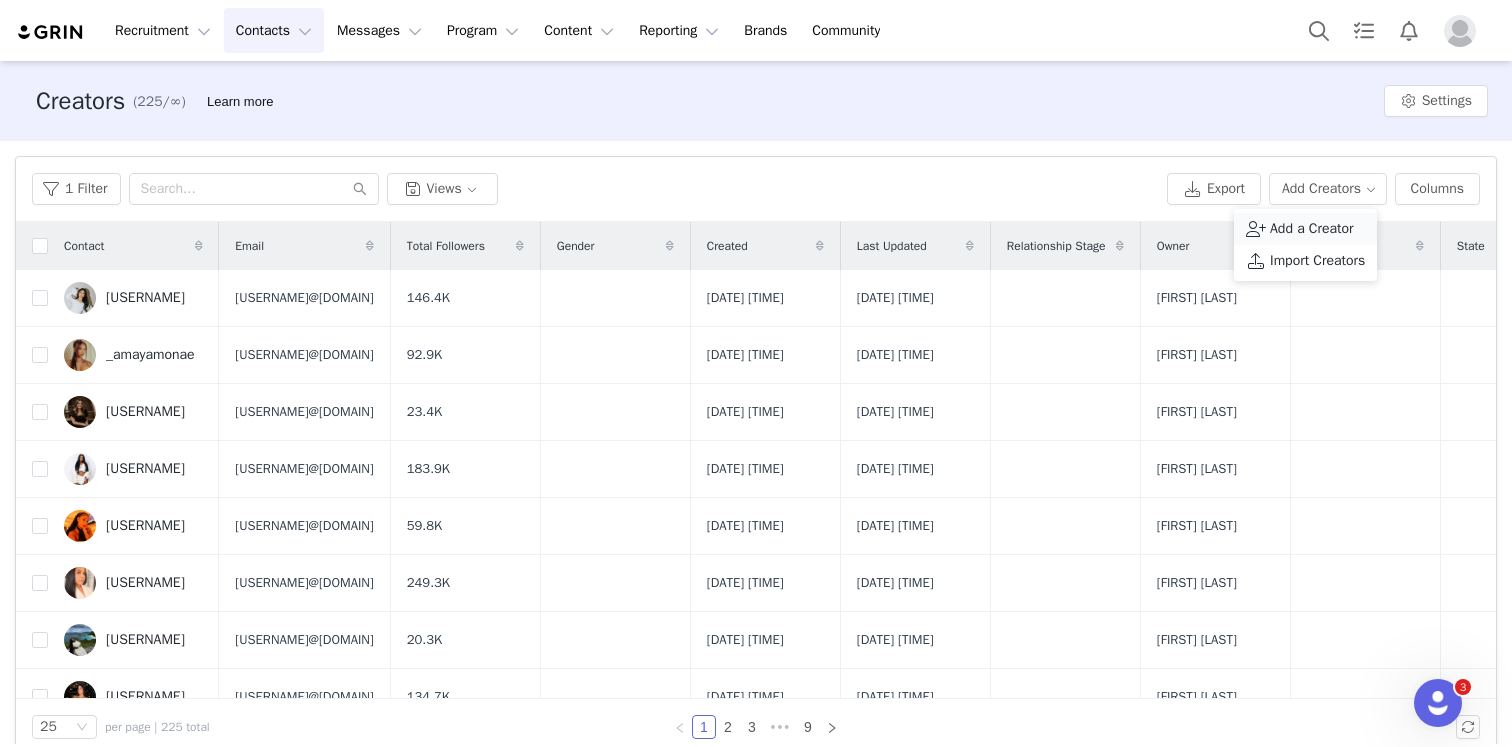 click on "Add a Creator" at bounding box center [1312, 229] 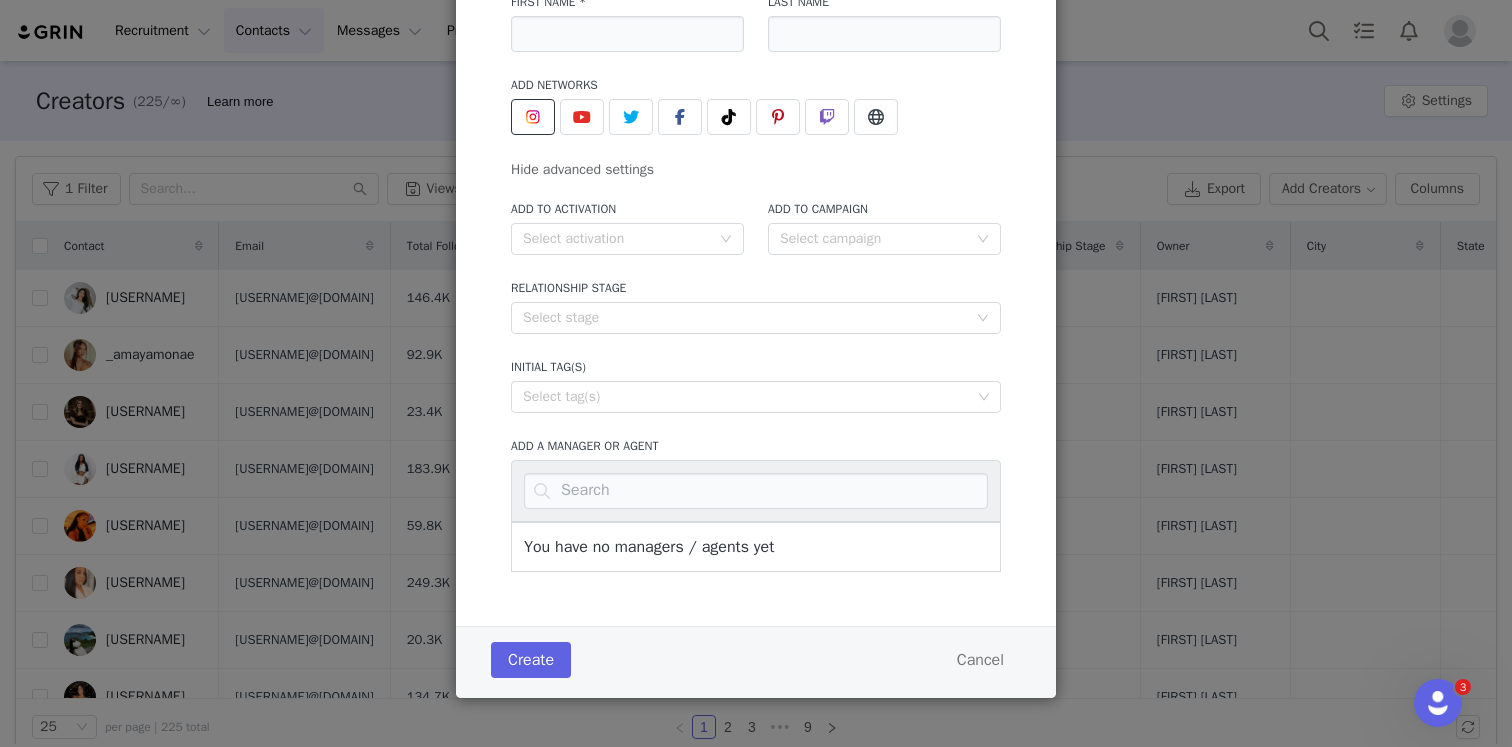 click at bounding box center (533, 117) 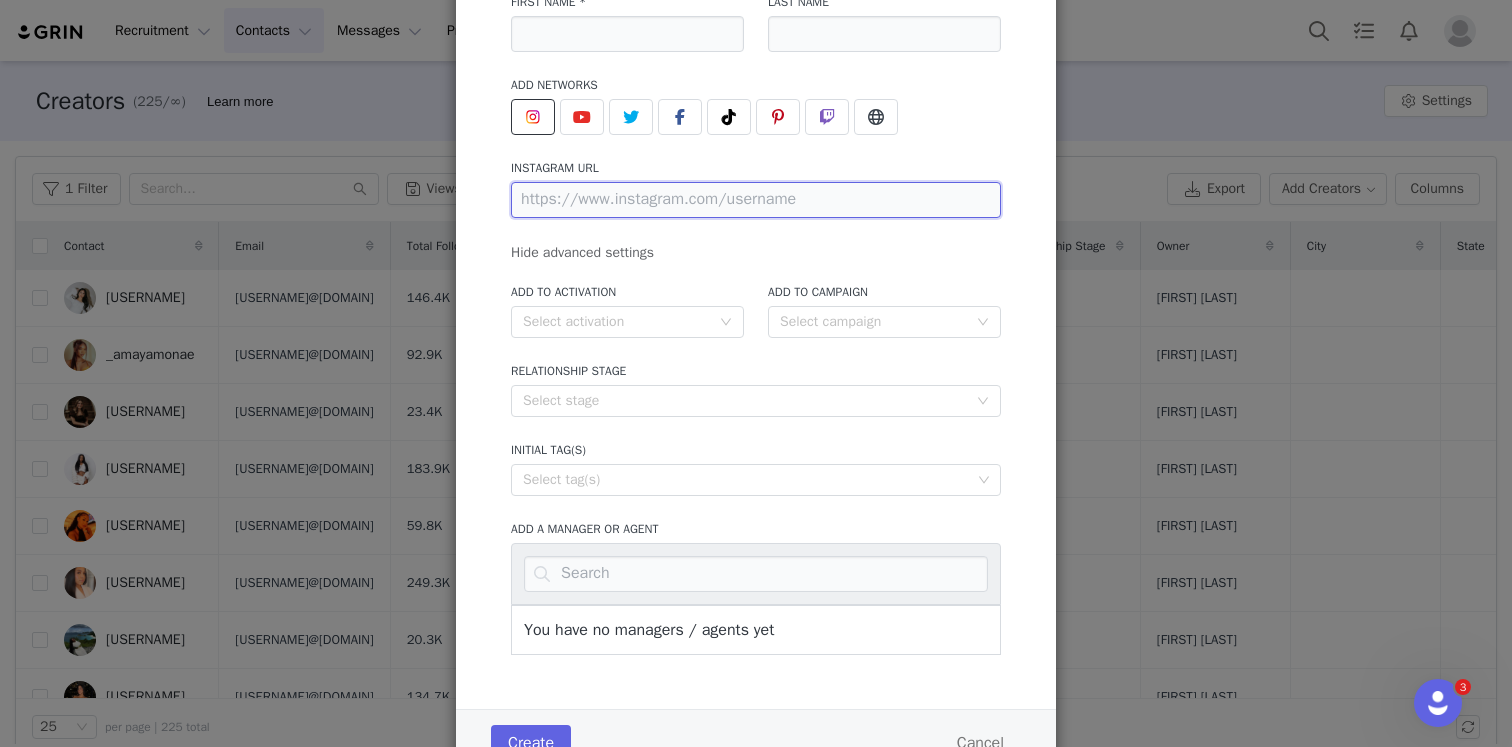 click at bounding box center (756, 200) 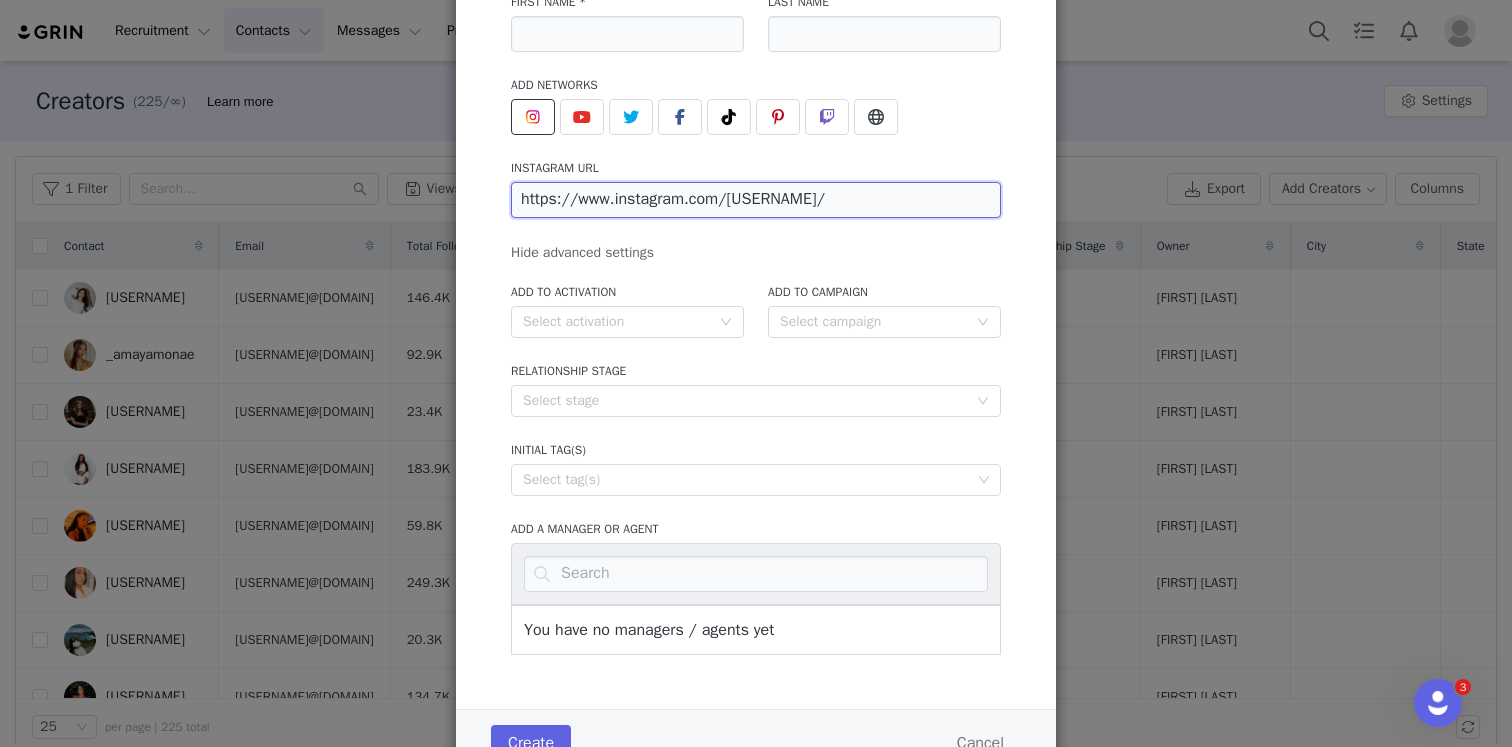 scroll, scrollTop: 161, scrollLeft: 0, axis: vertical 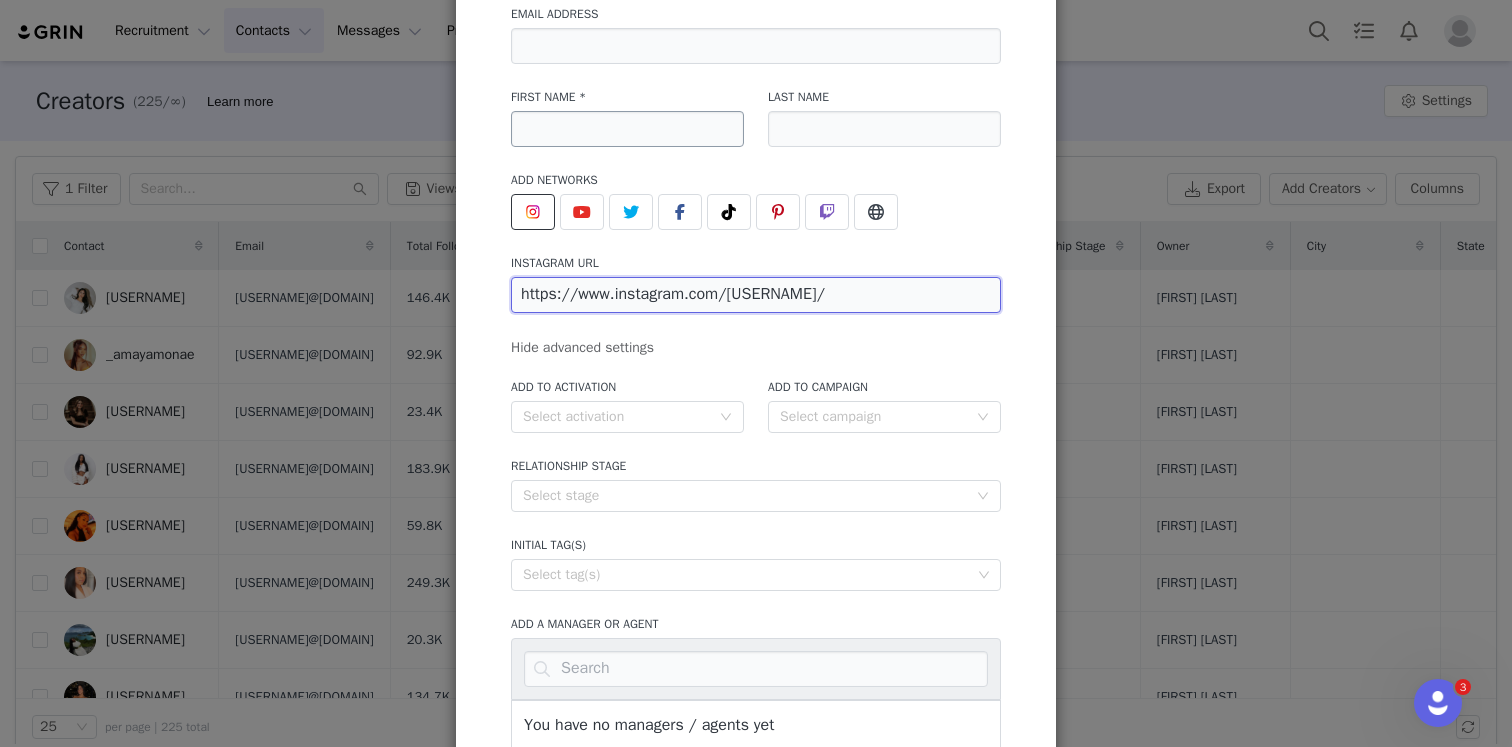 type on "https://www.instagram.com/[USERNAME]/" 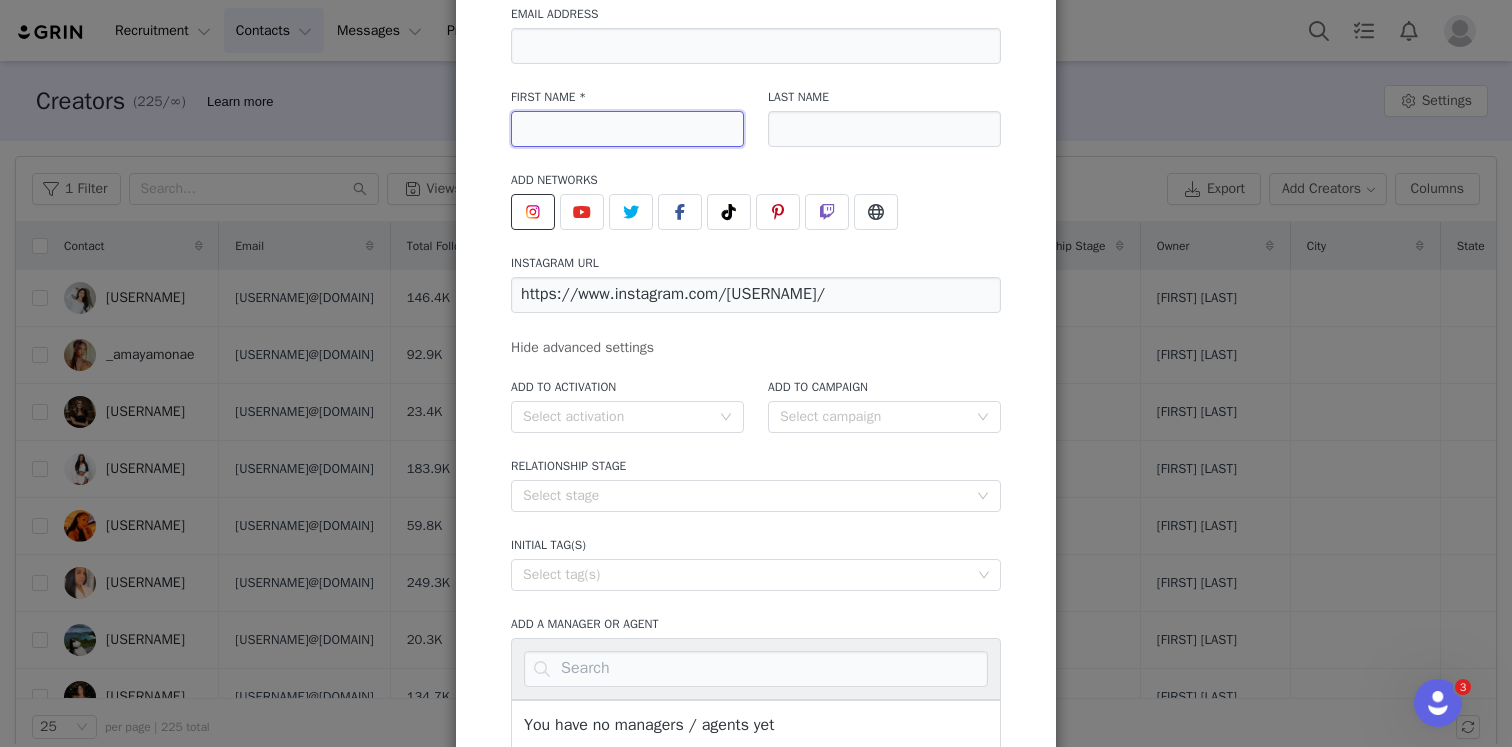 click at bounding box center [627, 129] 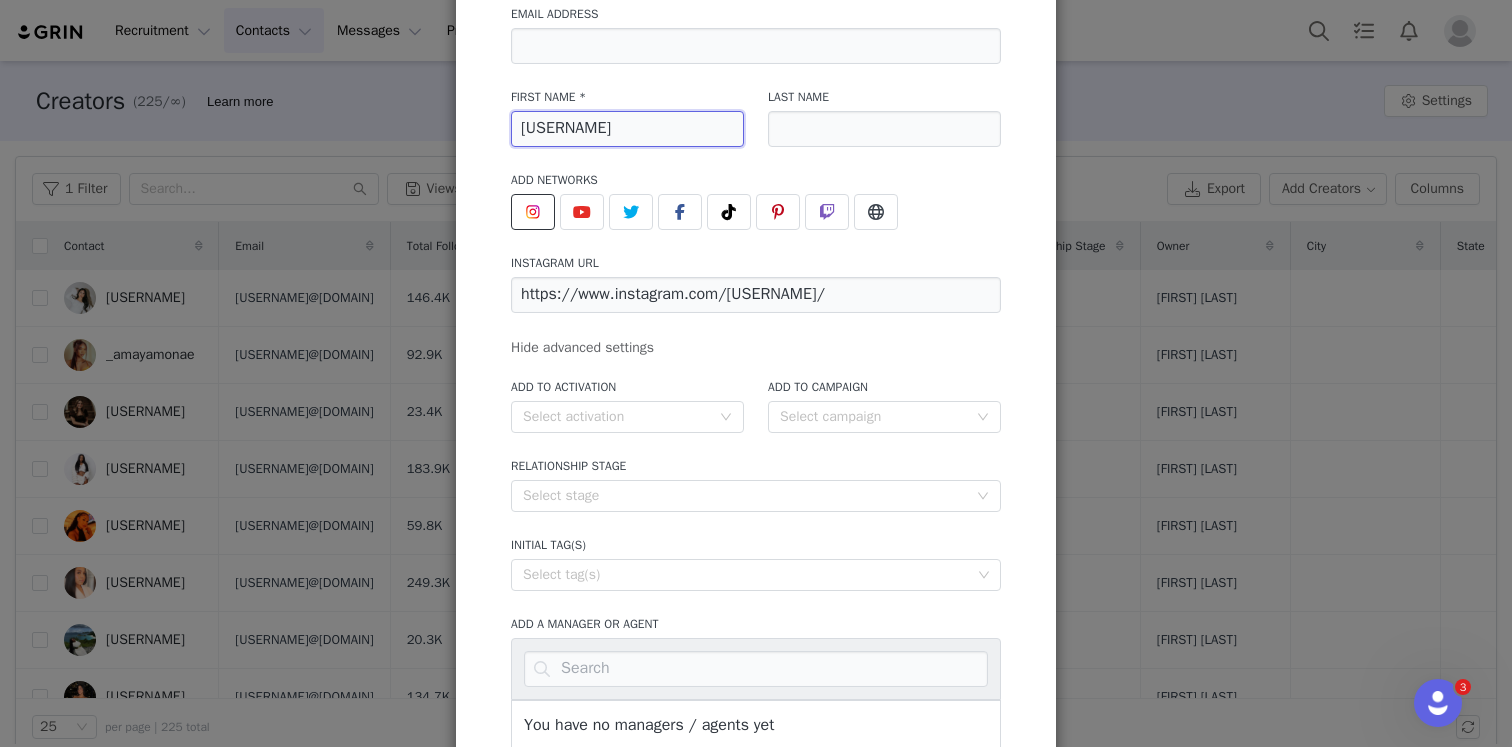 scroll, scrollTop: 339, scrollLeft: 0, axis: vertical 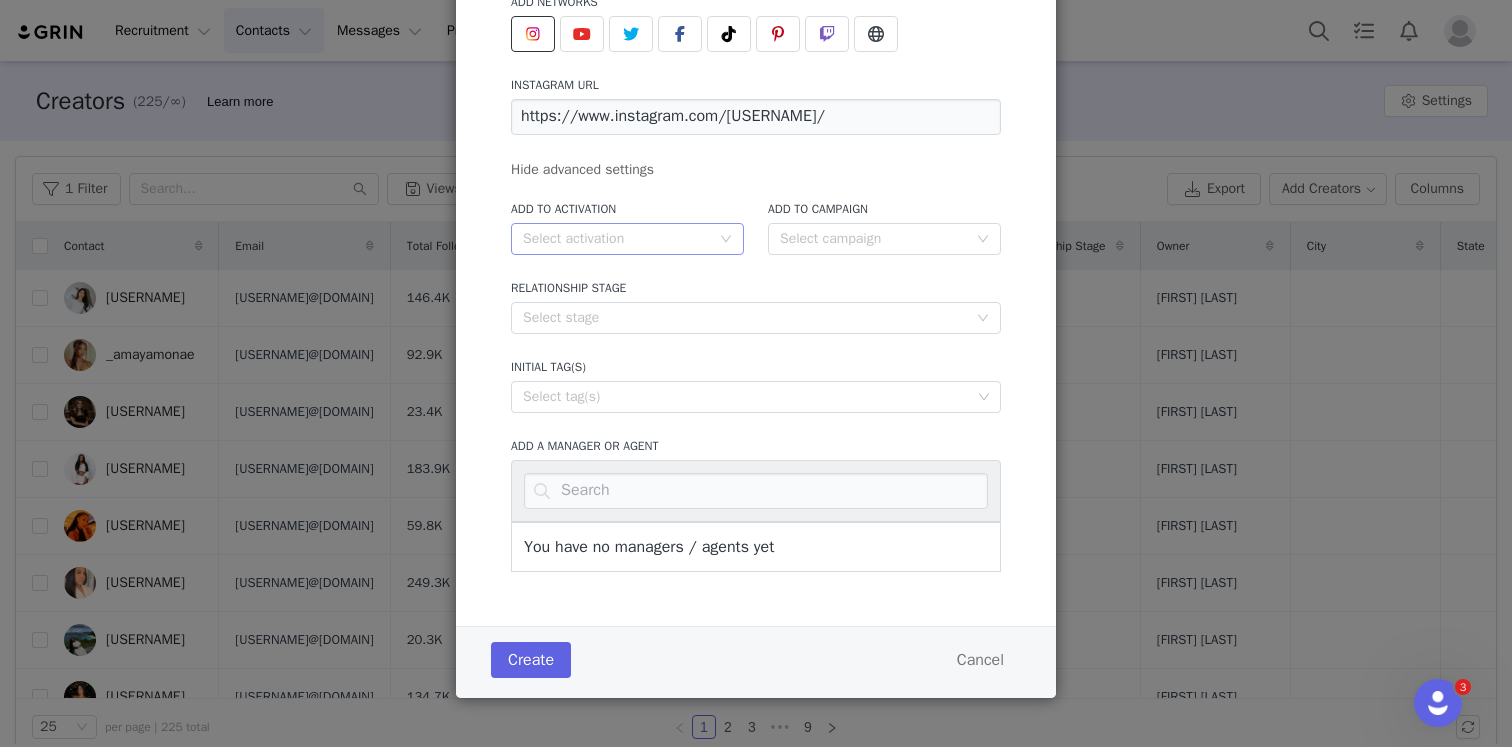 click on "Select activation" at bounding box center (616, 239) 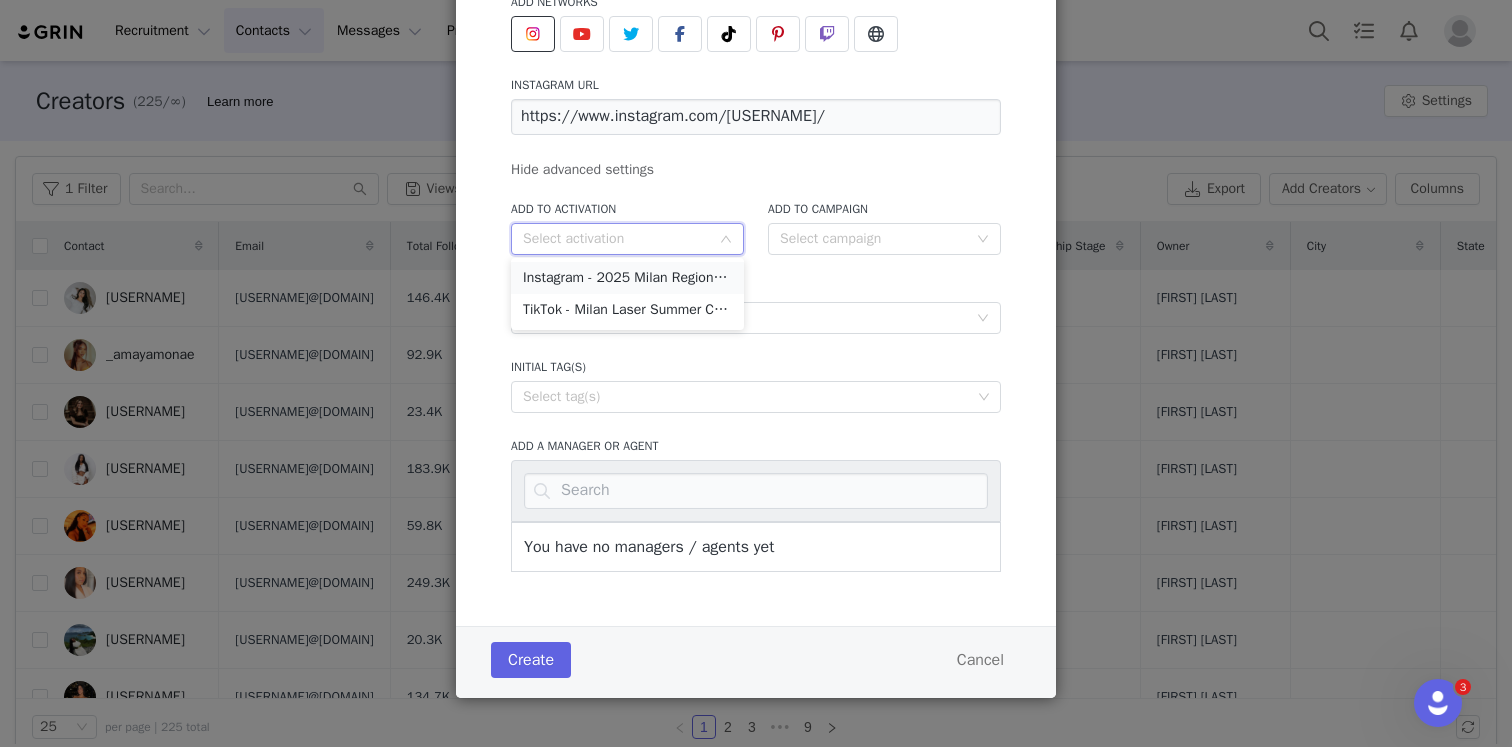 click on "Instagram - 2025 Milan Regional Campaign" at bounding box center (627, 278) 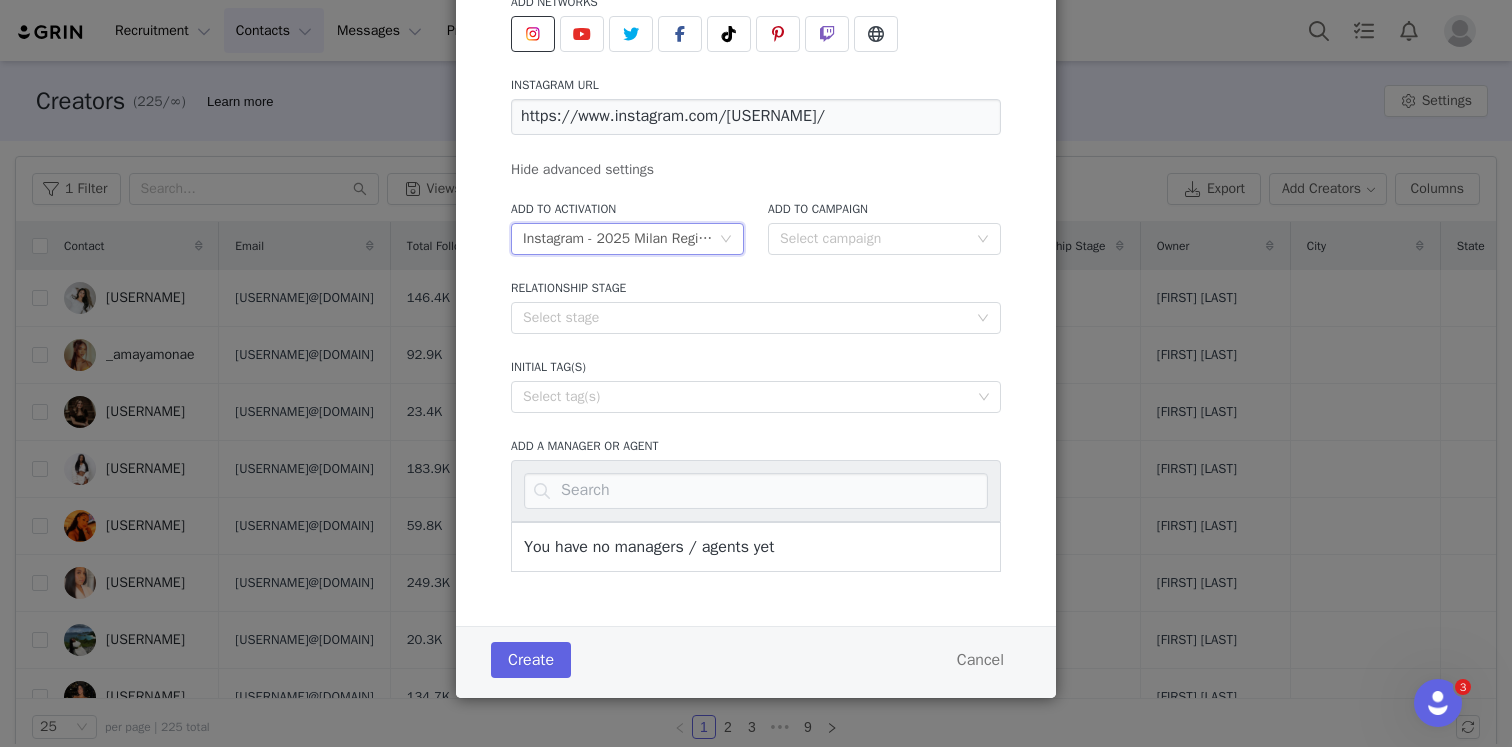 click on "Create Cancel" at bounding box center [756, 660] 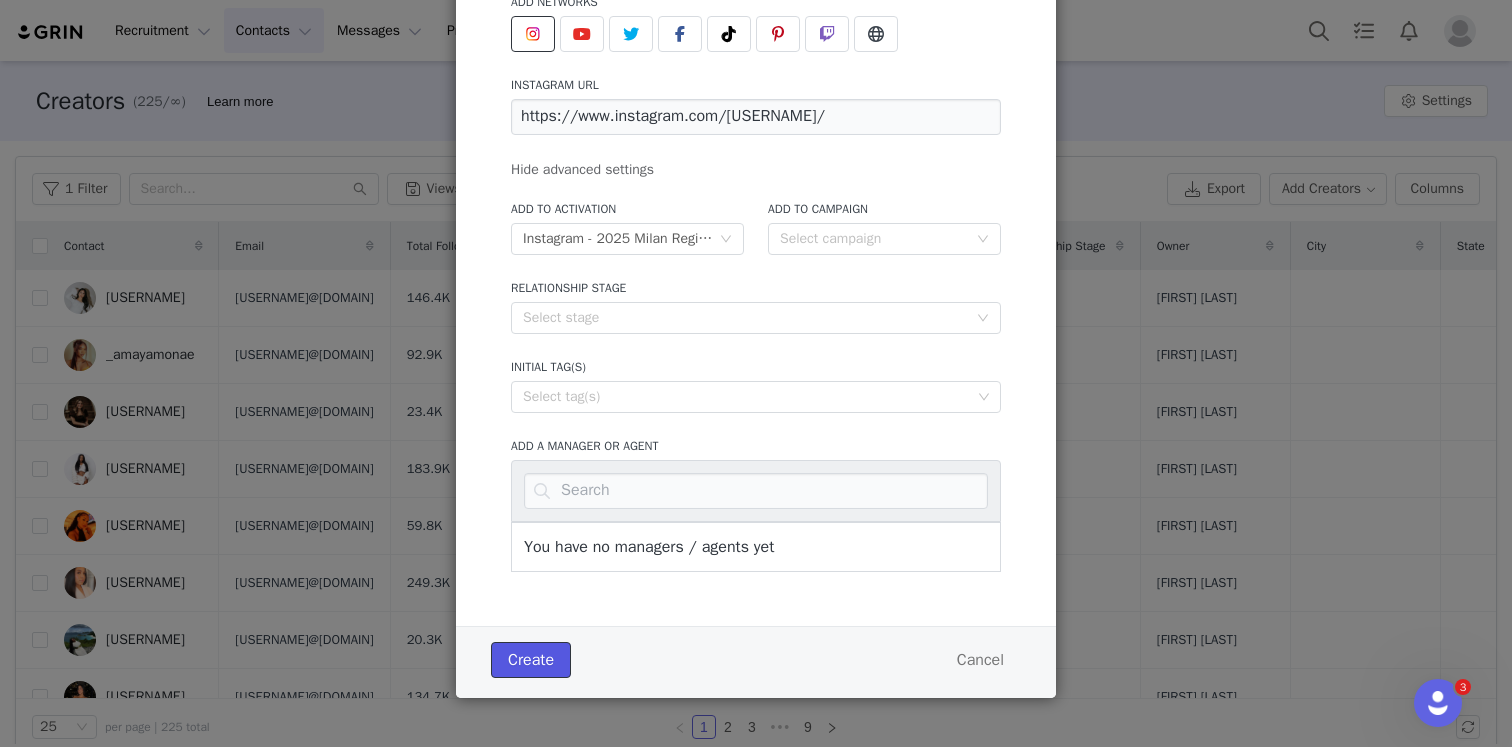 click on "Create" at bounding box center (531, 660) 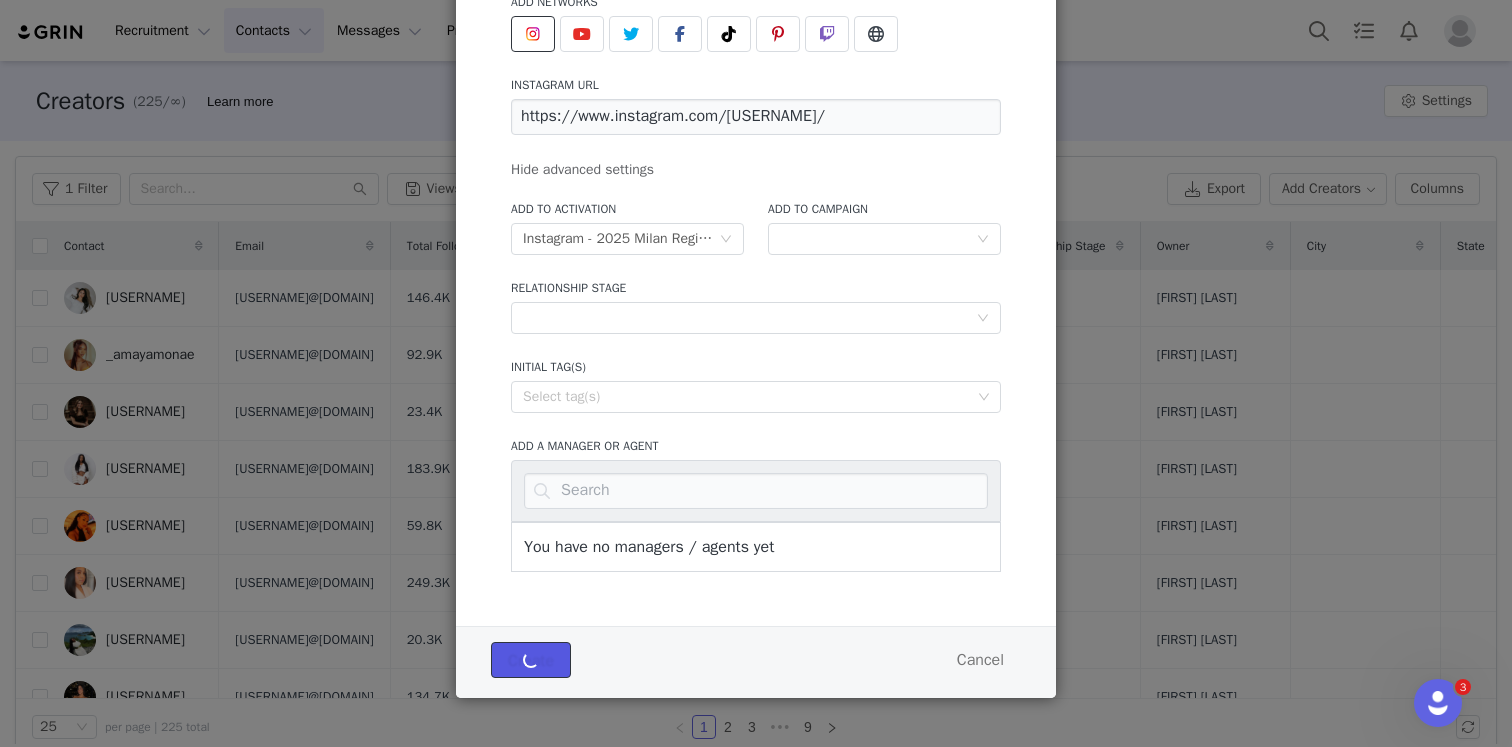 type 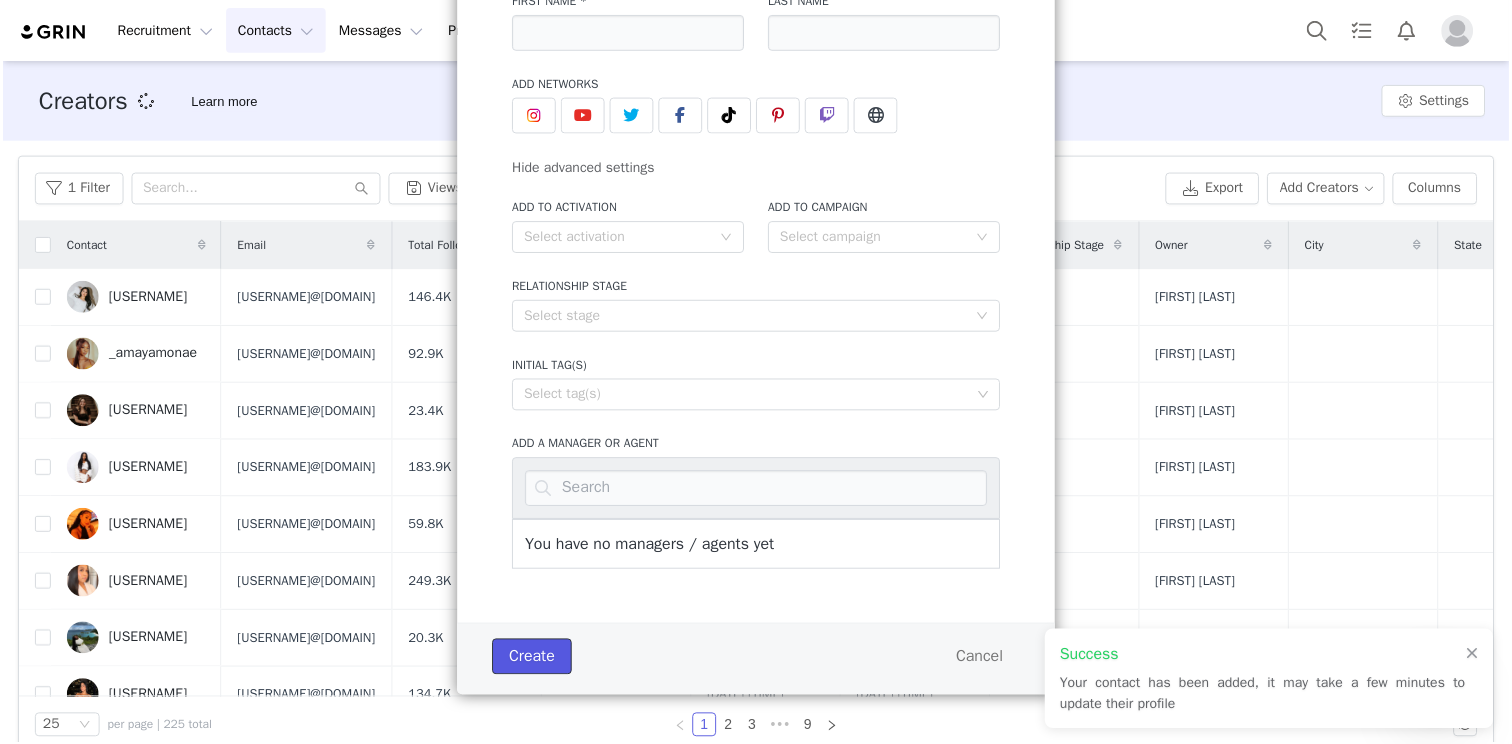 scroll, scrollTop: 256, scrollLeft: 0, axis: vertical 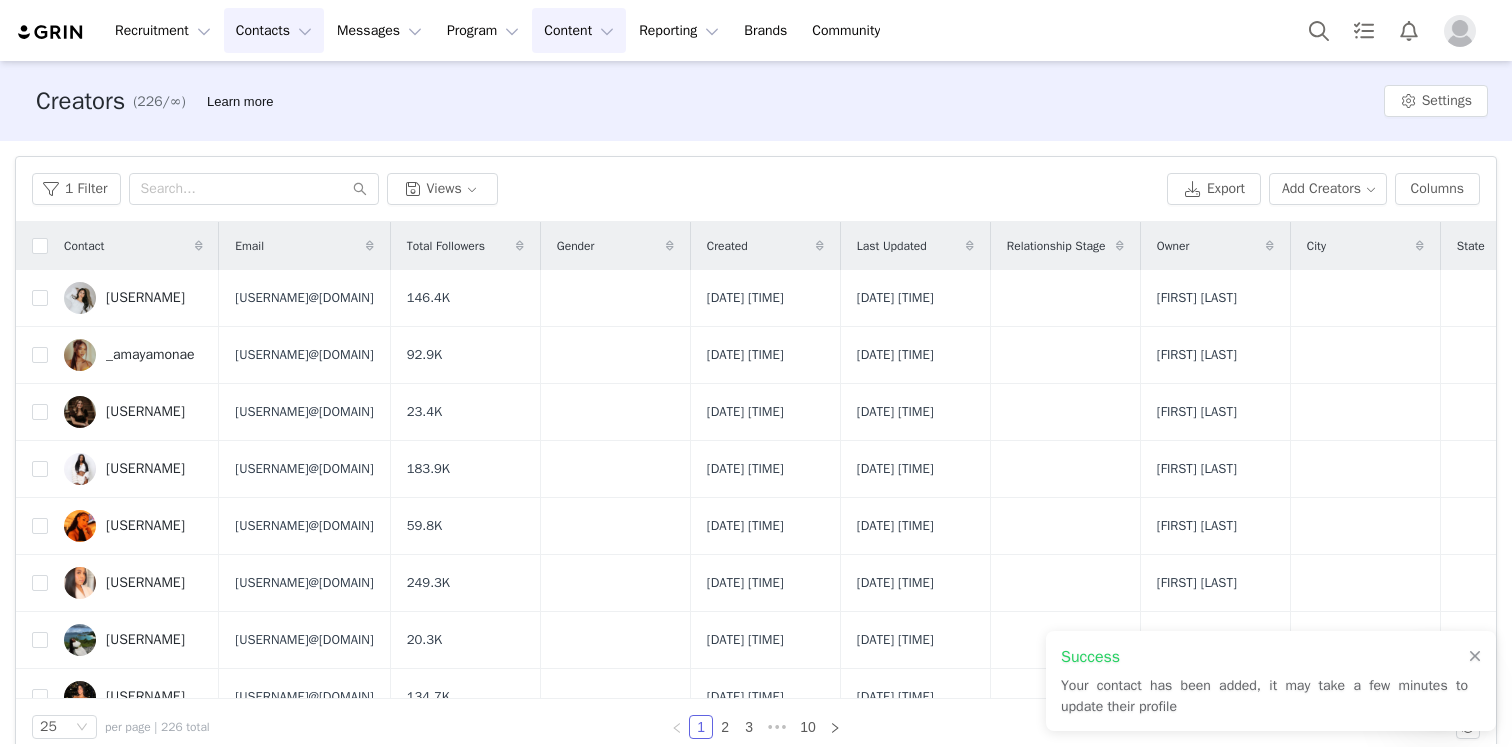 click on "Content Content" at bounding box center [579, 30] 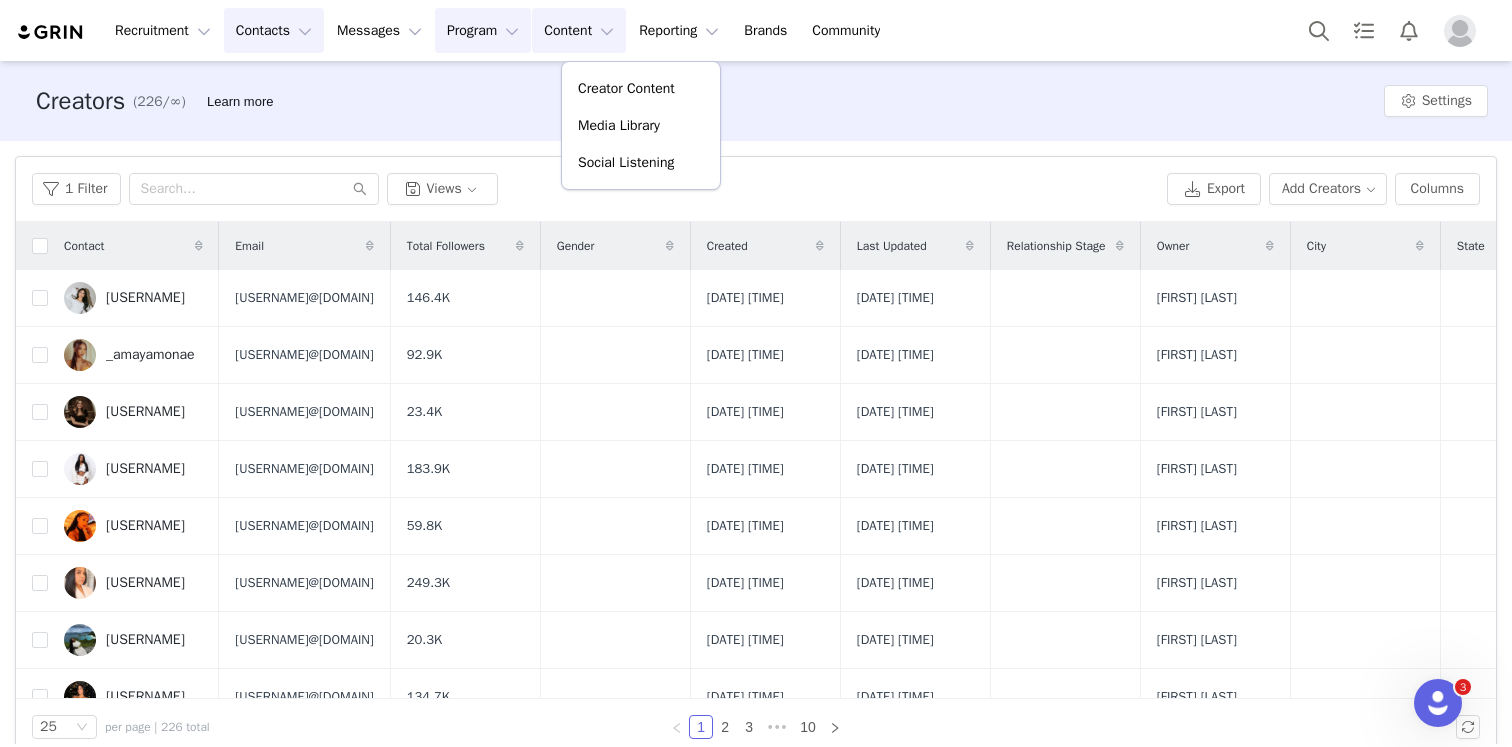 click on "Program Program" at bounding box center (483, 30) 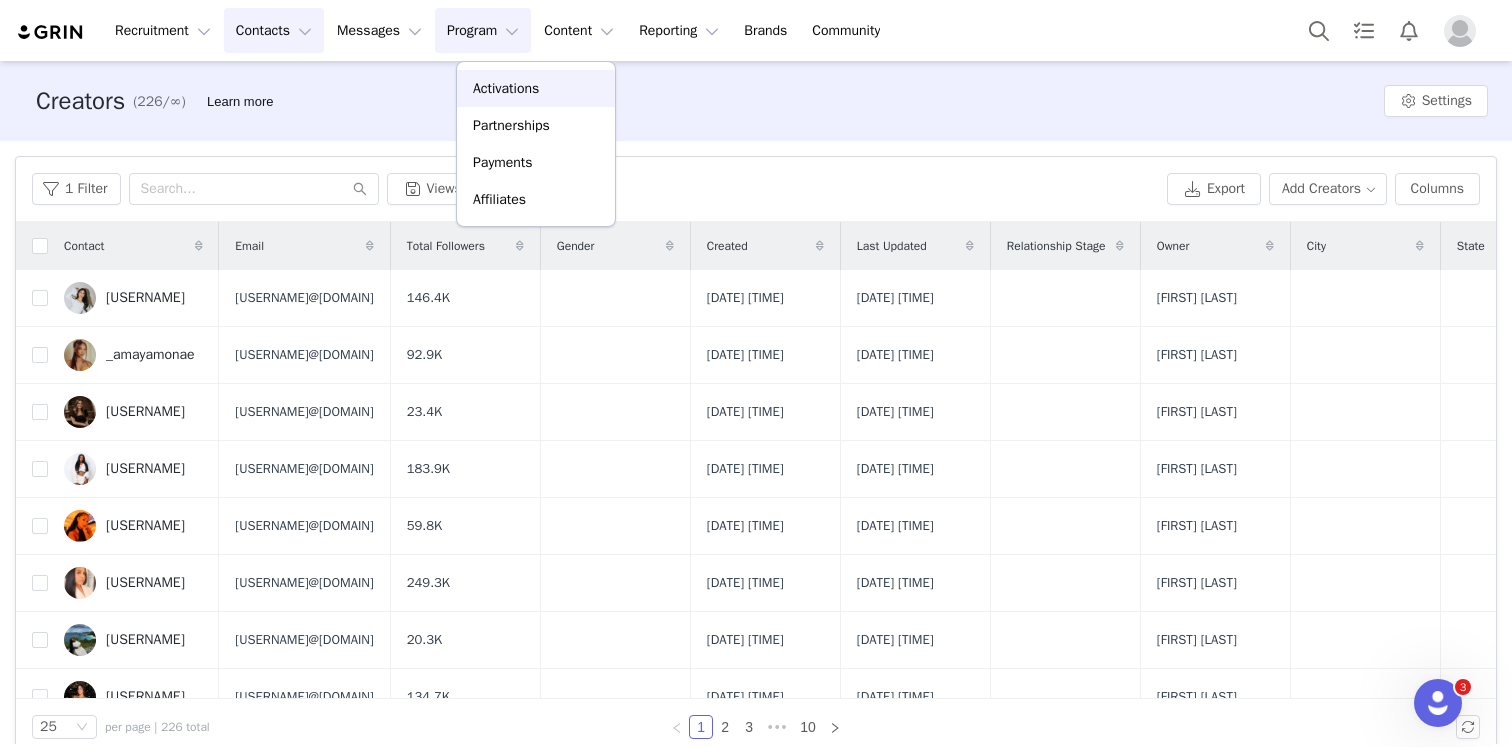 click on "Activations" at bounding box center (506, 88) 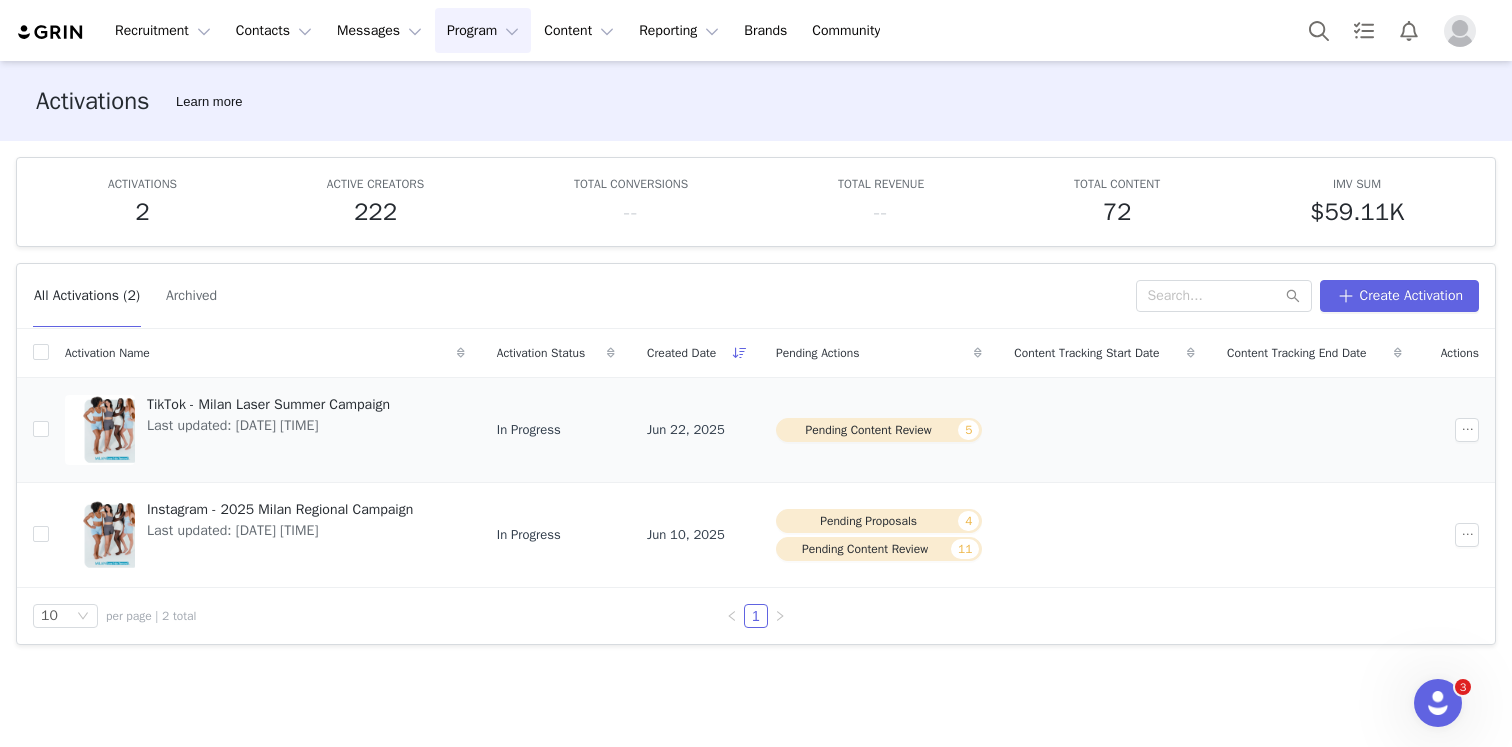 click on "TikTok - Milan Laser Summer Campaign" at bounding box center (268, 404) 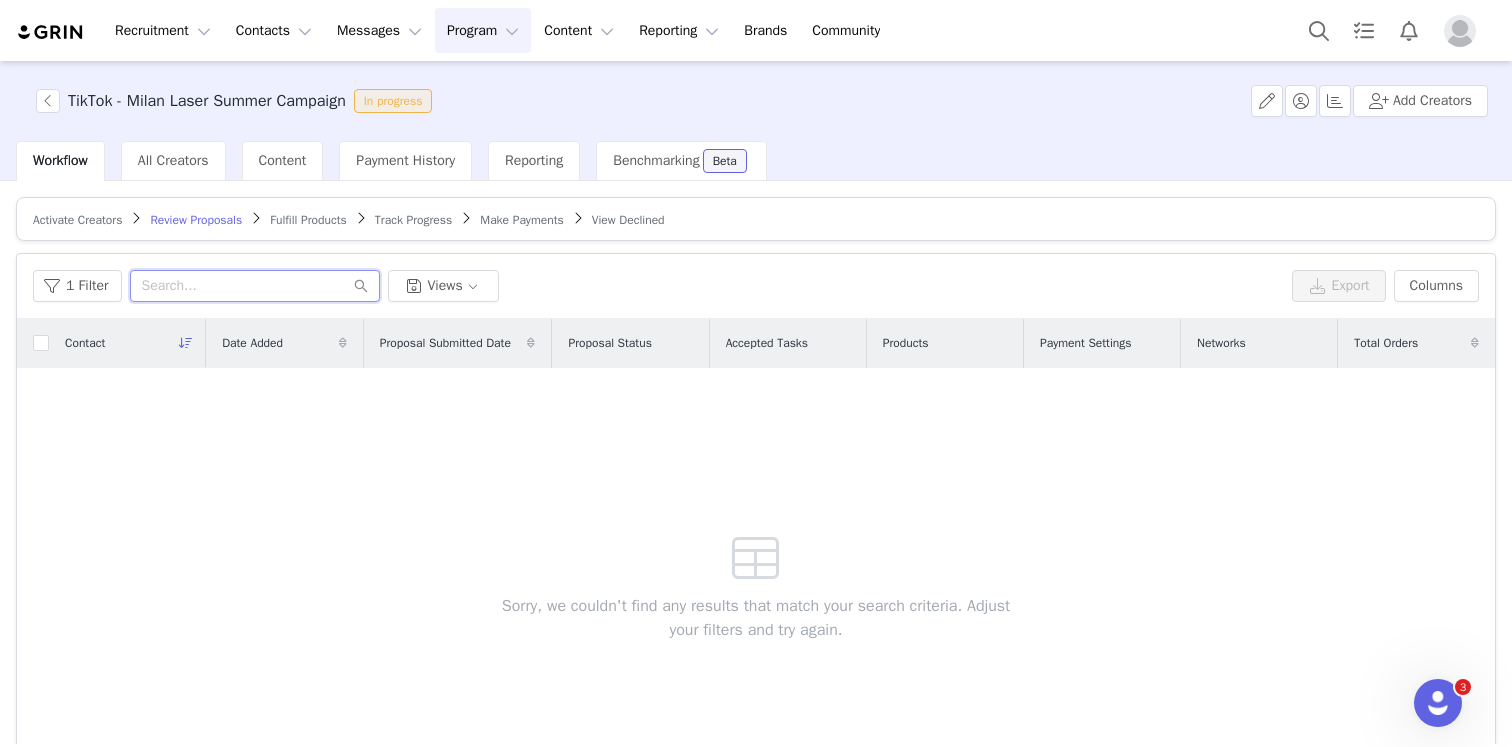 click at bounding box center [255, 286] 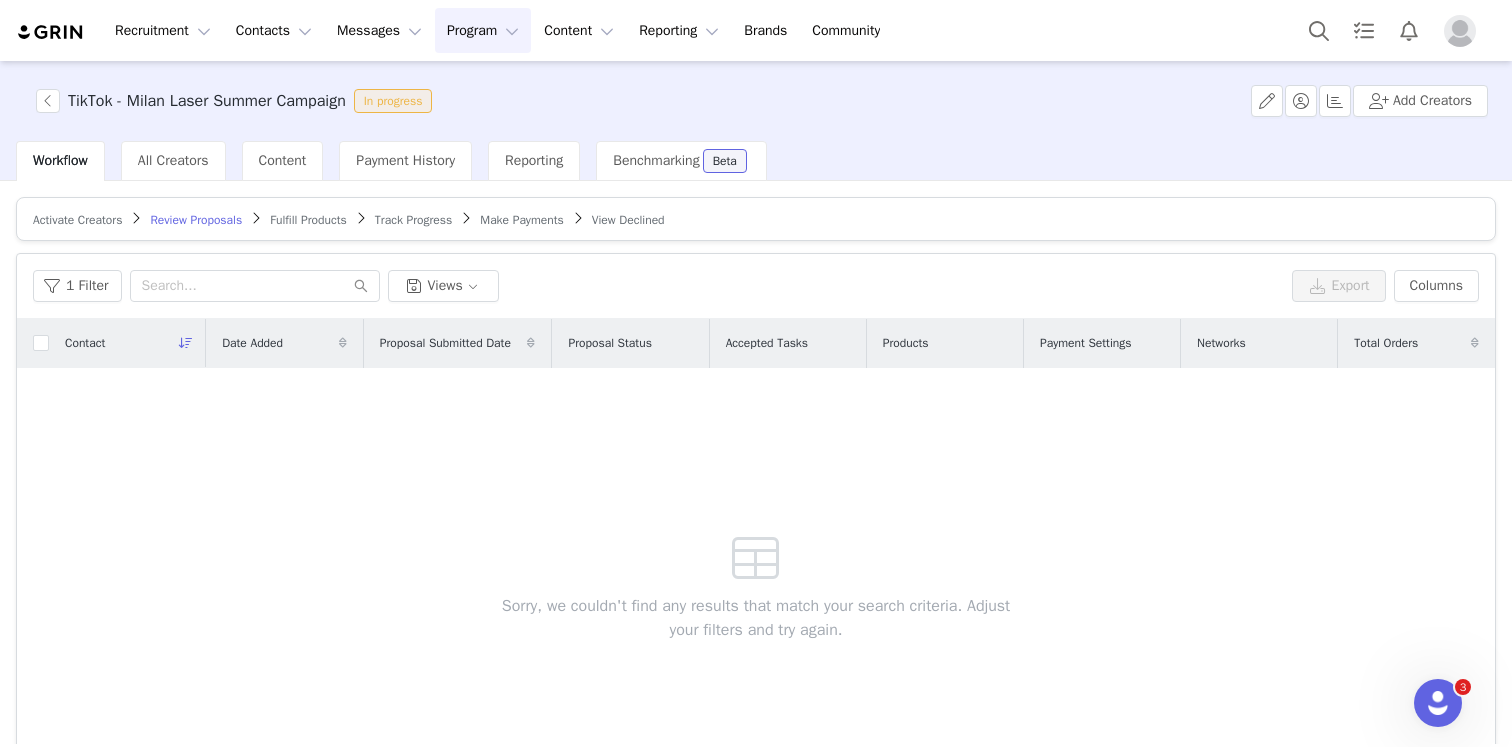 click on "Activate Creators Review Proposals Fulfill Products Track Progress Make Payments View Declined" at bounding box center (756, 219) 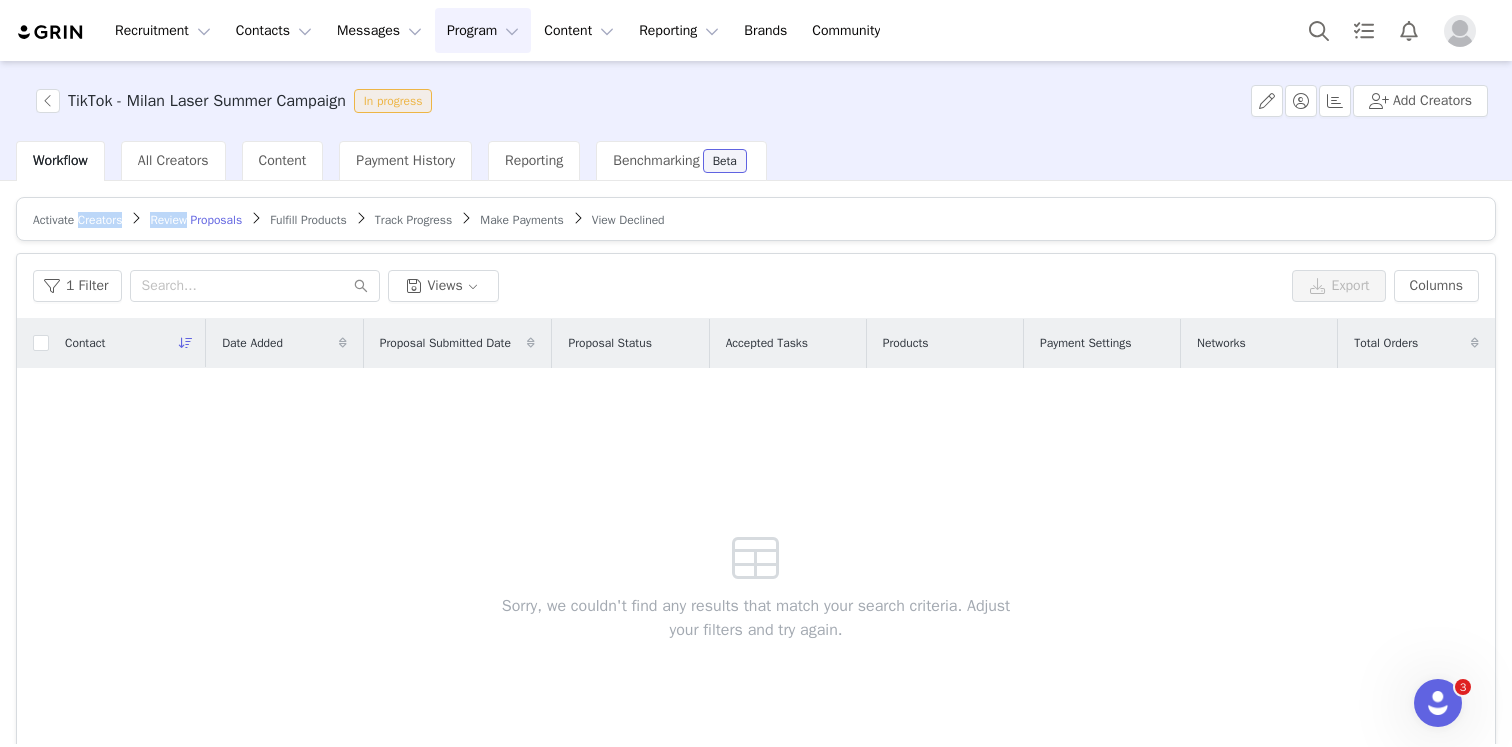 click on "Activate Creators" at bounding box center (77, 220) 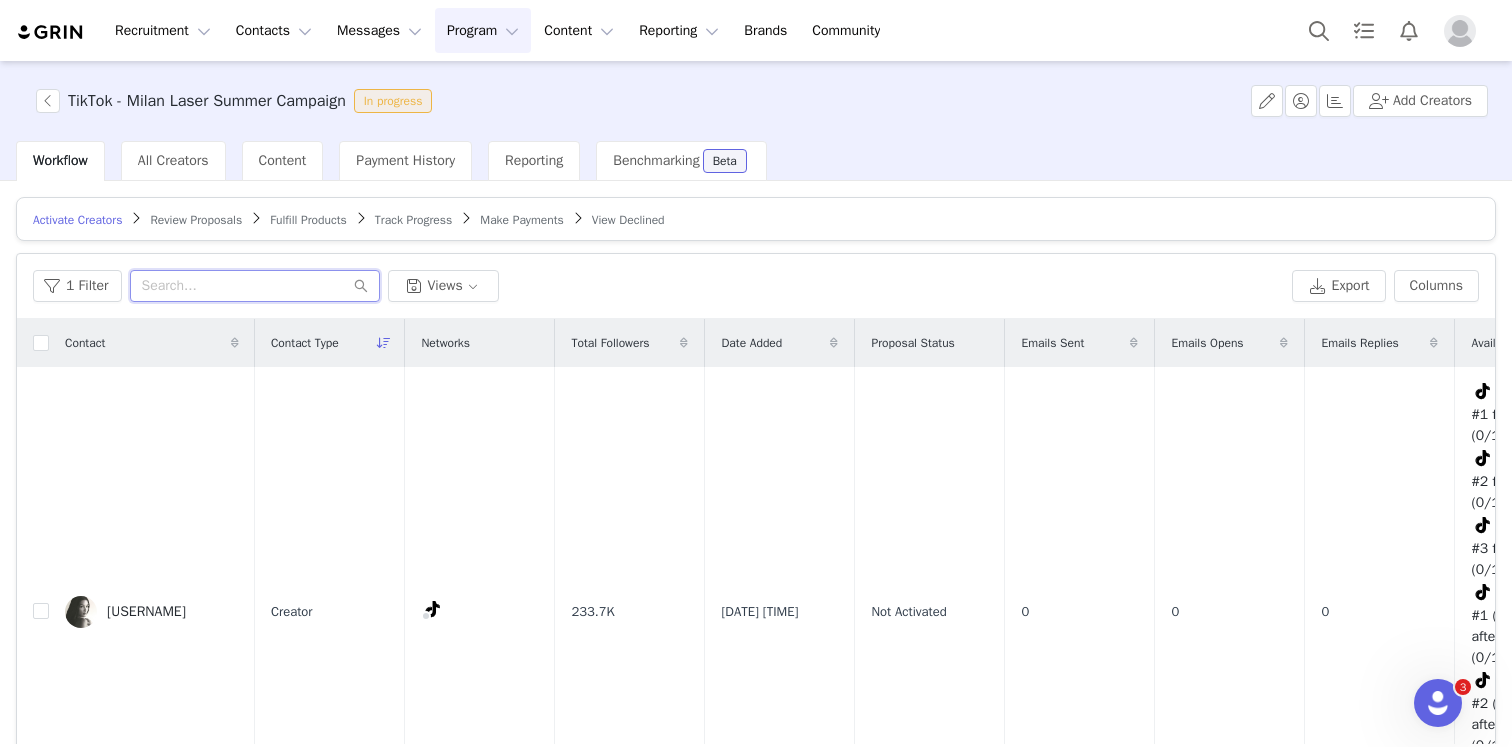 click at bounding box center [255, 286] 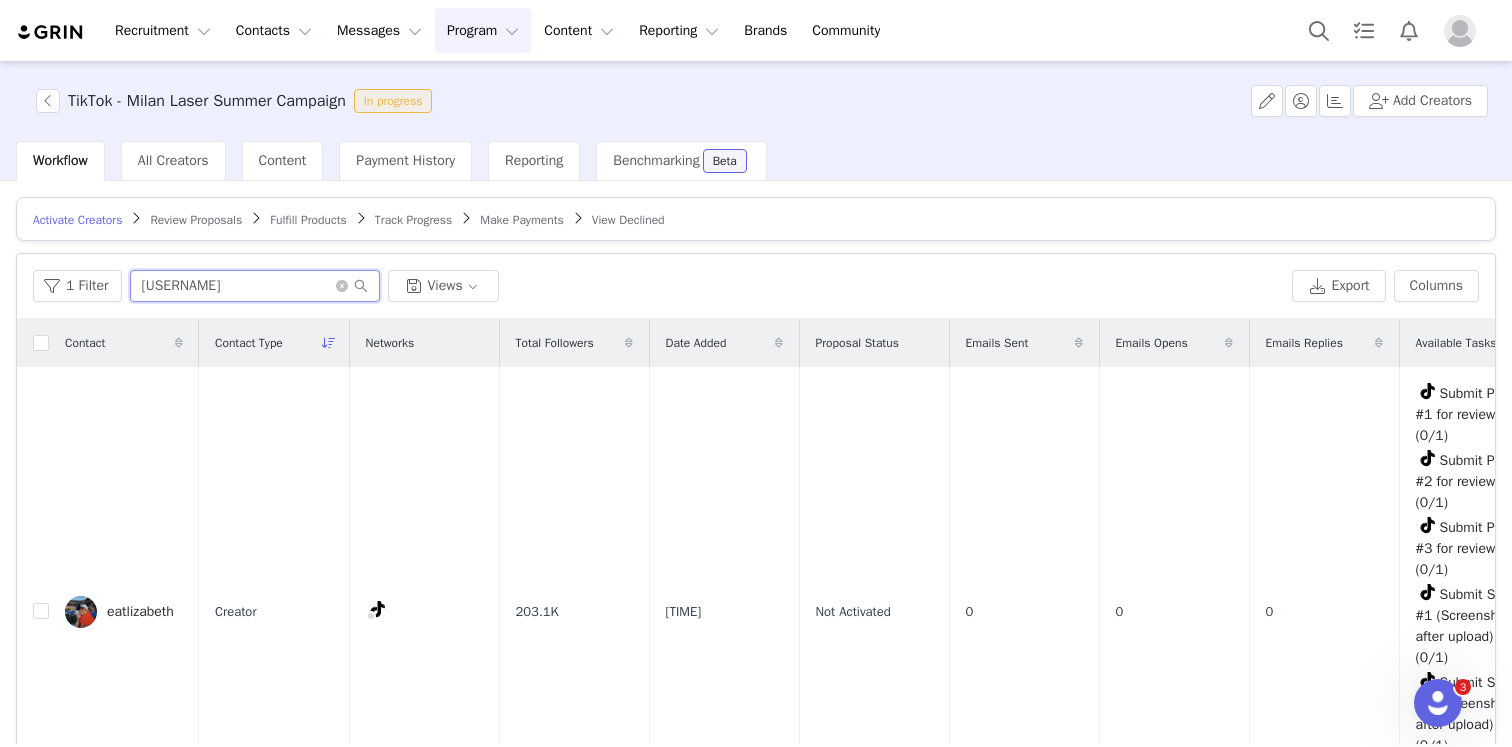 type on "[USERNAME]" 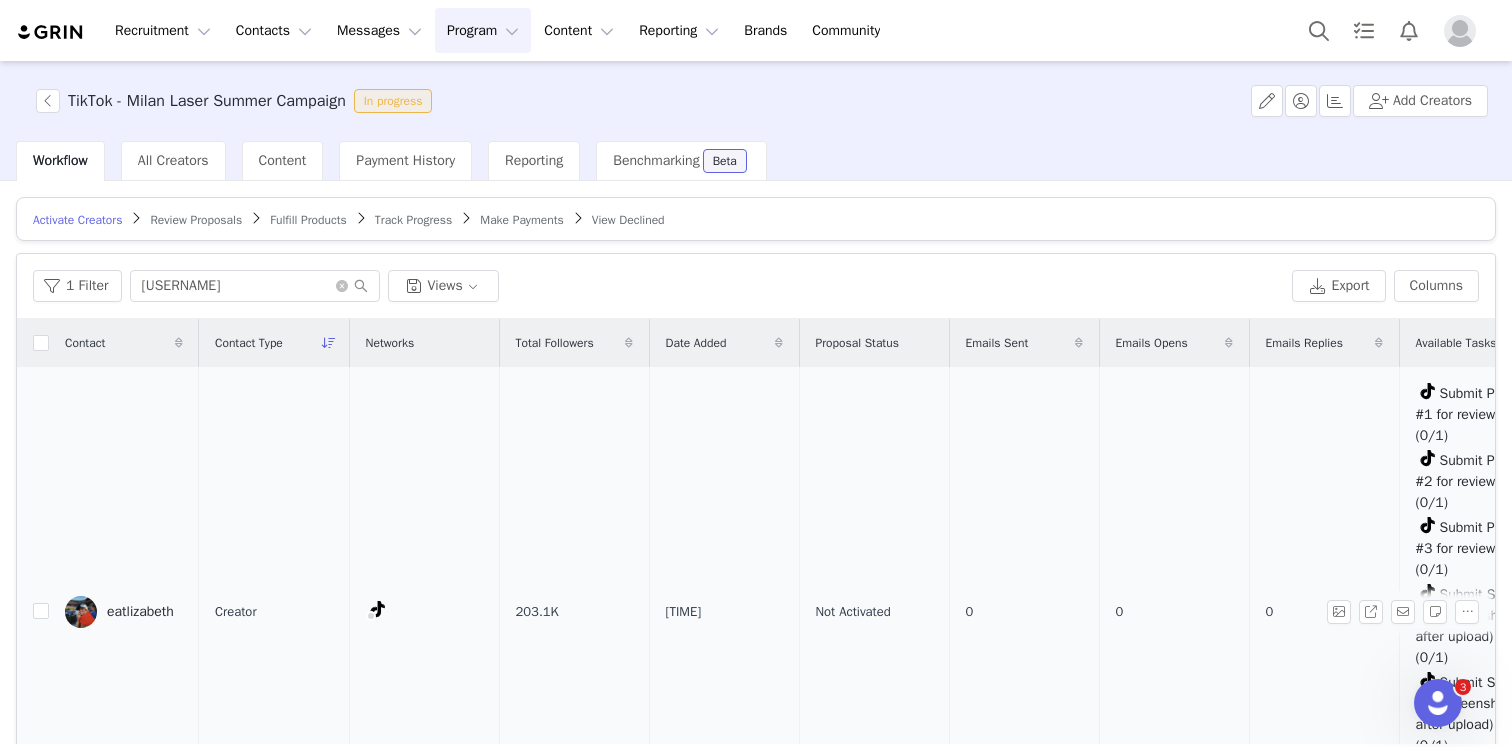 click on "eatlizabeth" at bounding box center [140, 612] 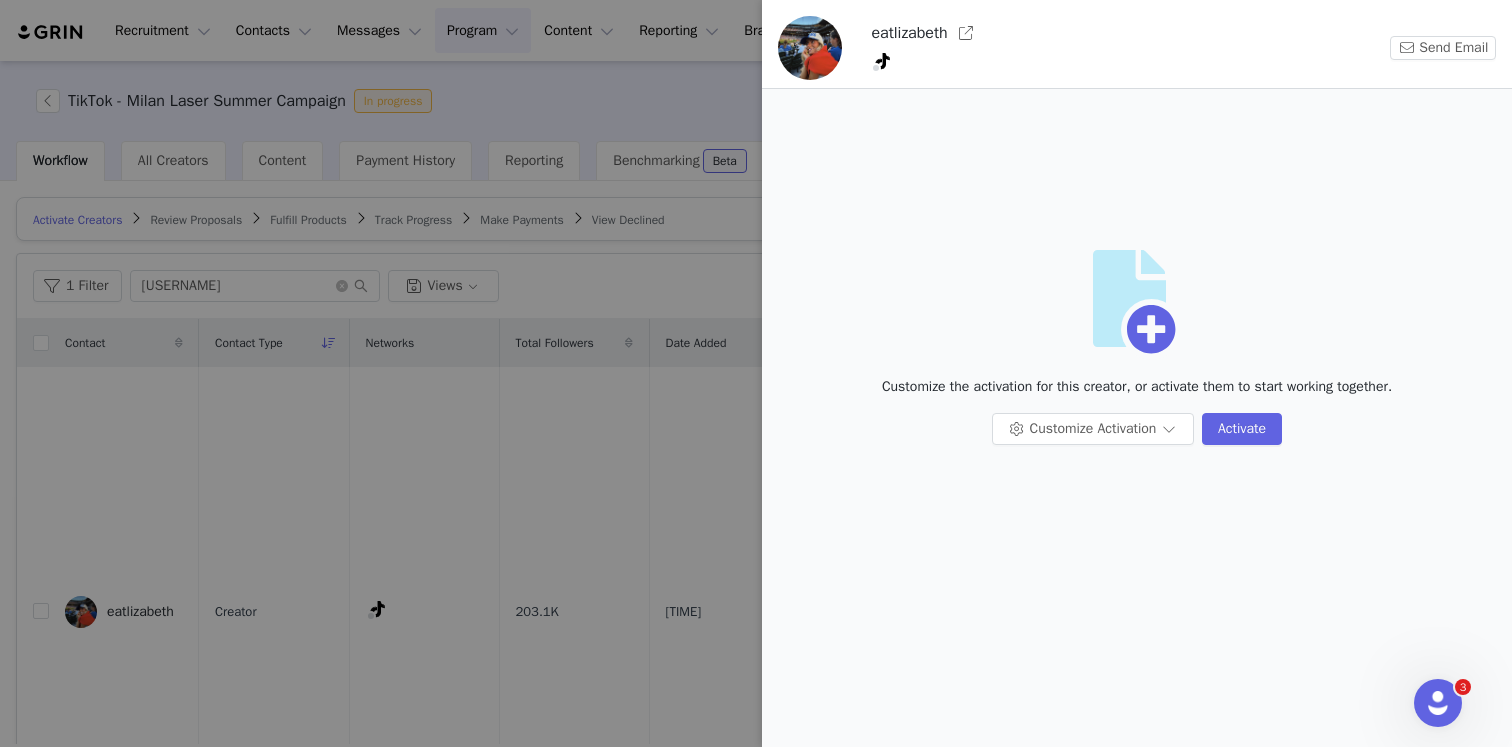 click on "Customize Activation Activate" at bounding box center [1137, 437] 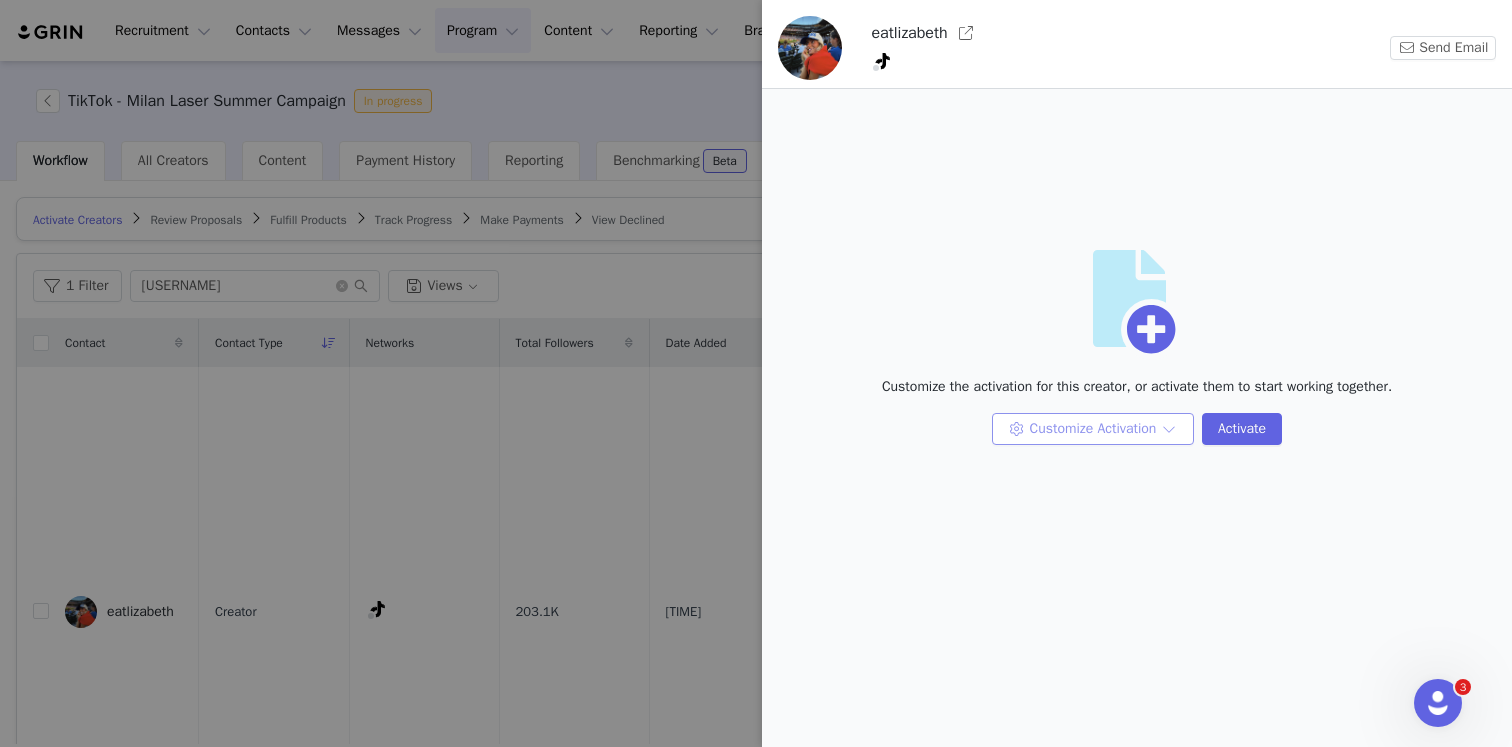 click on "Customize Activation" at bounding box center (1093, 429) 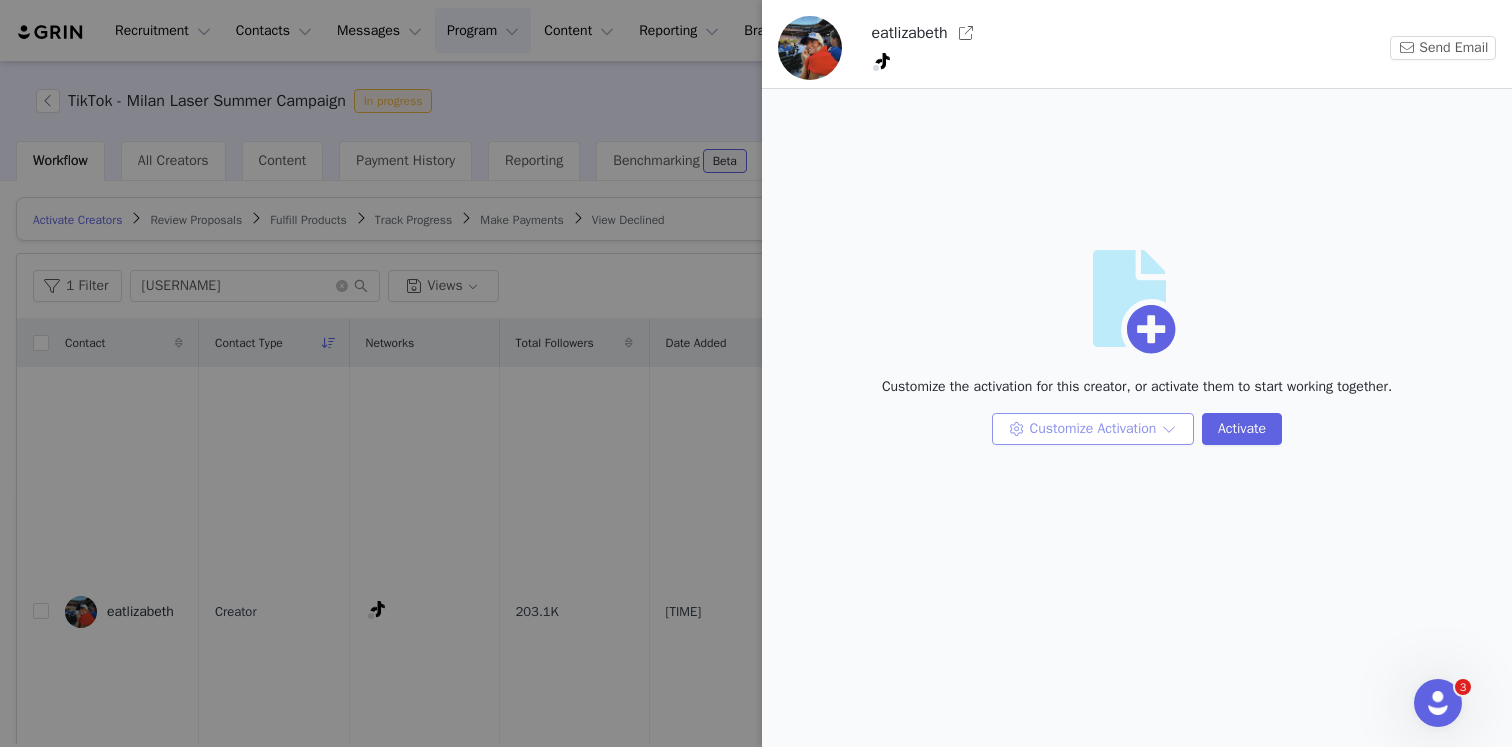click on "Customize Activation" at bounding box center [1093, 429] 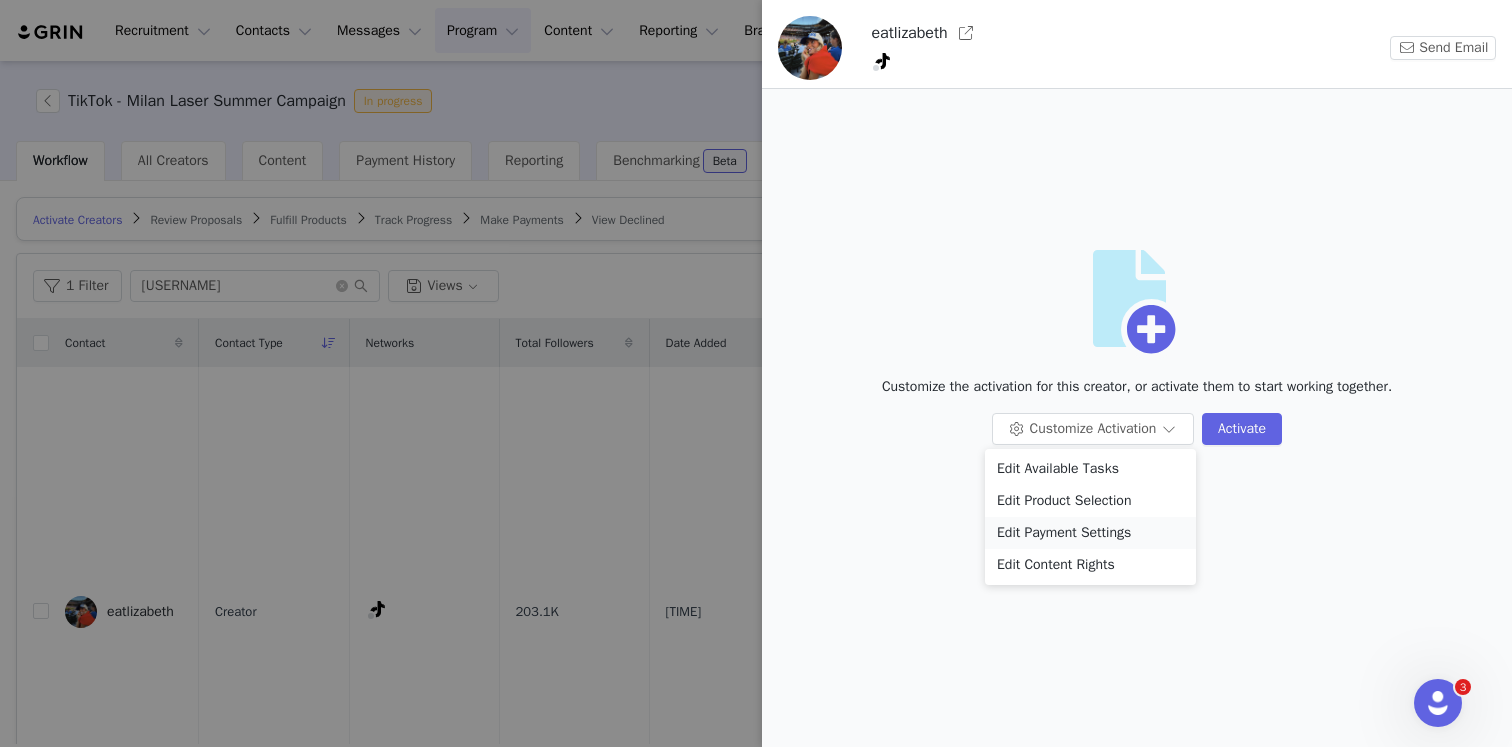 click on "Edit Payment Settings" at bounding box center [1090, 533] 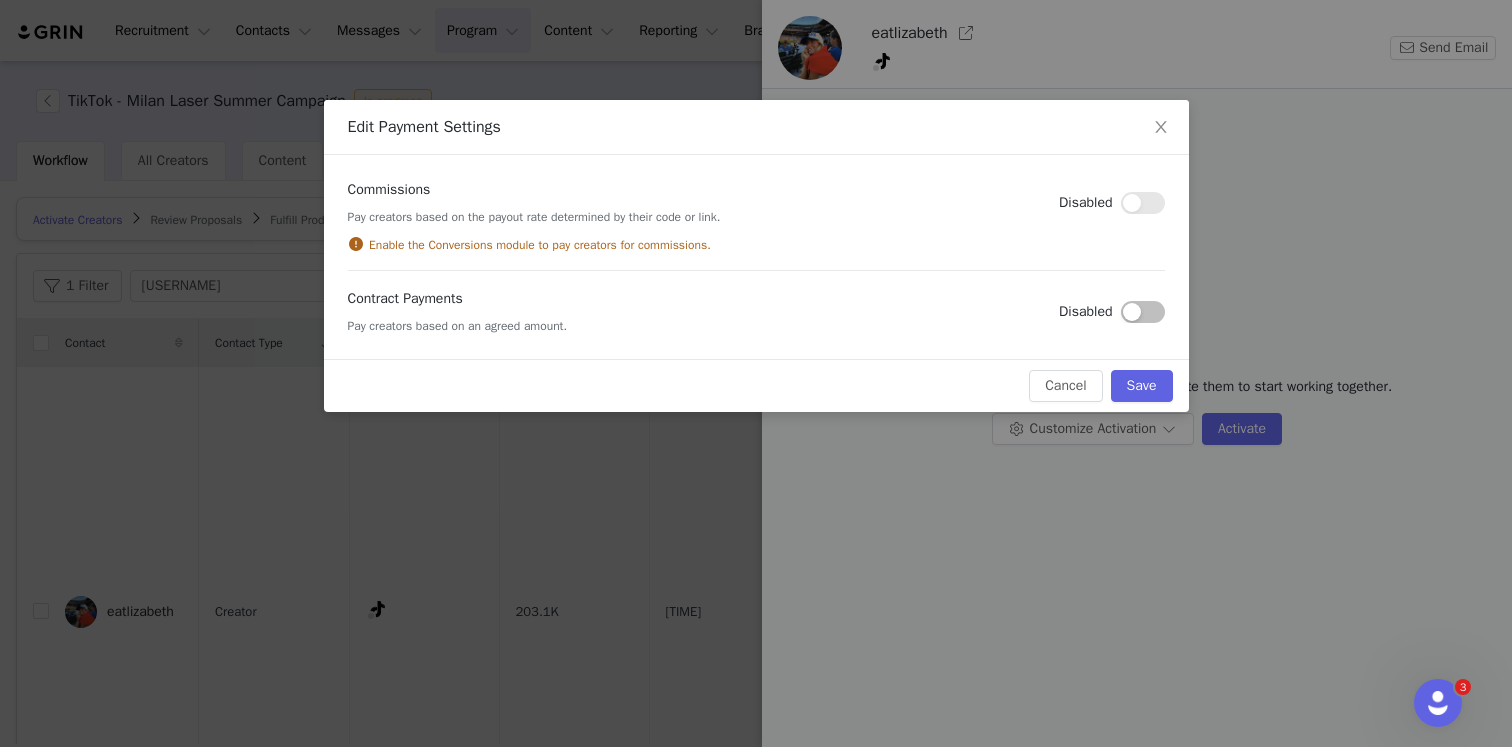click at bounding box center [1143, 312] 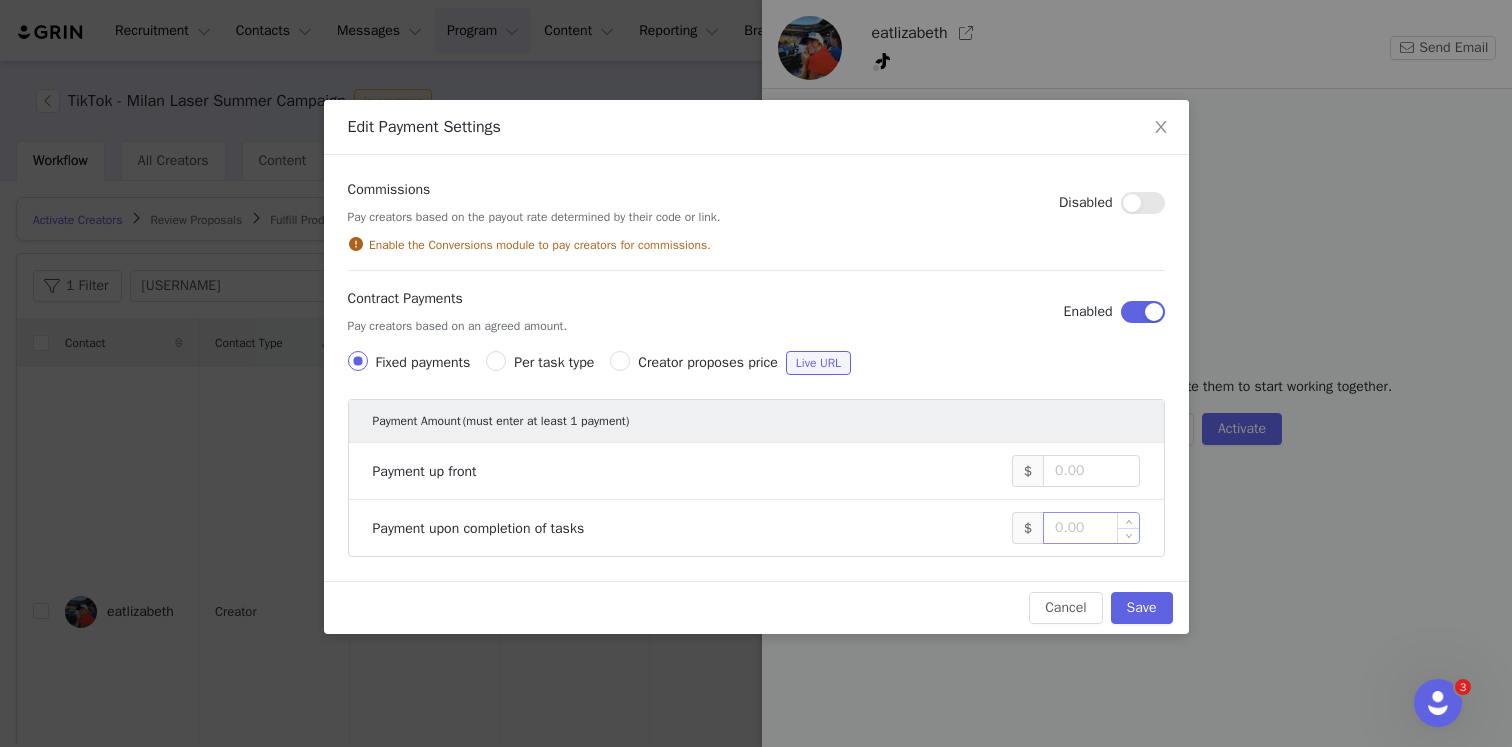click at bounding box center (1091, 528) 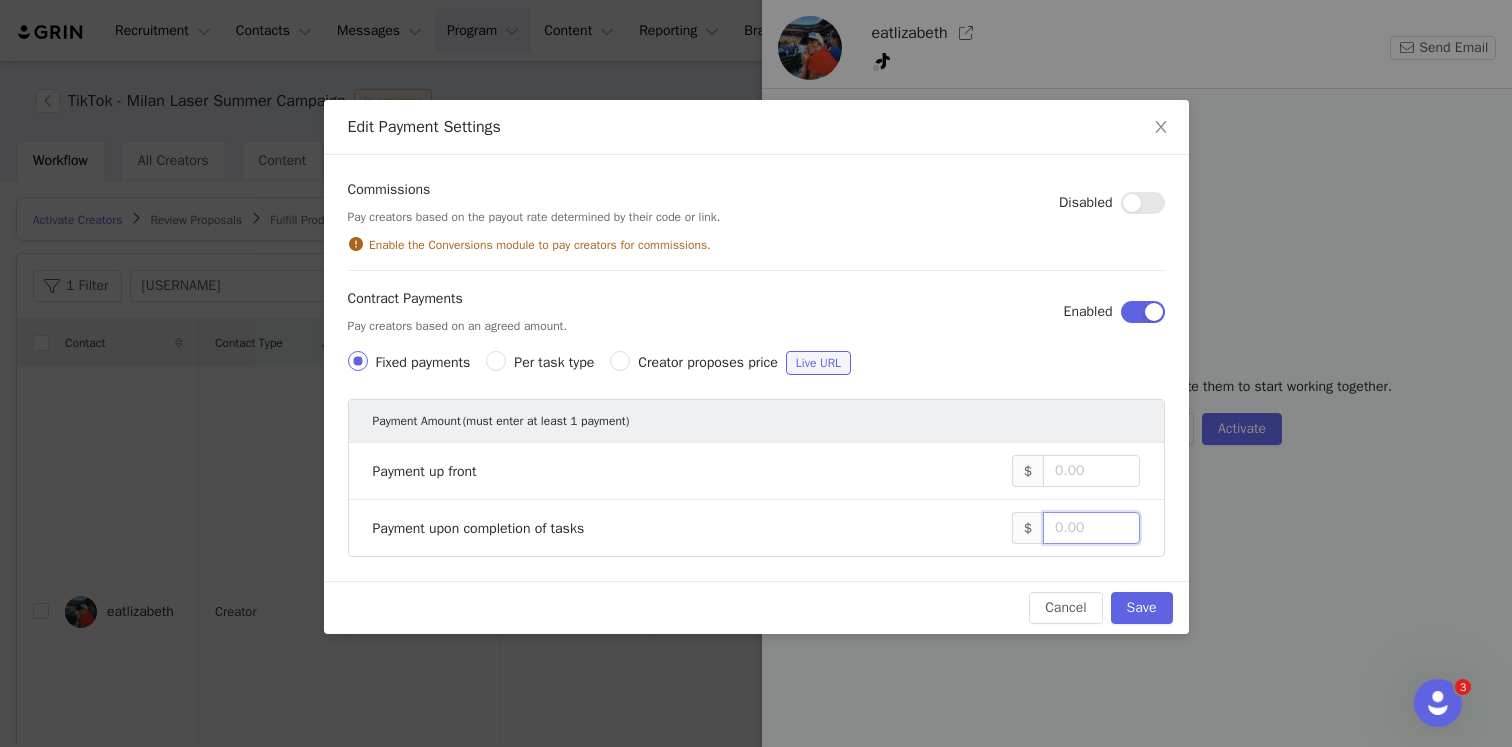 type on "4" 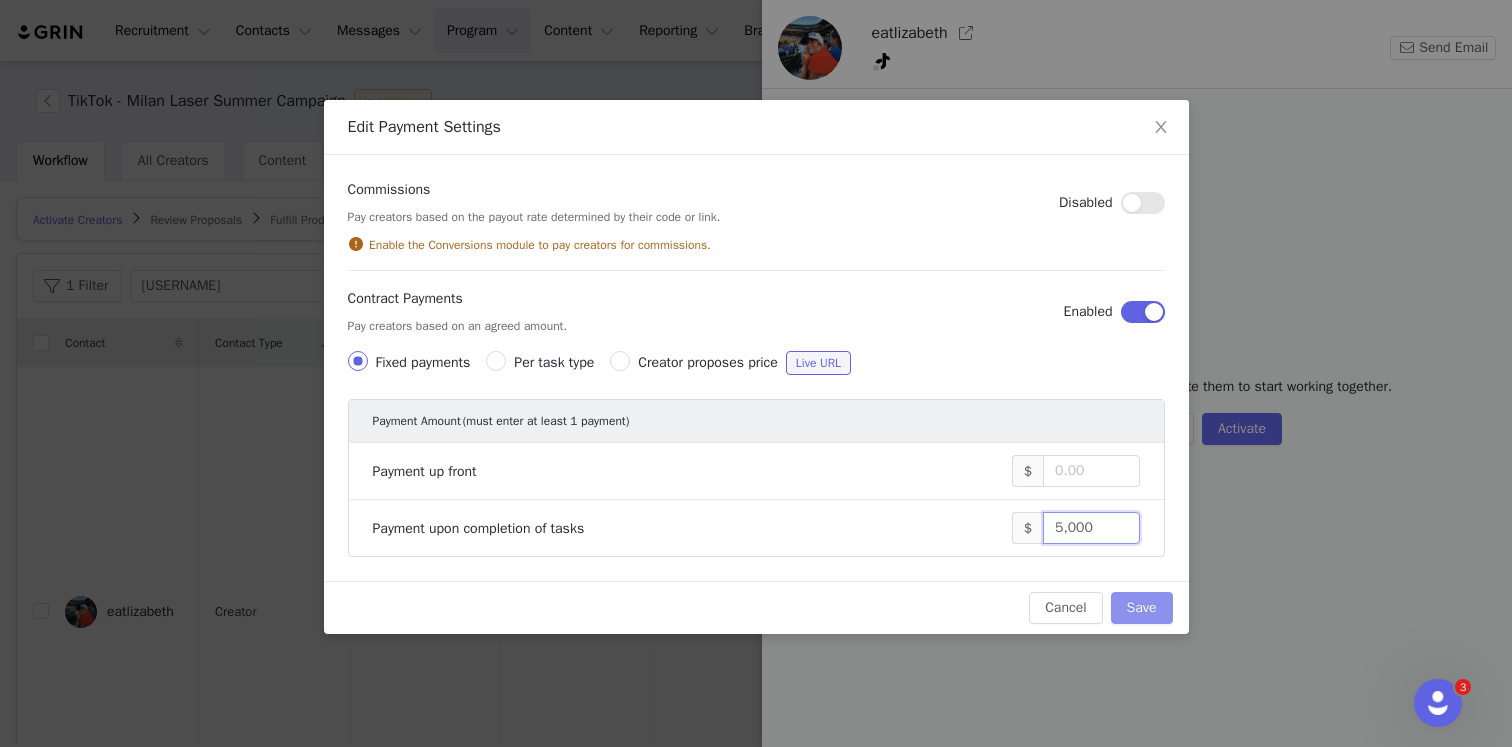type on "5,000" 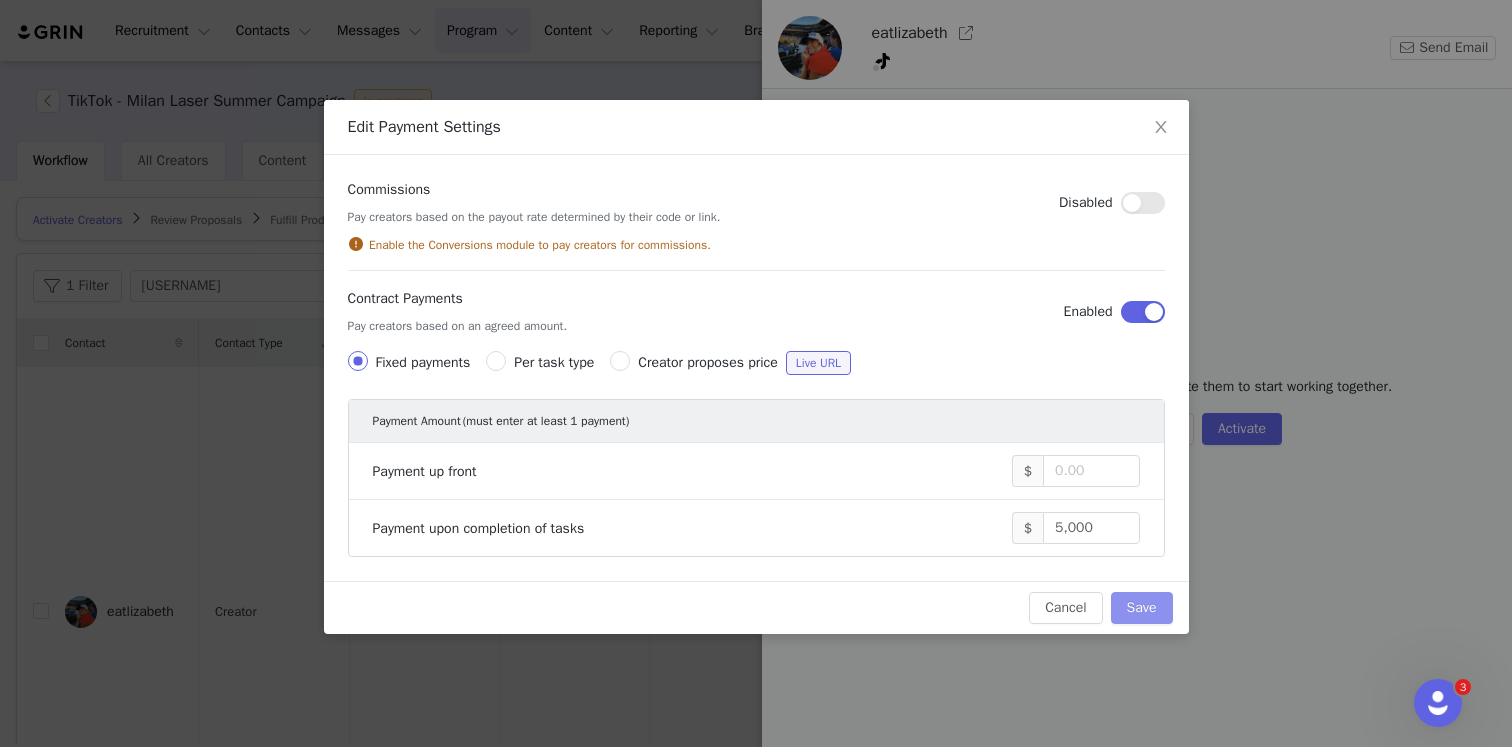 click on "Save" at bounding box center (1142, 608) 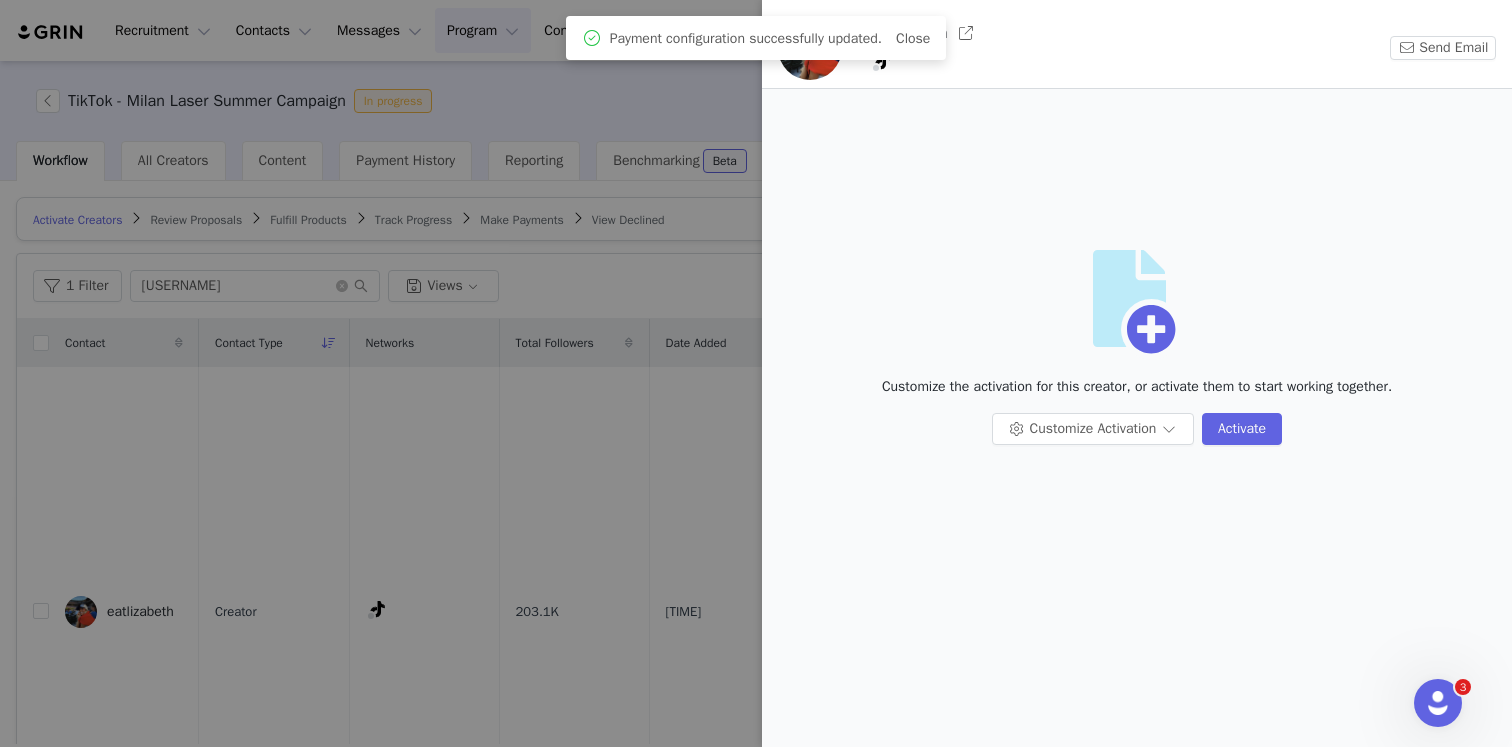 click at bounding box center (756, 373) 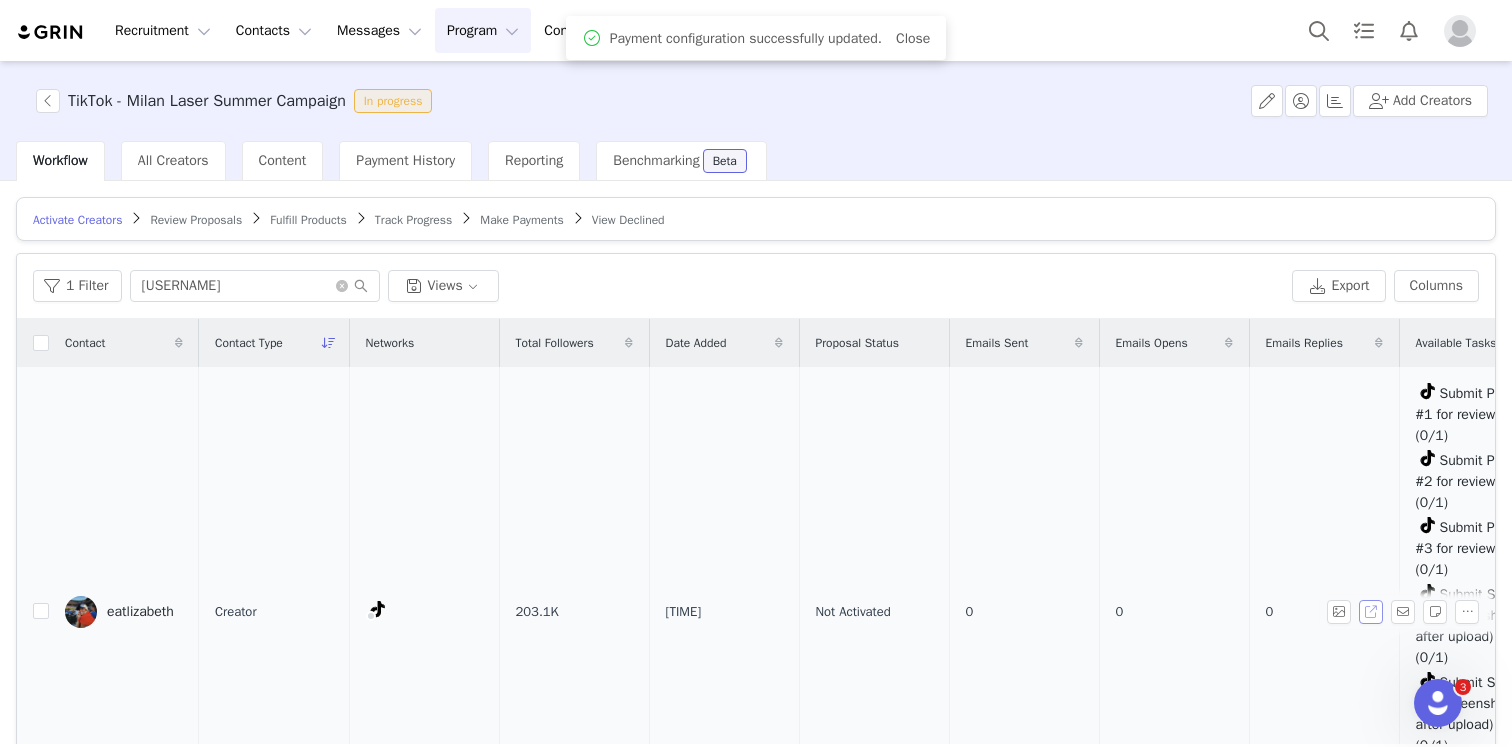 click at bounding box center [1371, 612] 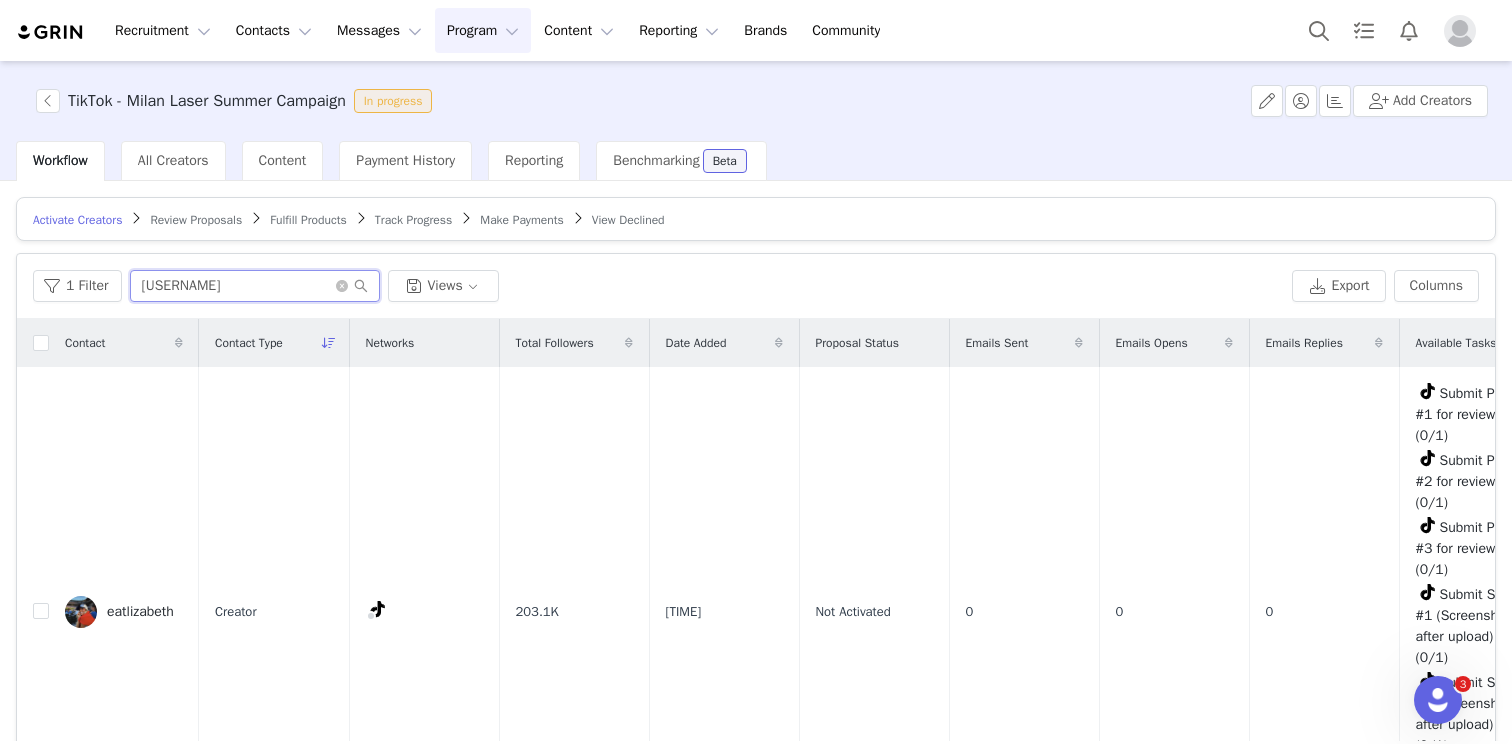 click on "[USERNAME]" at bounding box center (255, 286) 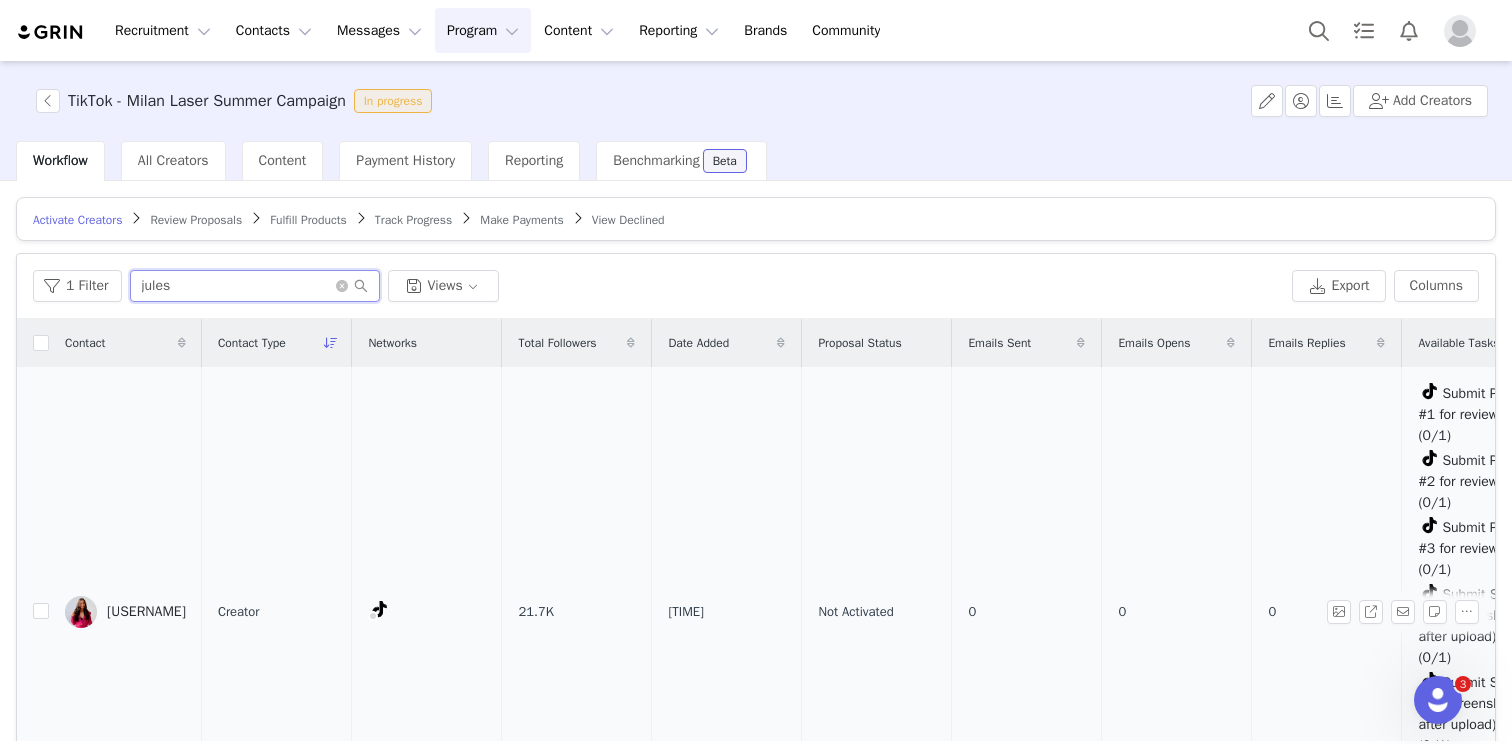type on "jules" 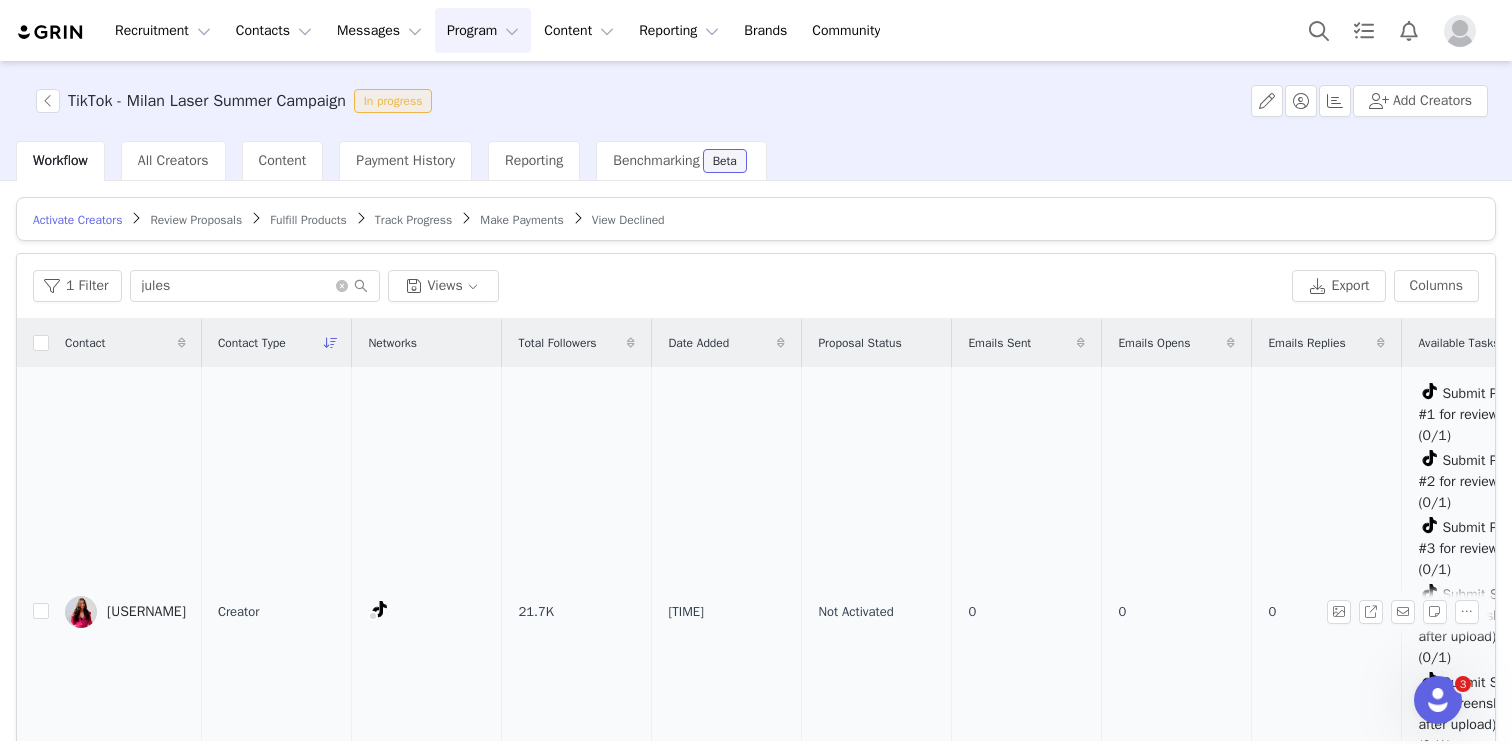 click on "[USERNAME]" at bounding box center [146, 612] 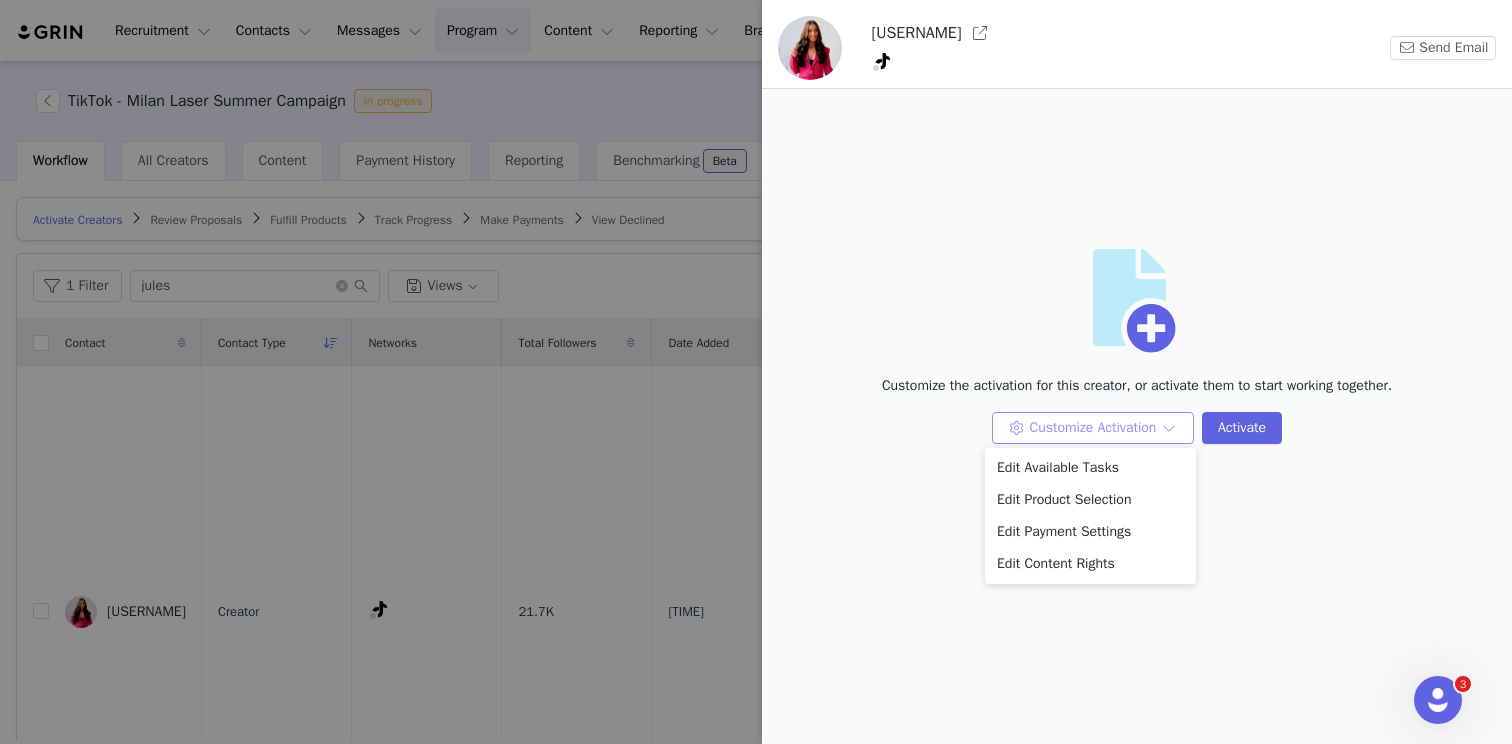 click on "Customize Activation" at bounding box center (1093, 428) 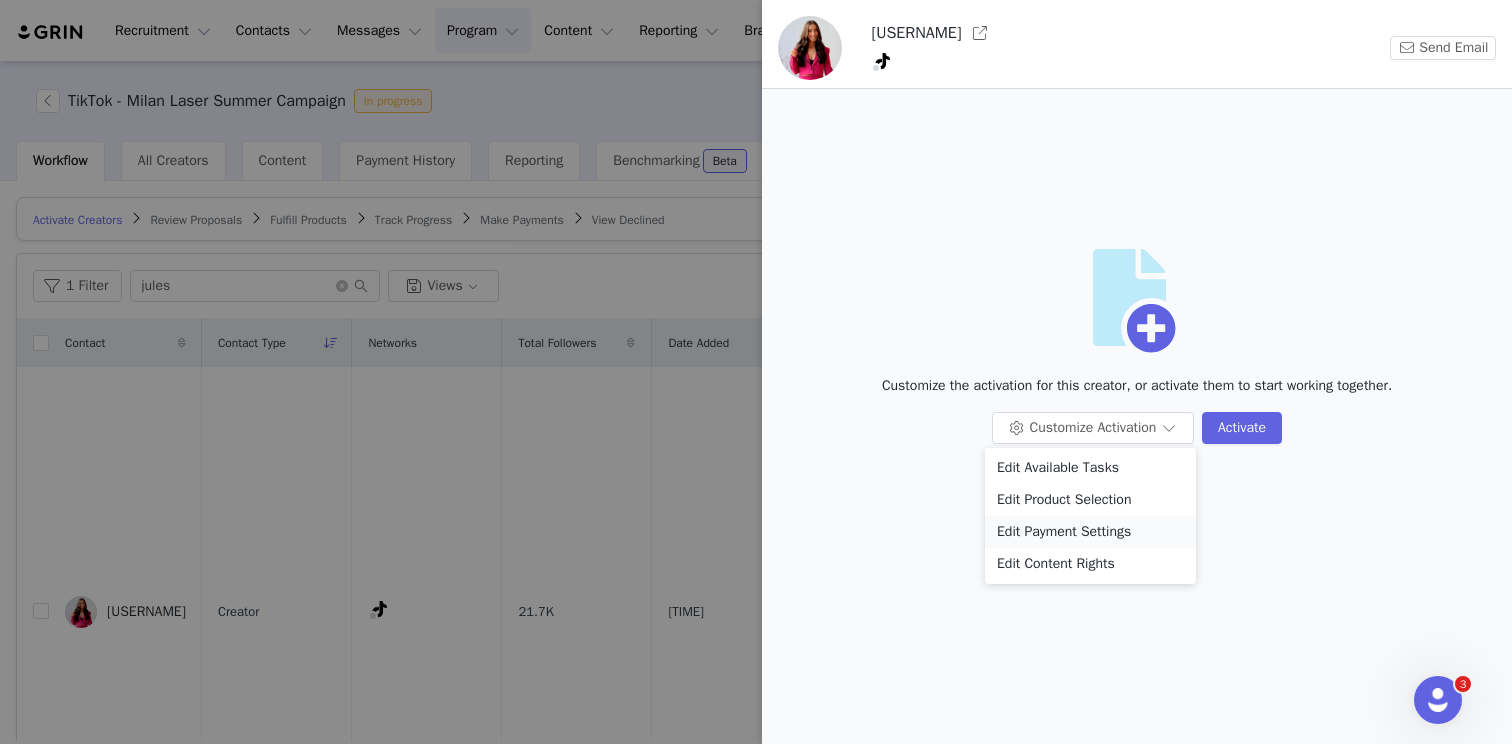 click on "Edit Payment Settings" at bounding box center [1090, 532] 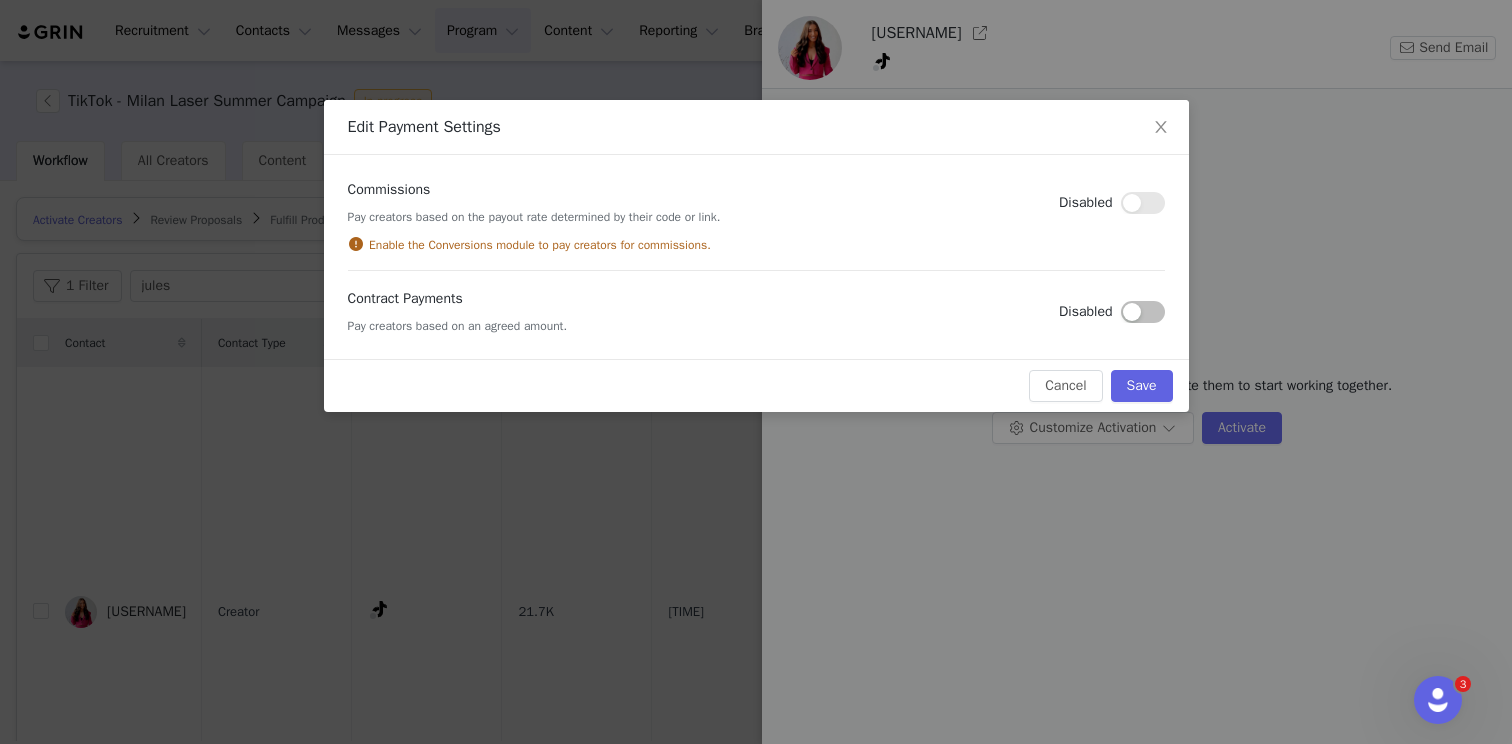 click on "Contract Payments Pay creators based on an agreed amount.     Disabled" at bounding box center (756, 311) 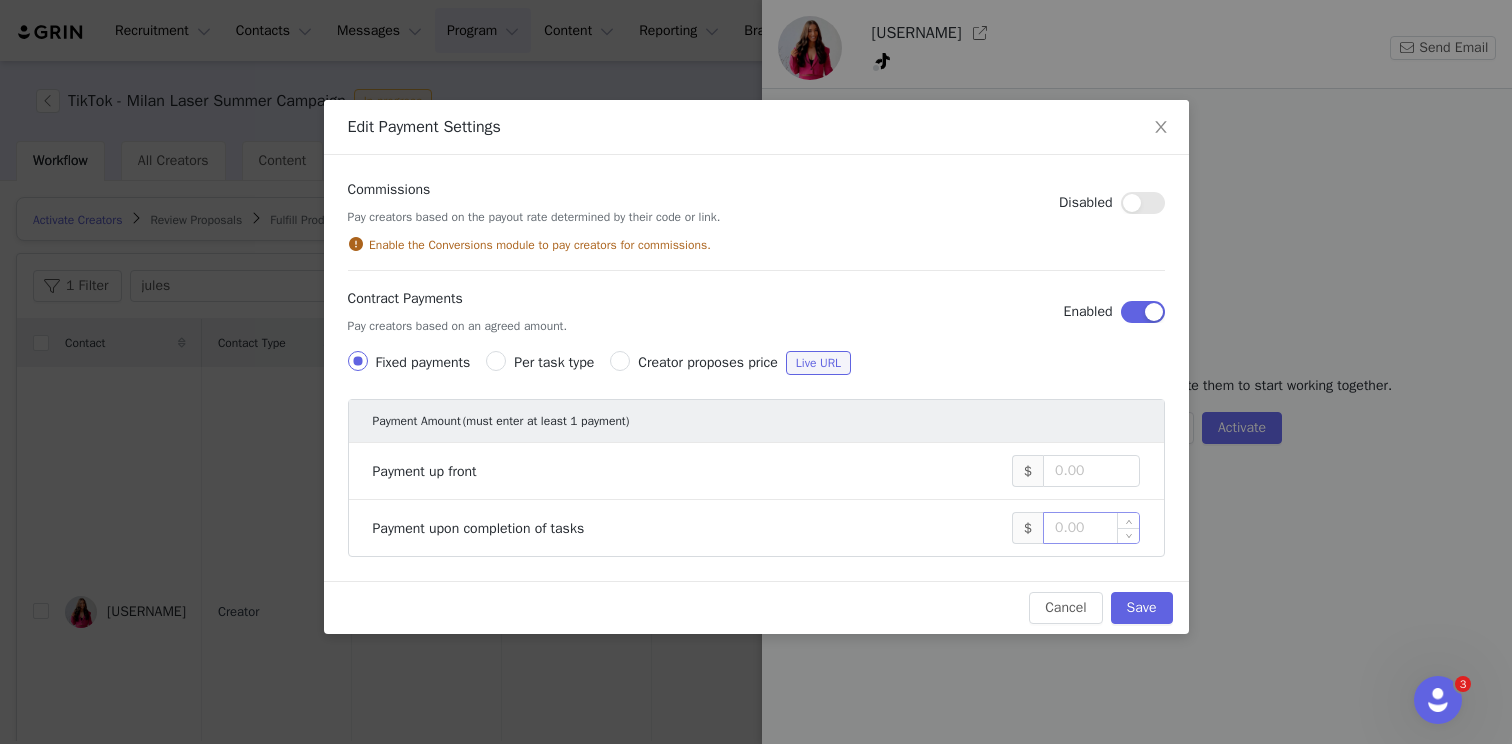 click at bounding box center (1091, 528) 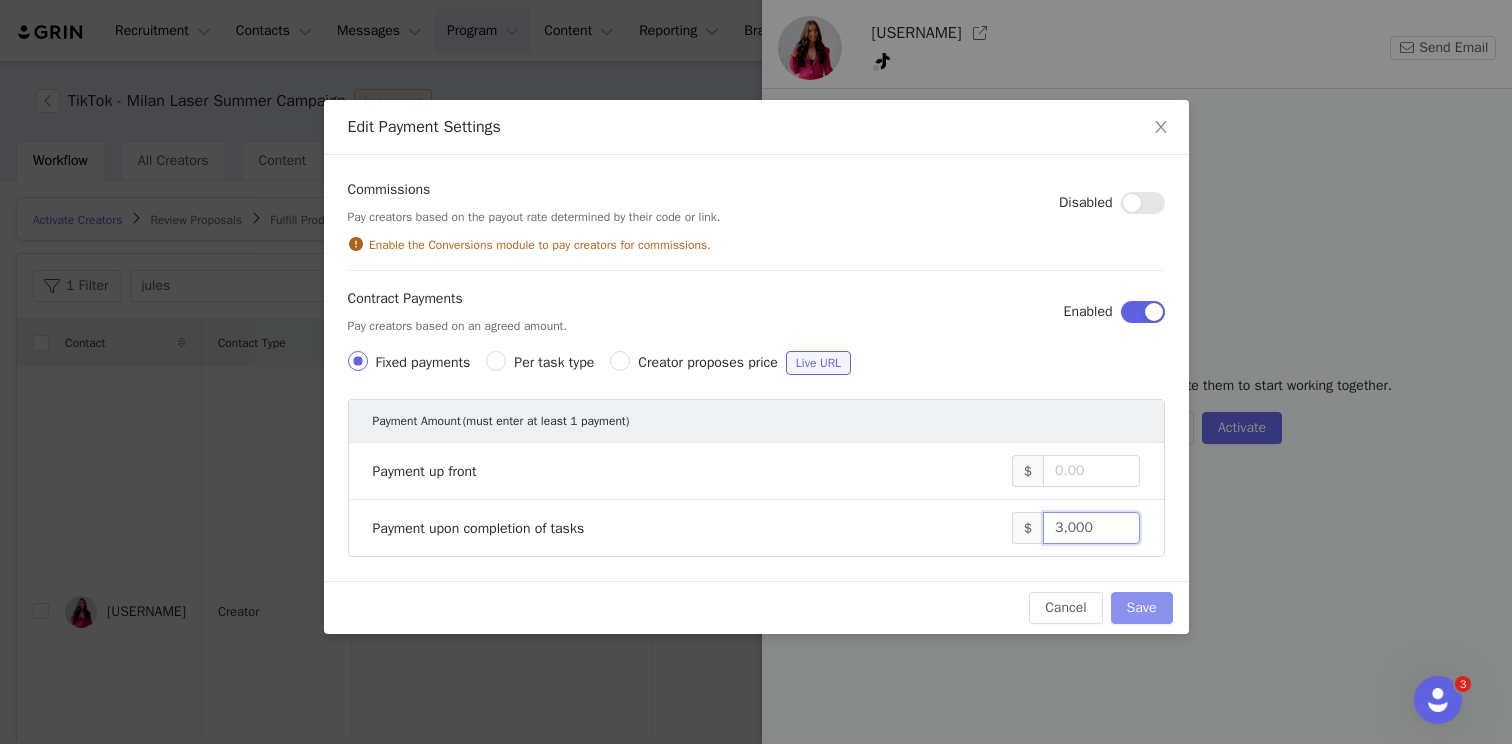 type on "3,000" 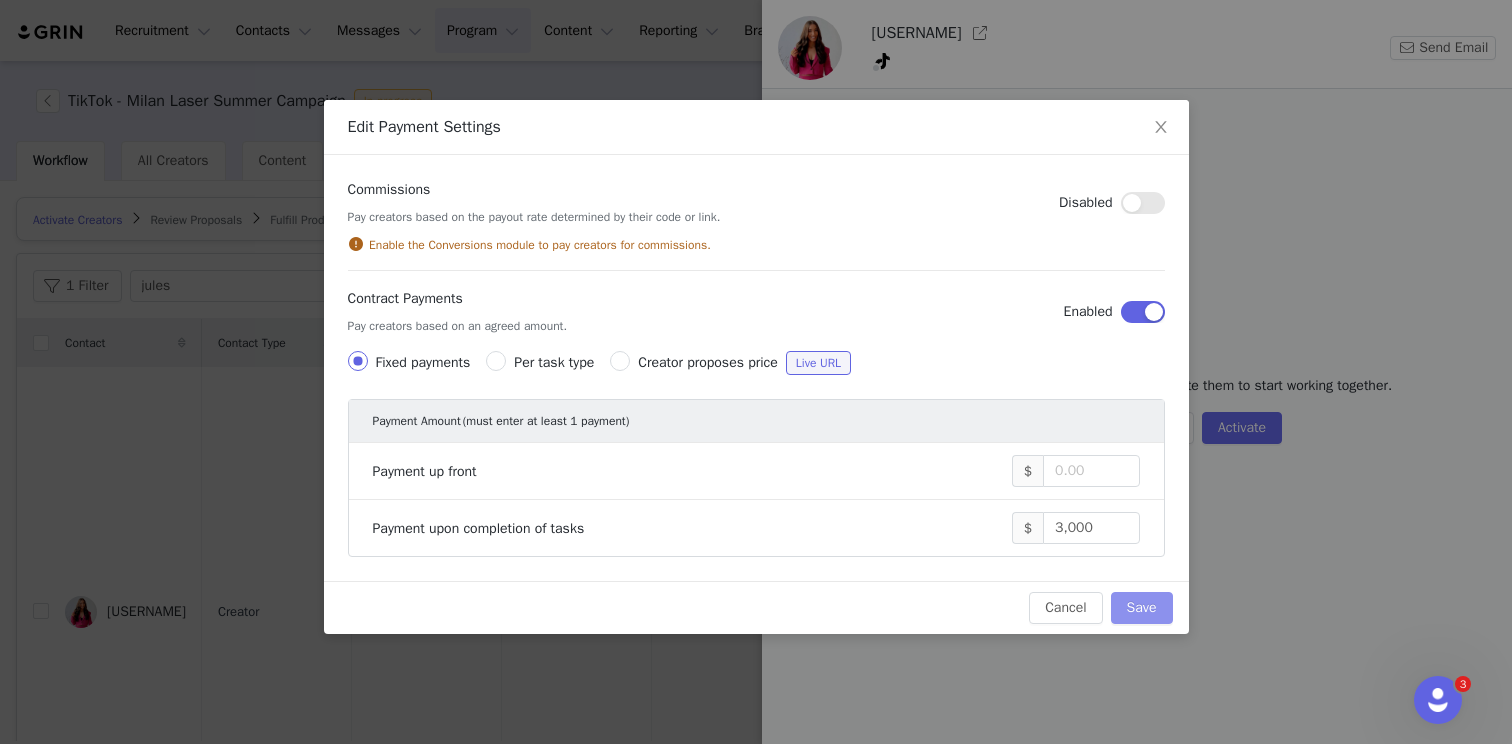click on "Save" at bounding box center (1142, 608) 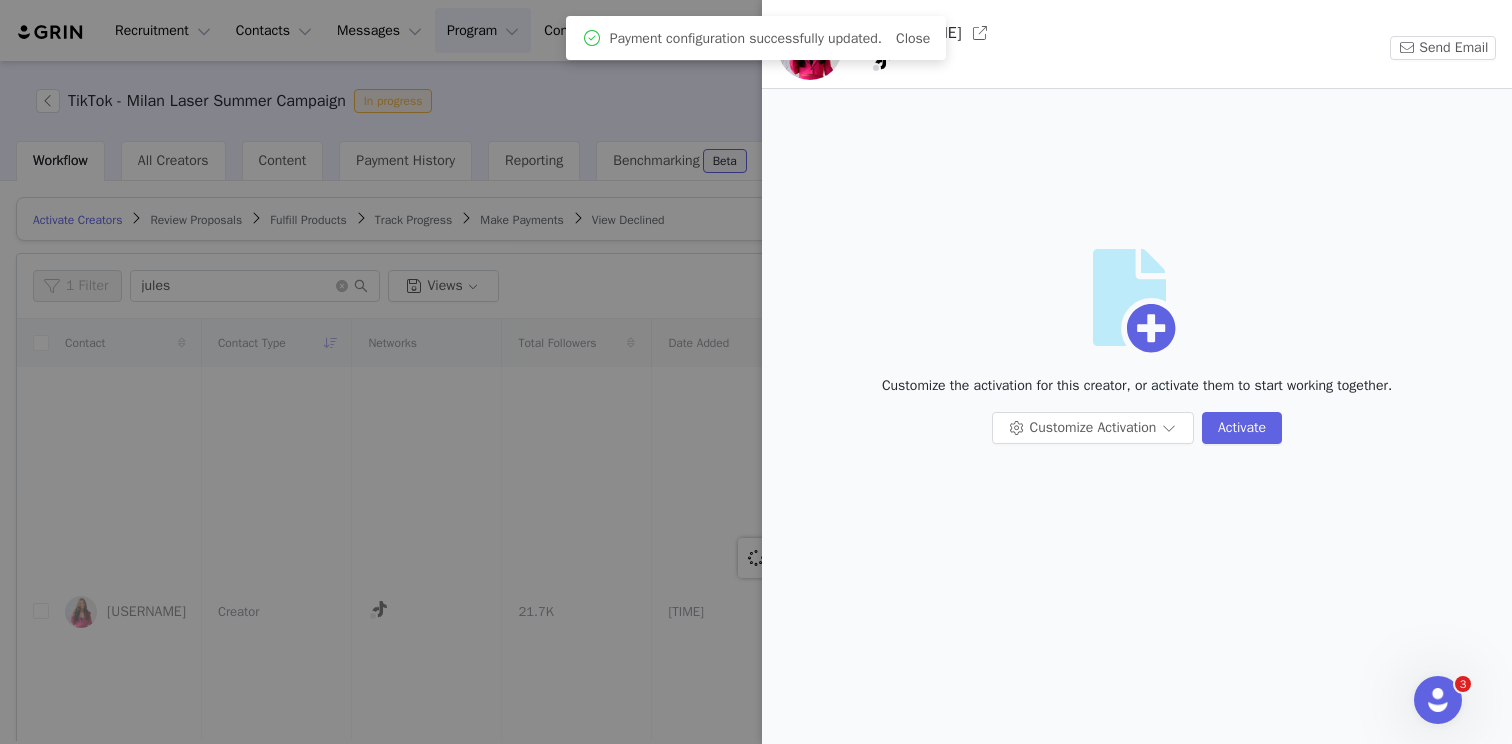 click at bounding box center (756, 372) 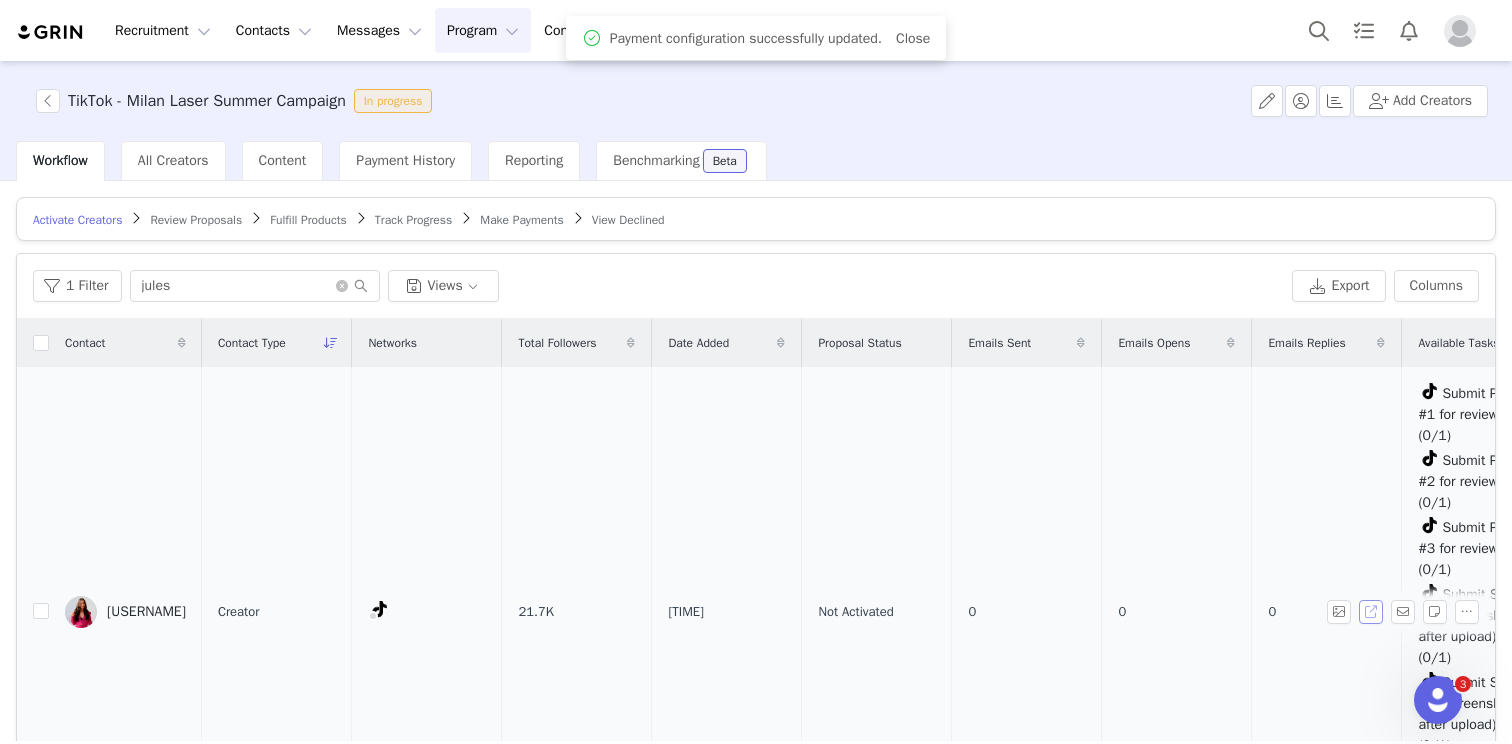 click at bounding box center [1371, 612] 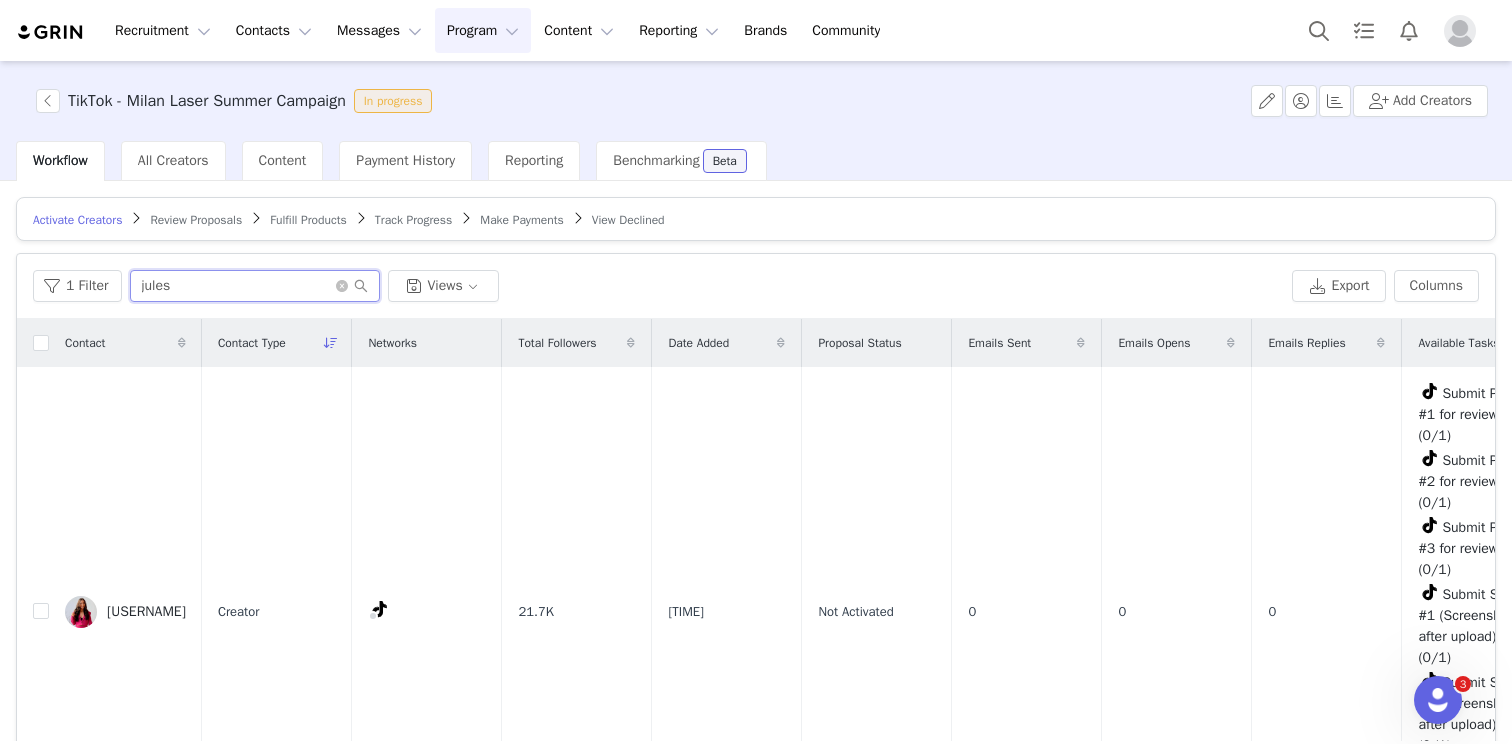 click on "jules" at bounding box center [255, 286] 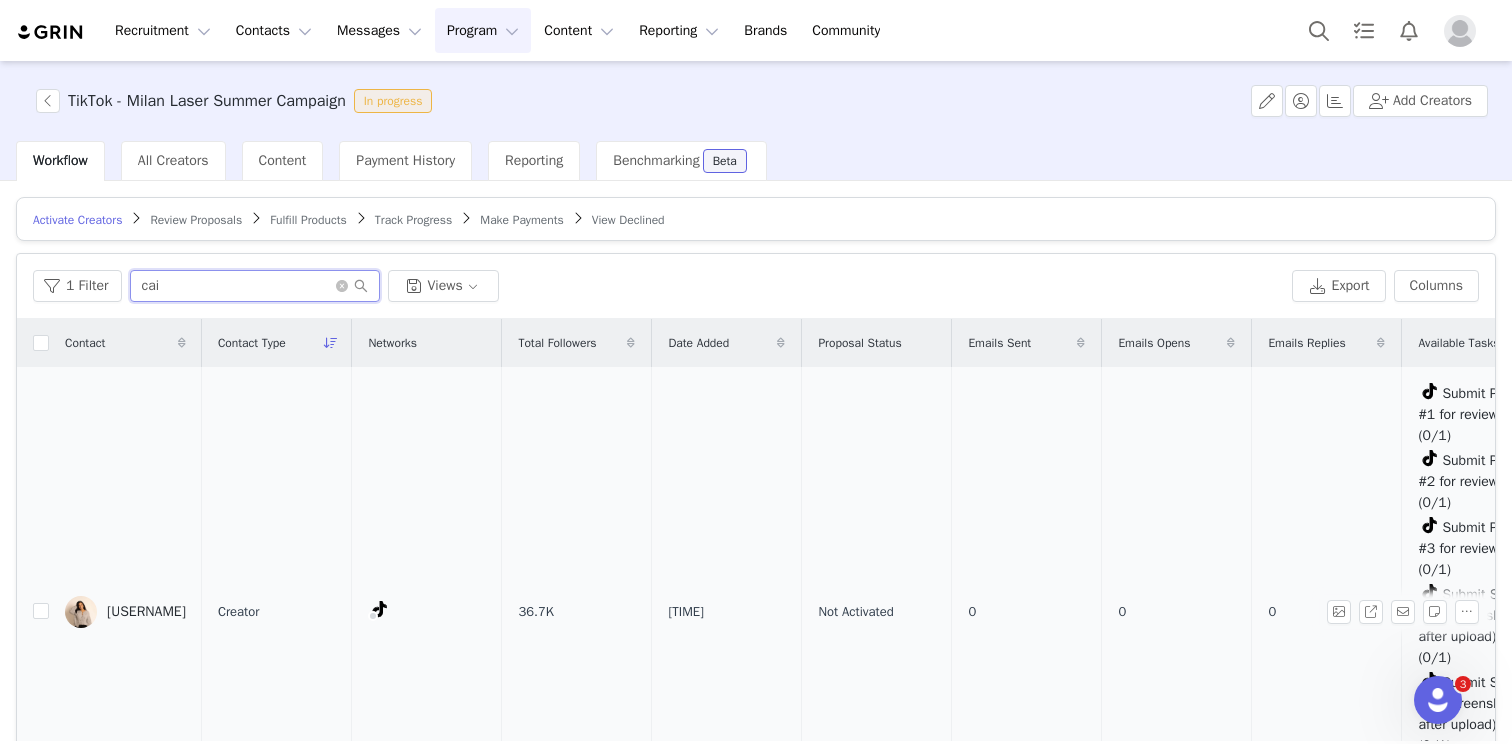 type on "cai" 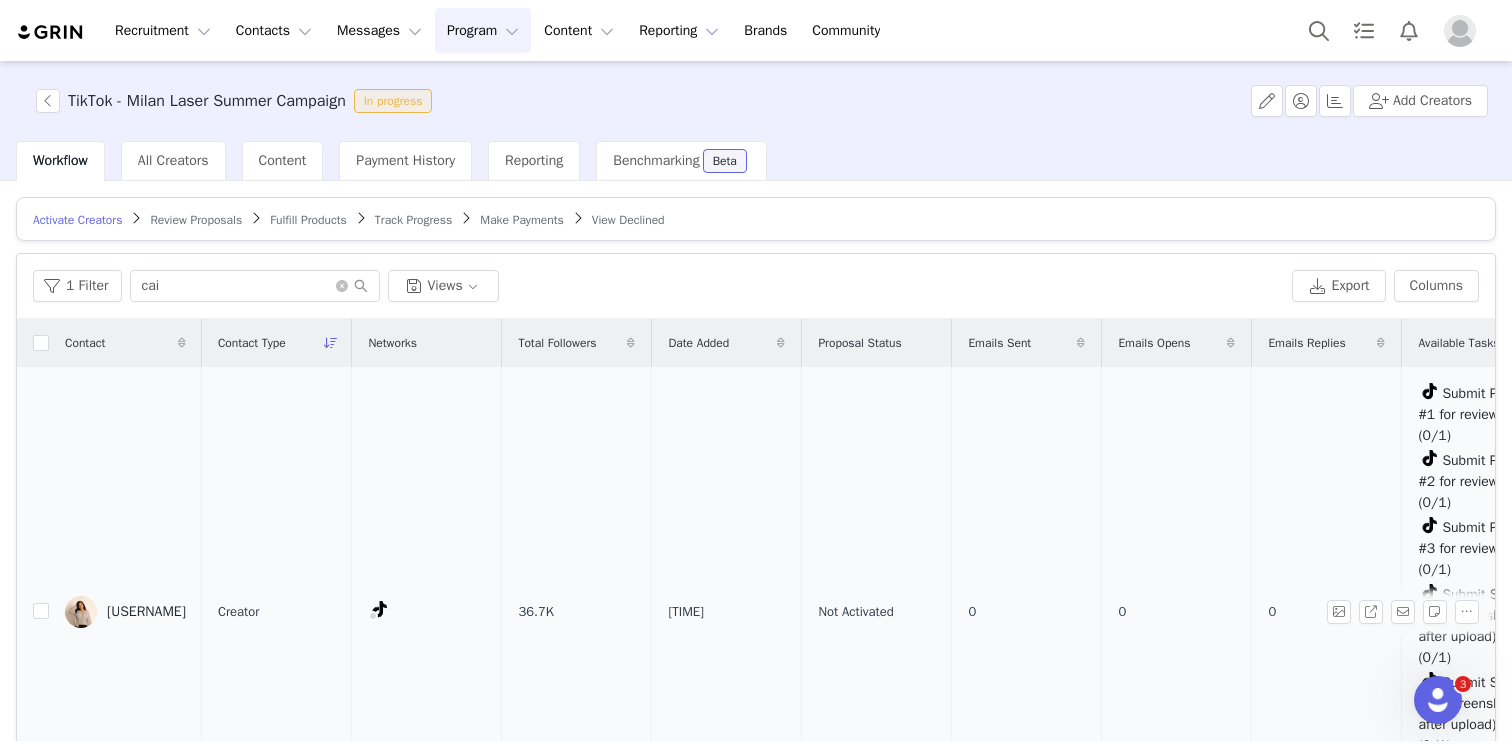 click on "[USERNAME]" at bounding box center (146, 612) 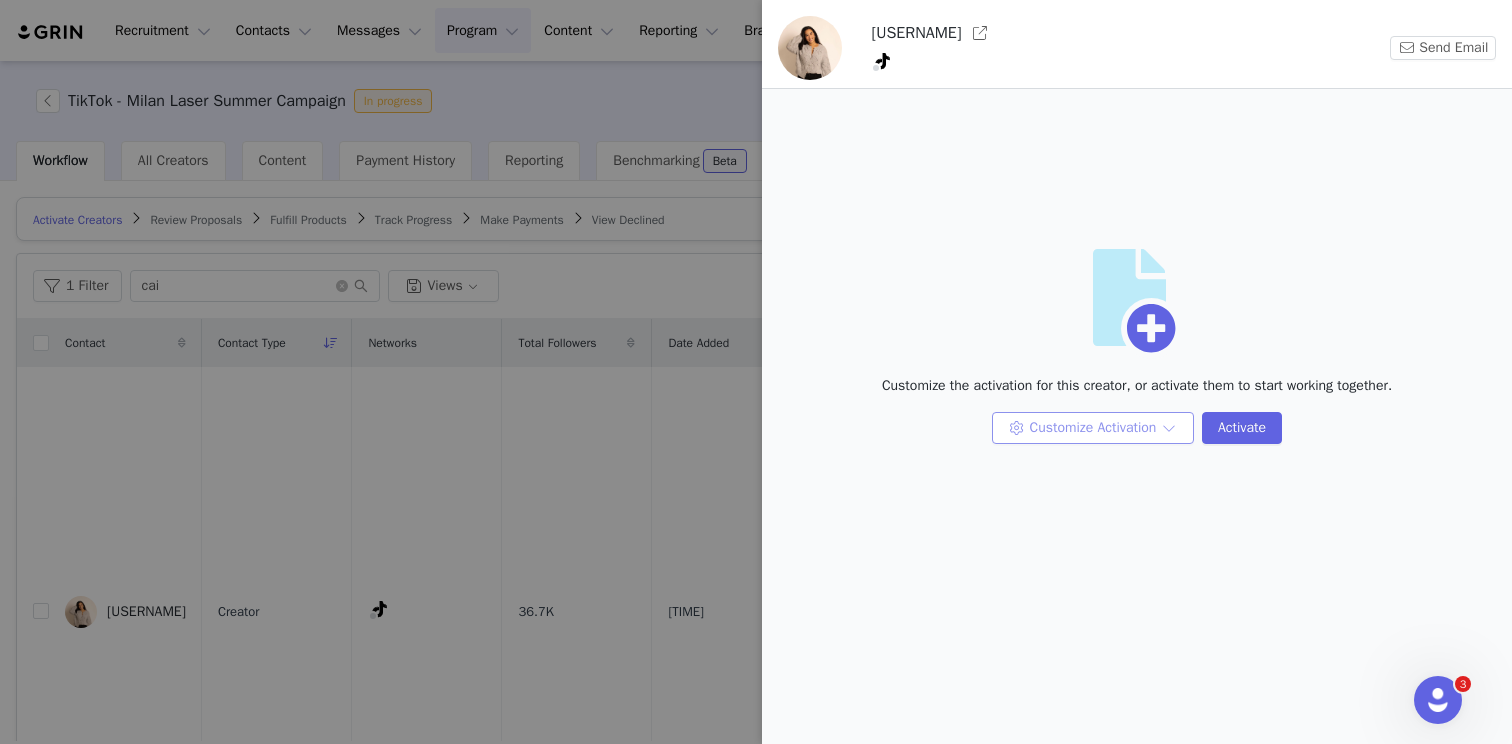 click on "Customize Activation" at bounding box center (1093, 428) 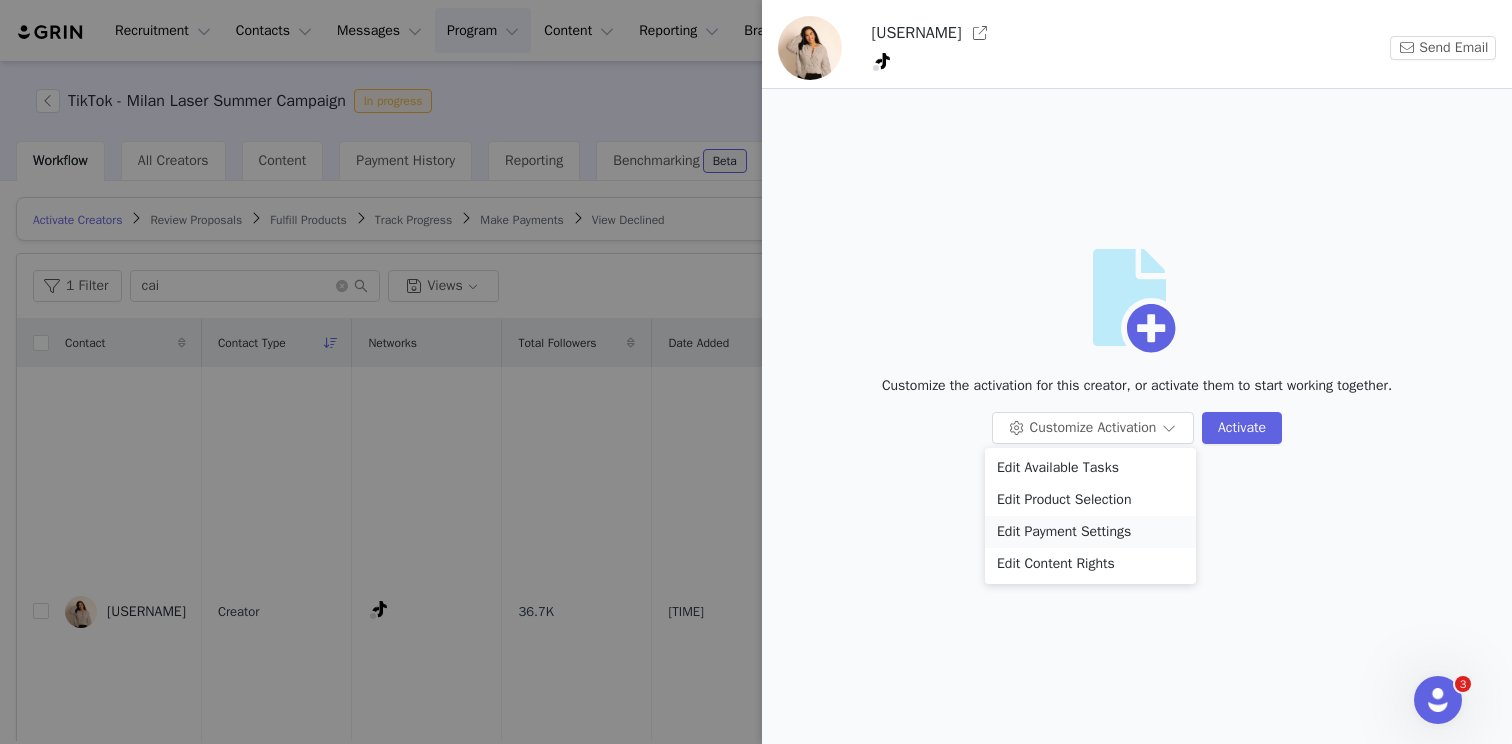 click on "Edit Payment Settings" at bounding box center [1090, 532] 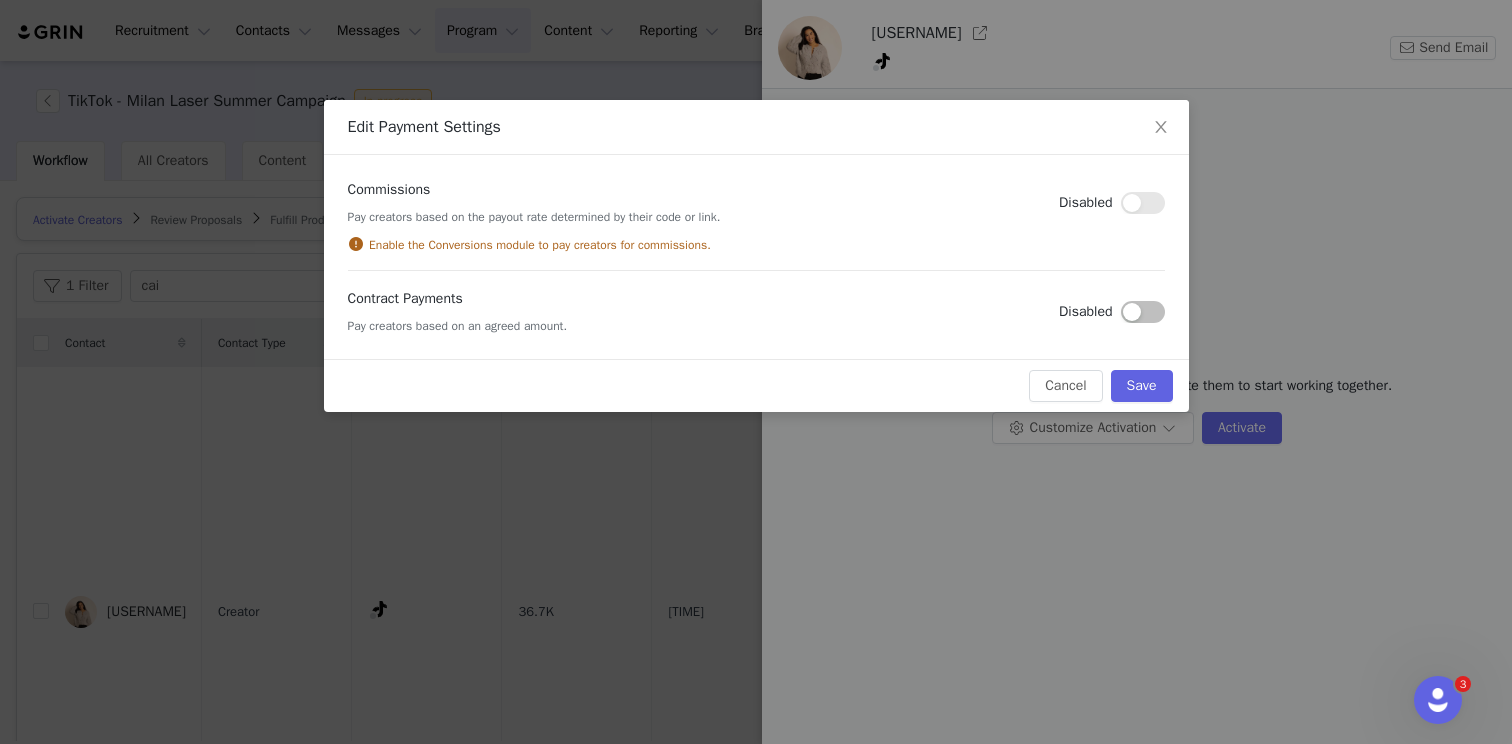 click at bounding box center (1143, 312) 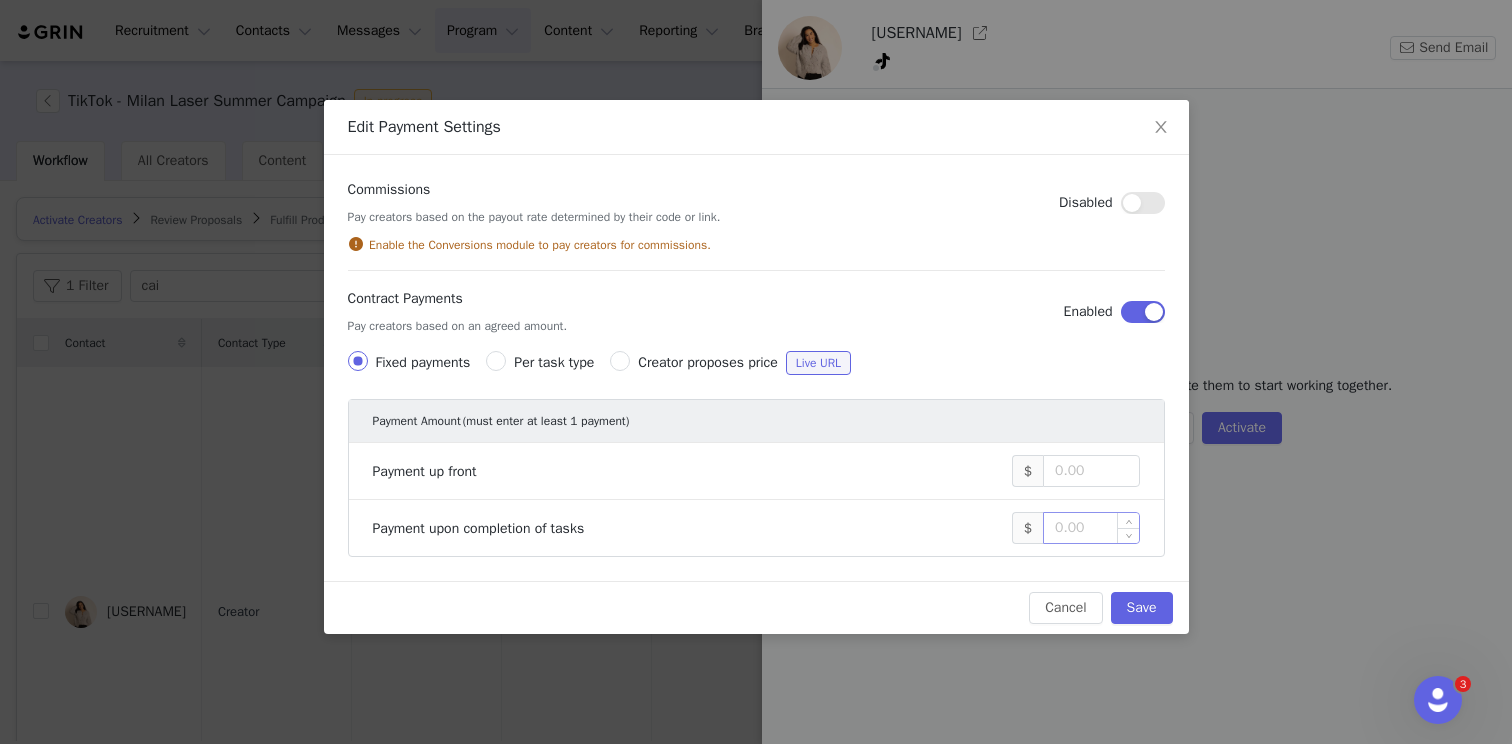 click at bounding box center [1091, 528] 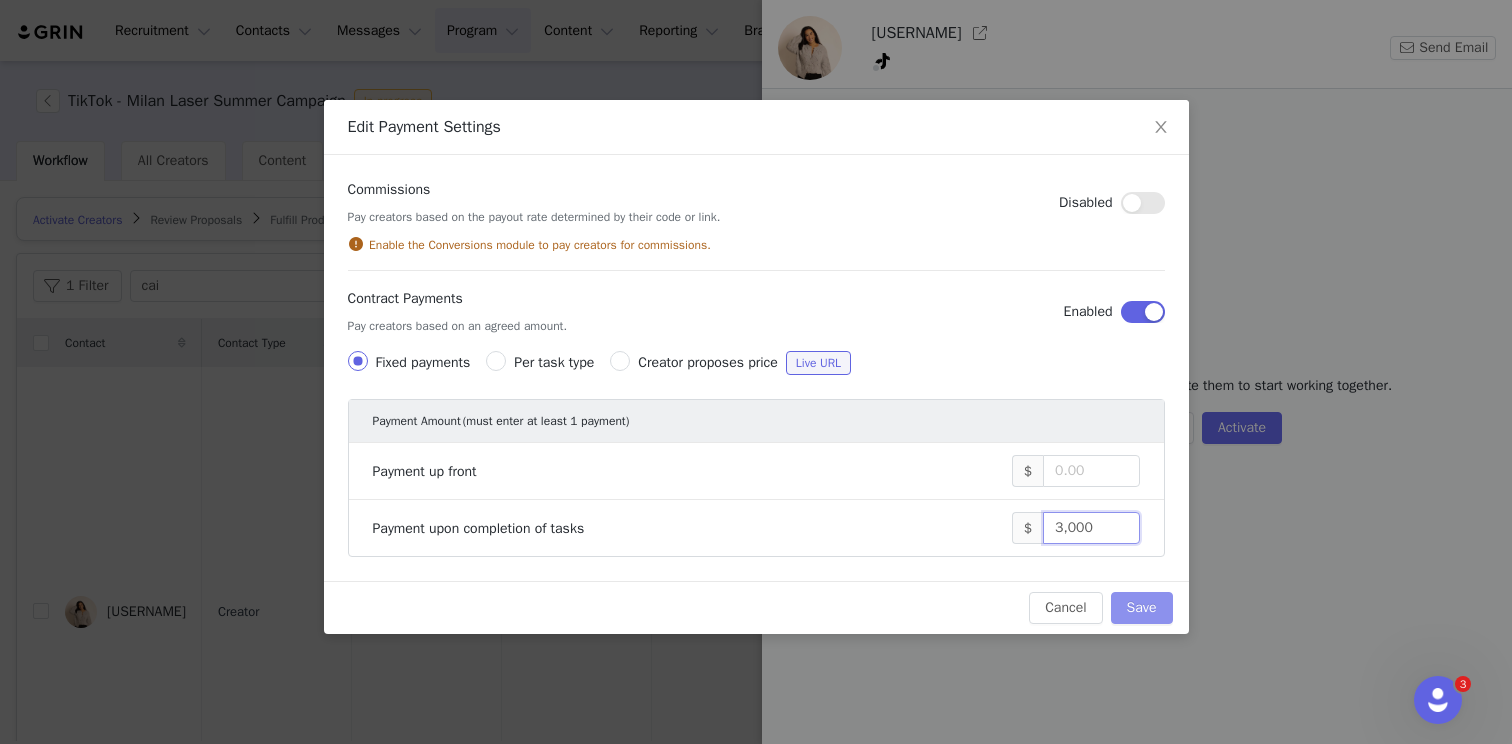 type on "3,000" 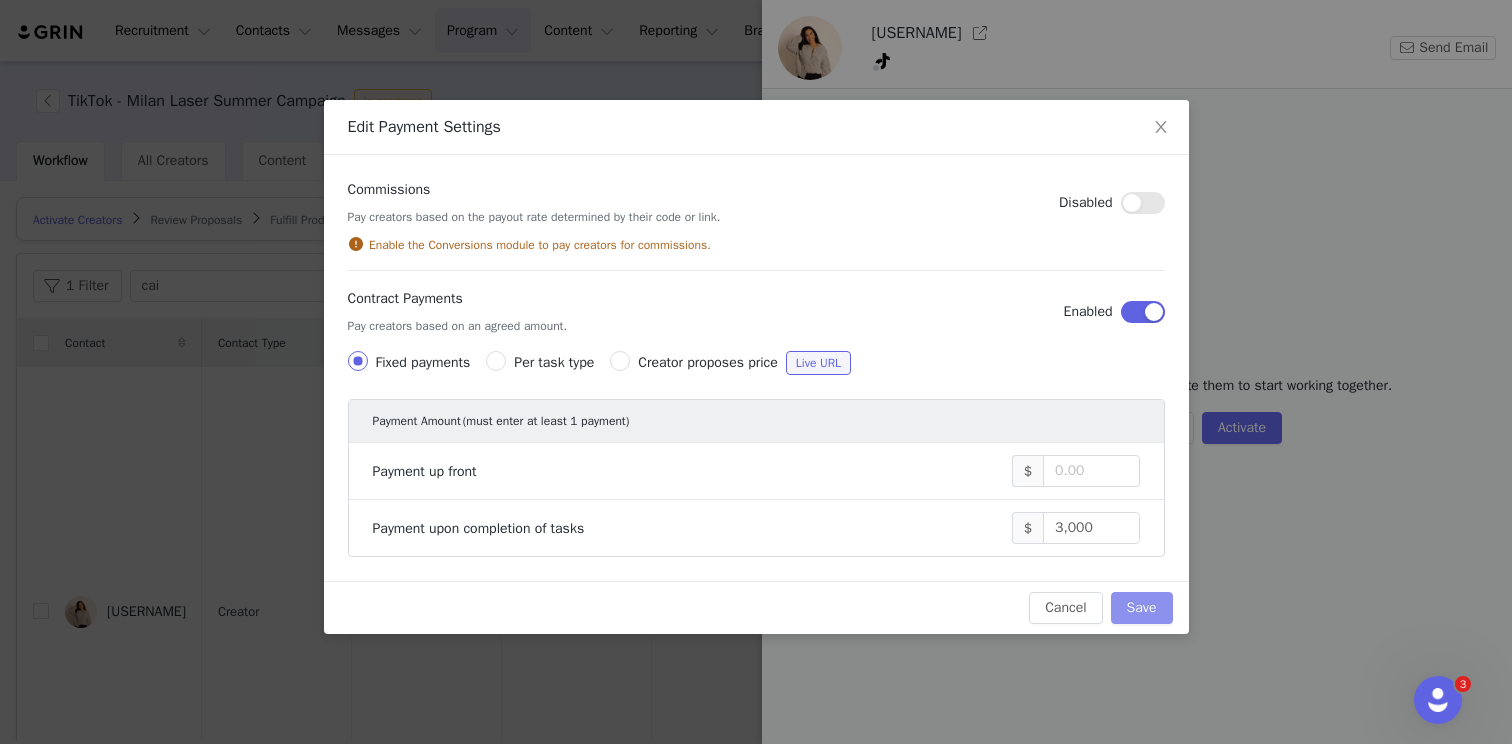 click on "Save" at bounding box center (1142, 608) 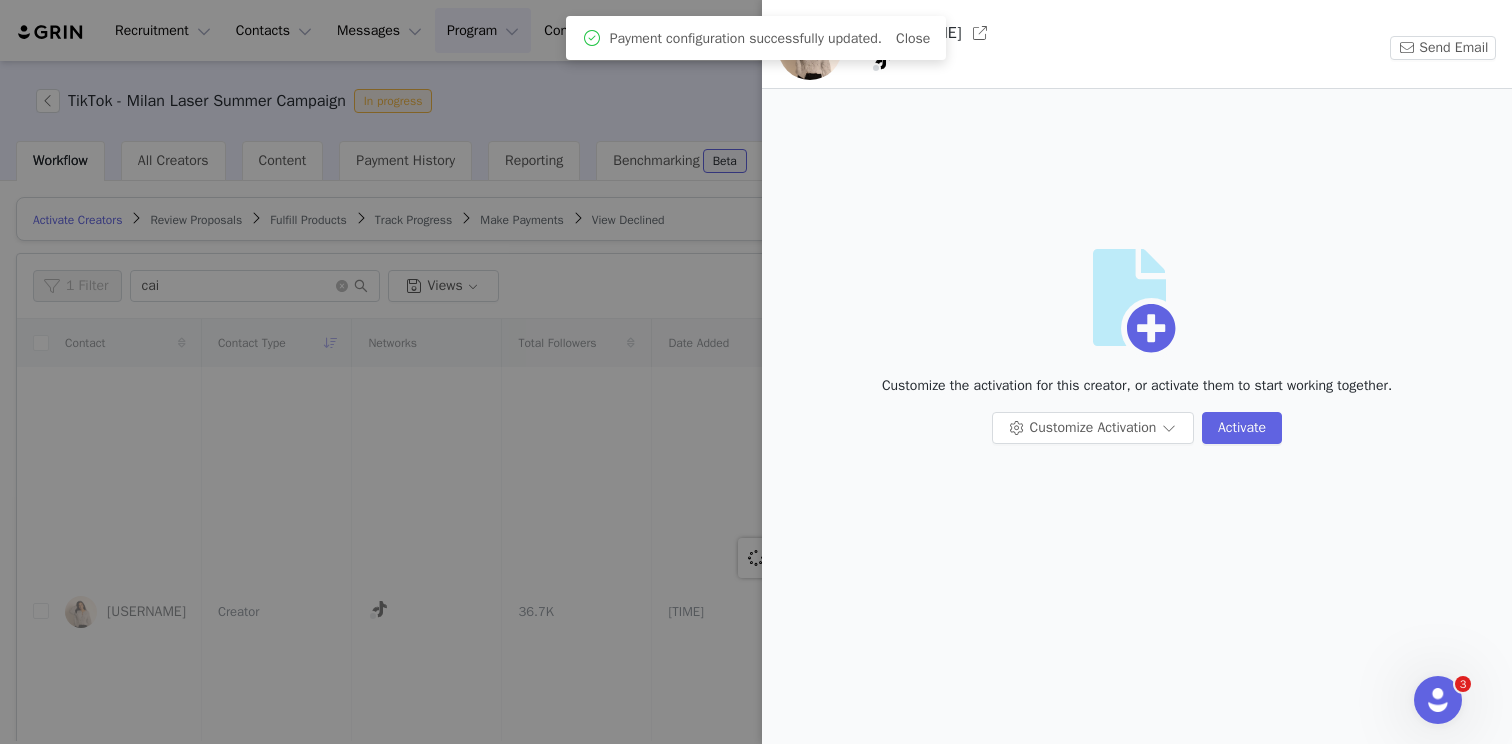 click at bounding box center [756, 372] 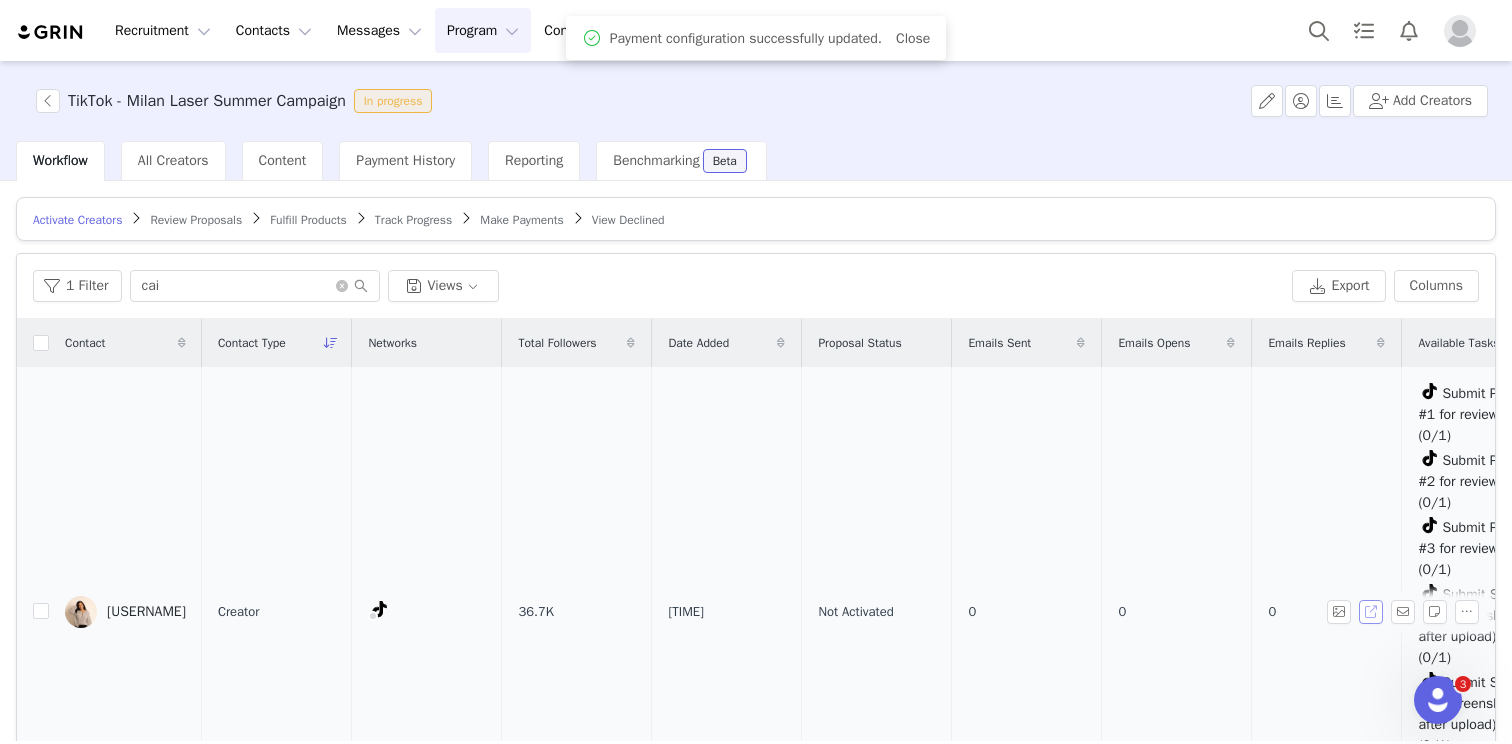 click at bounding box center (1371, 612) 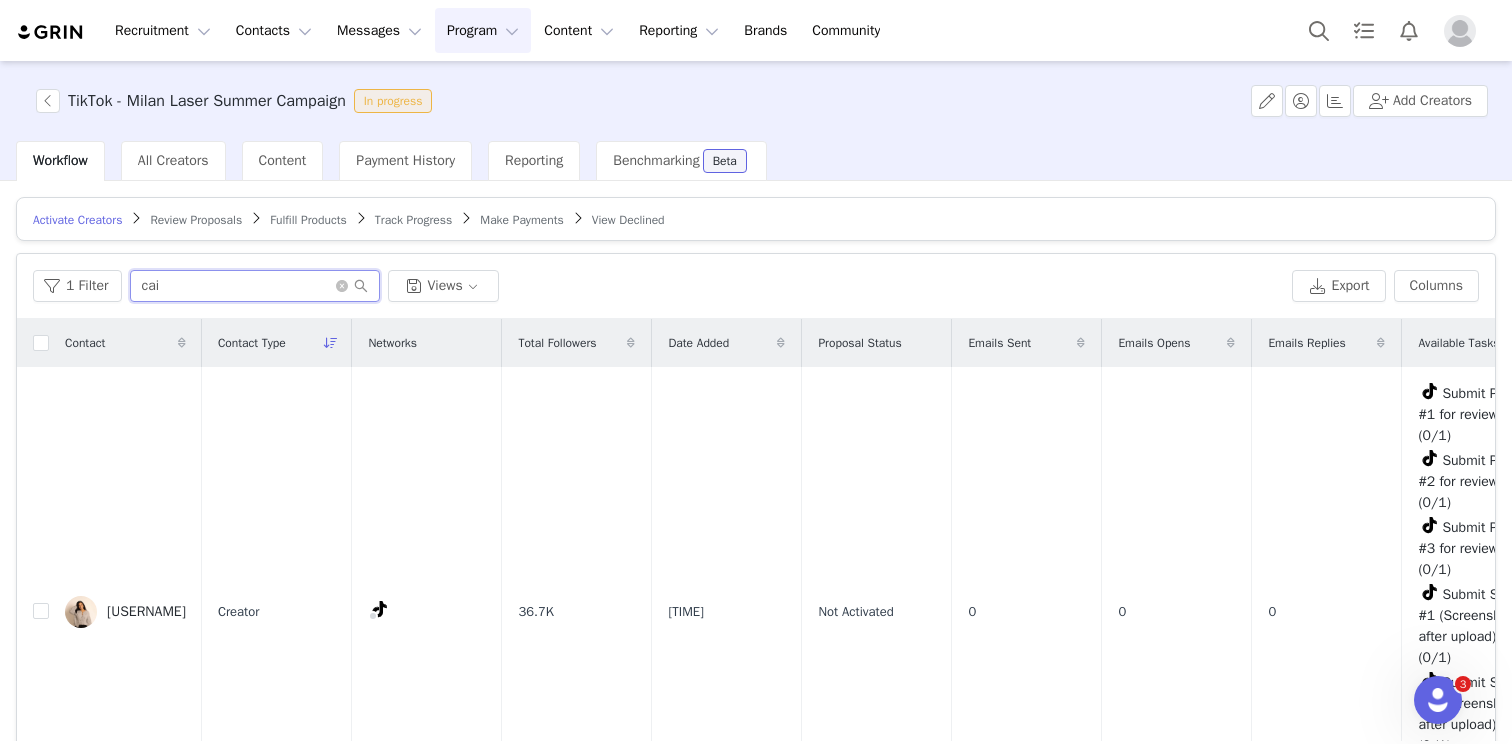 click on "cai" at bounding box center (255, 286) 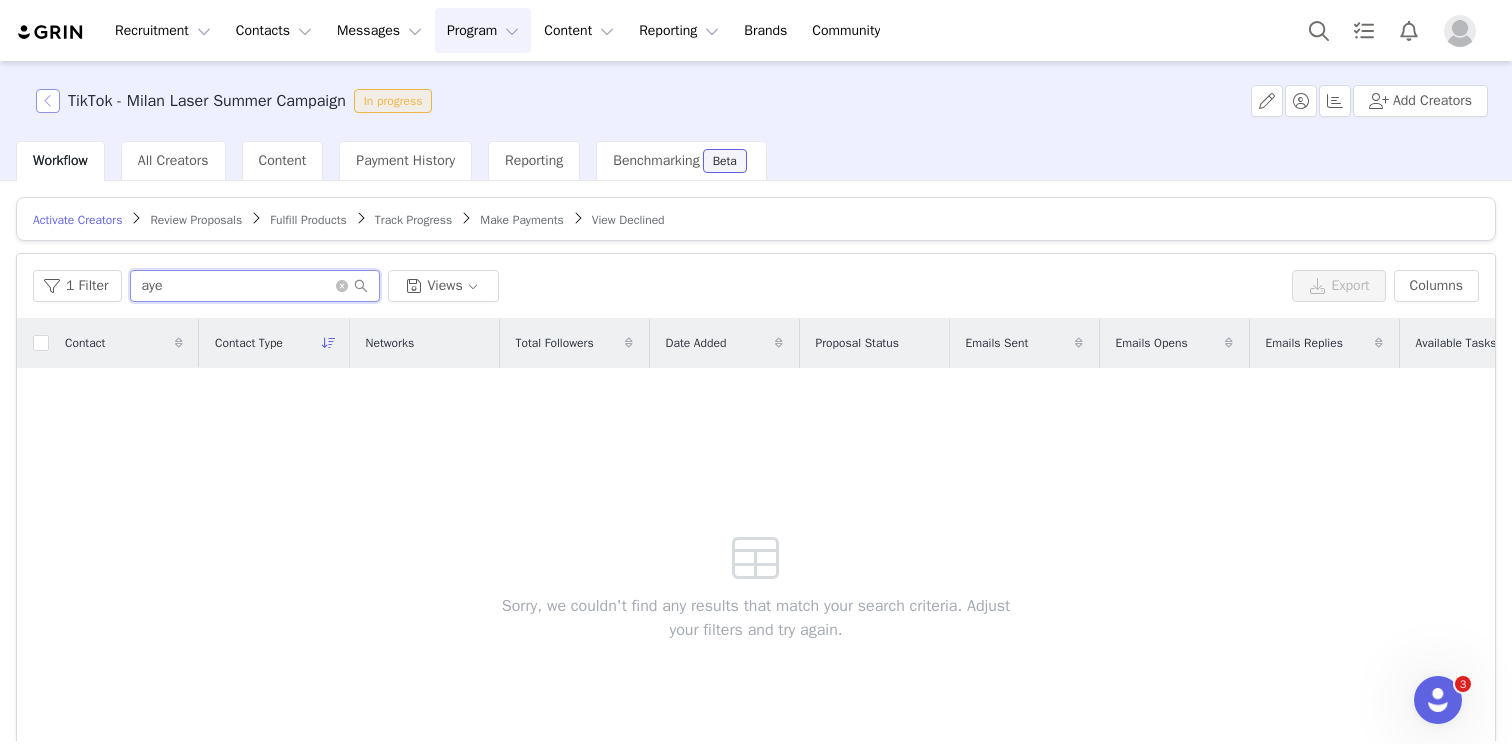 type on "aye" 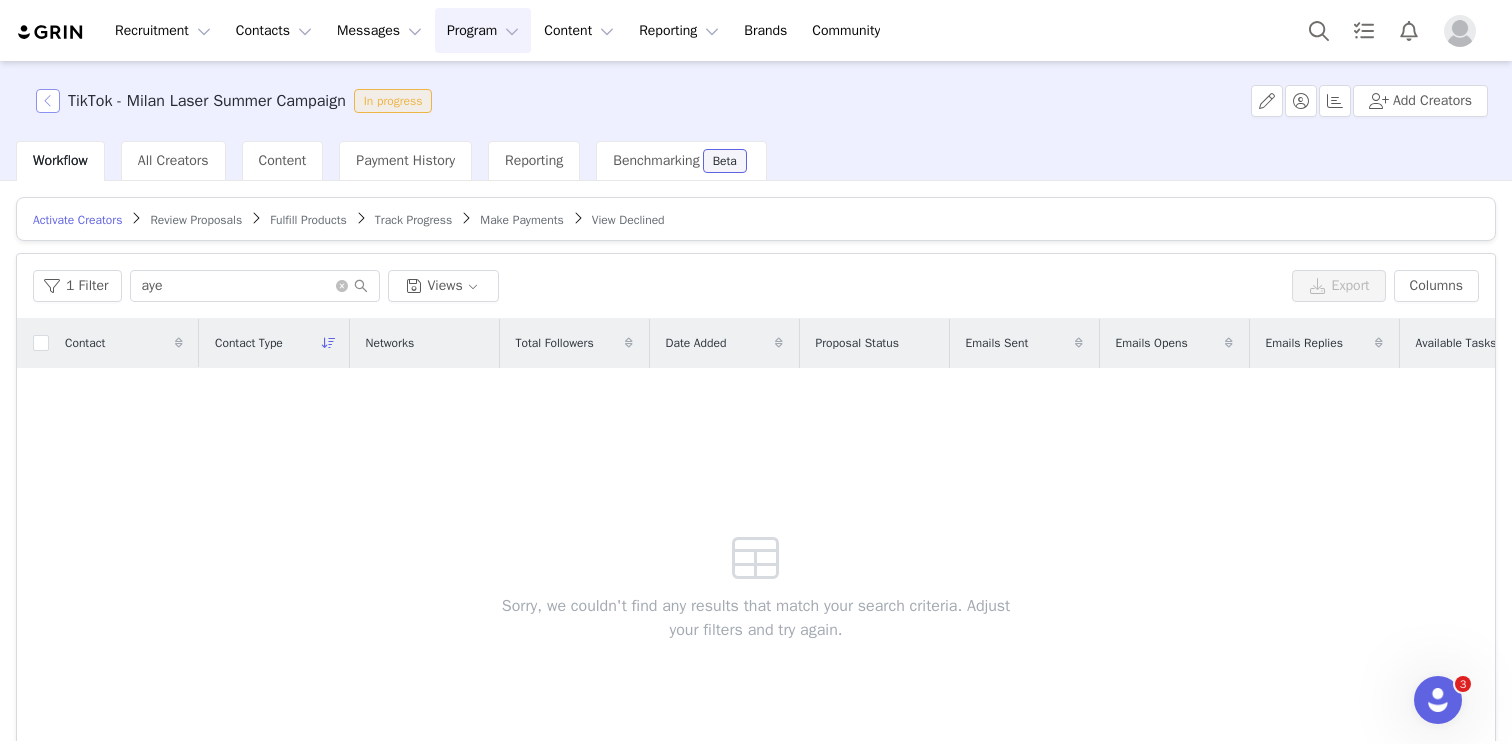 click at bounding box center (48, 101) 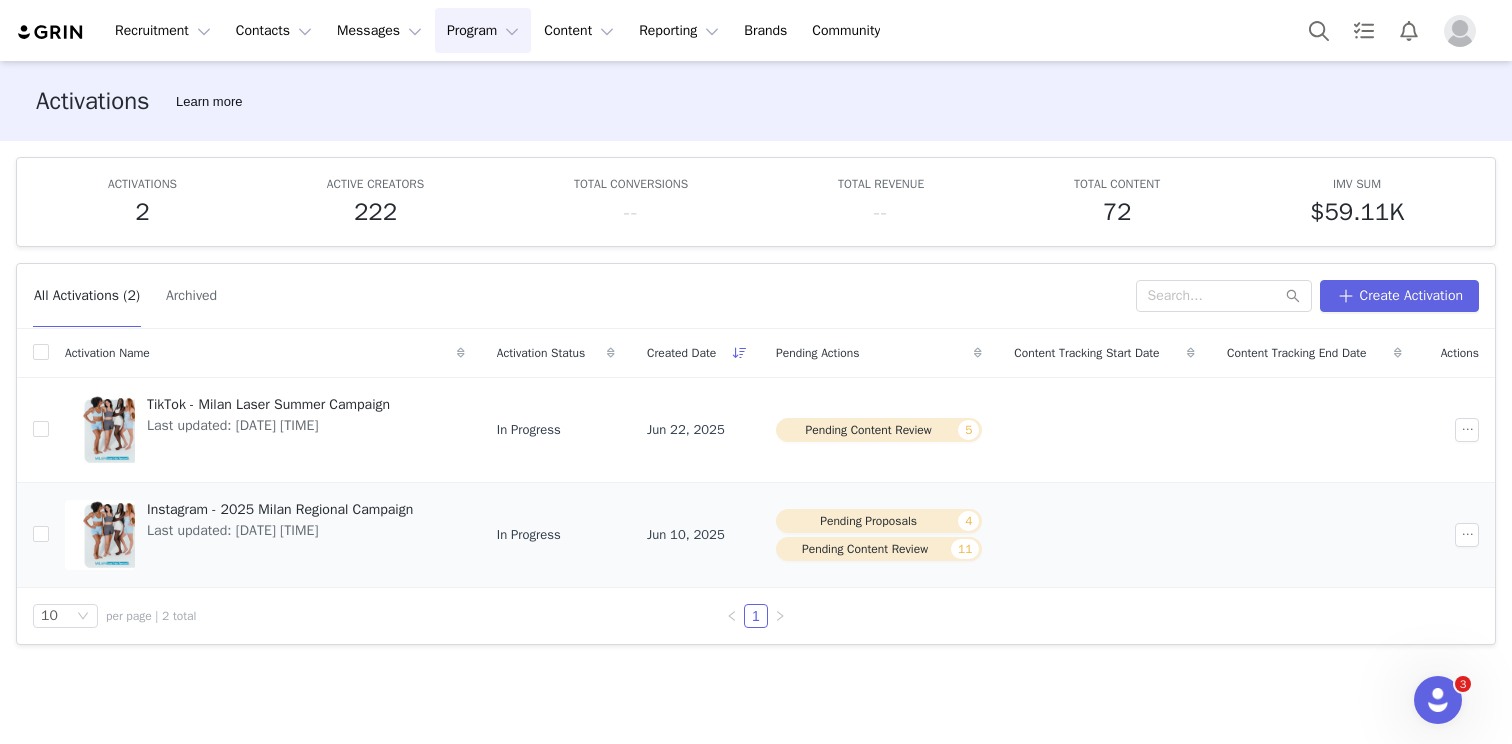 click on "Instagram - 2025 Milan Regional Campaign" at bounding box center (280, 509) 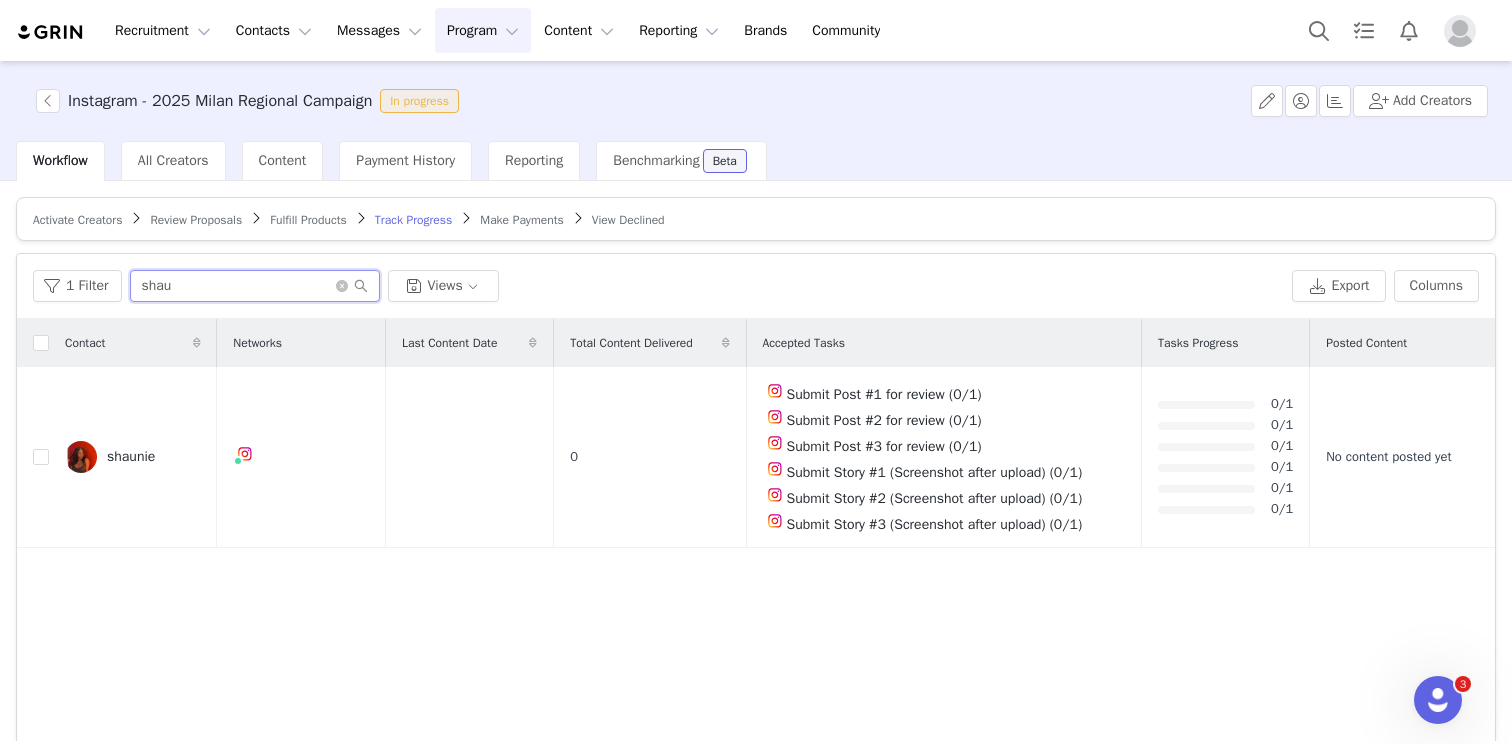 click on "shau" at bounding box center [255, 286] 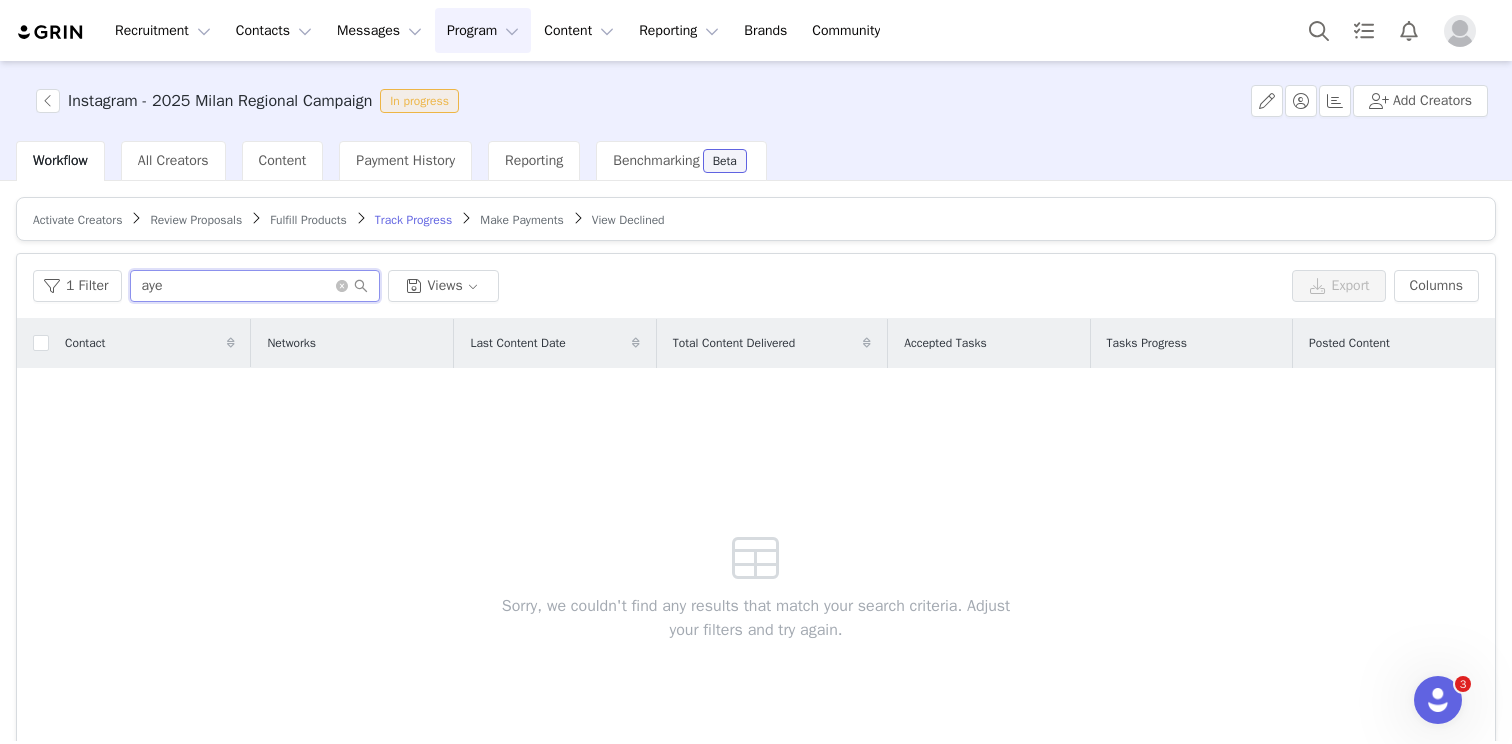 type on "aye" 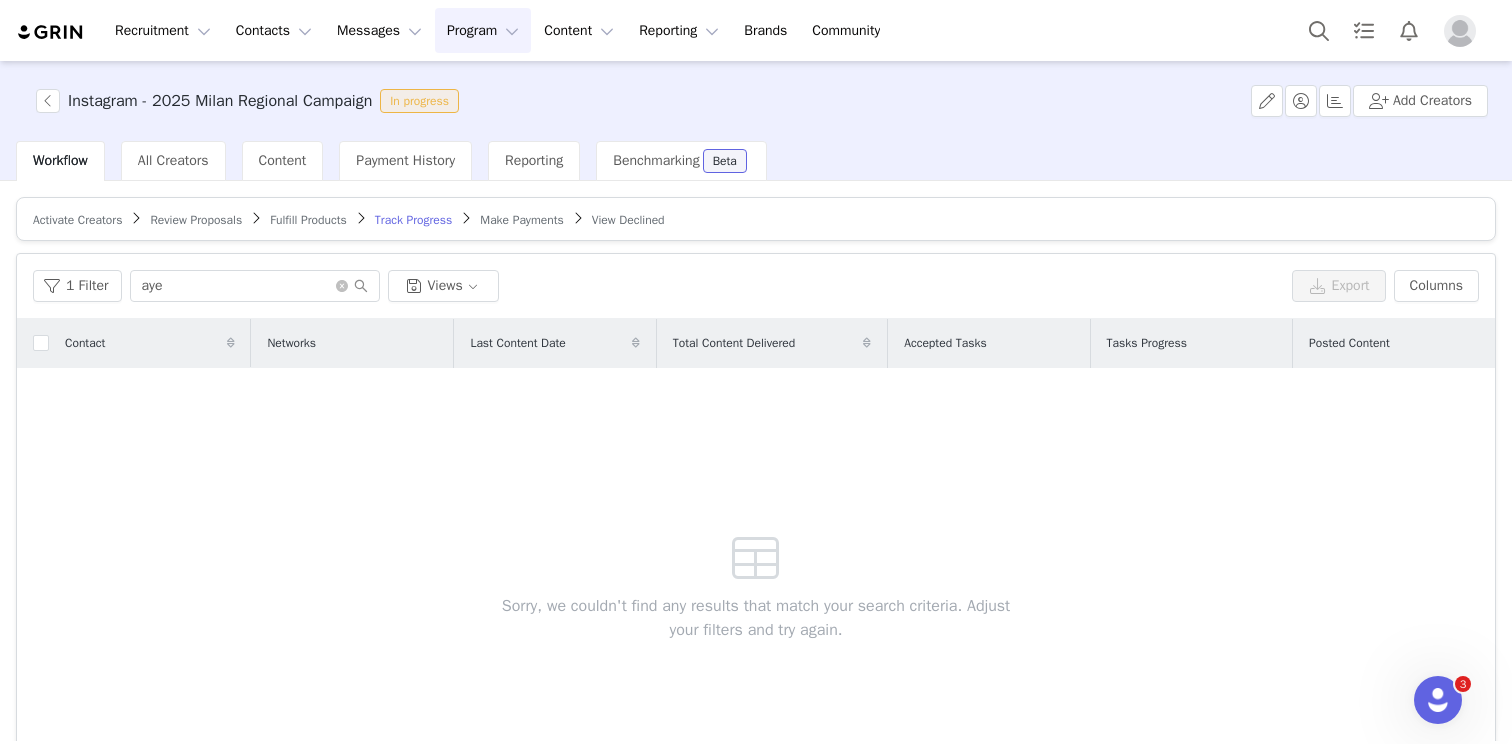 click on "Activate Creators Review Proposals Fulfill Products Track Progress Make Payments View Declined" at bounding box center (756, 219) 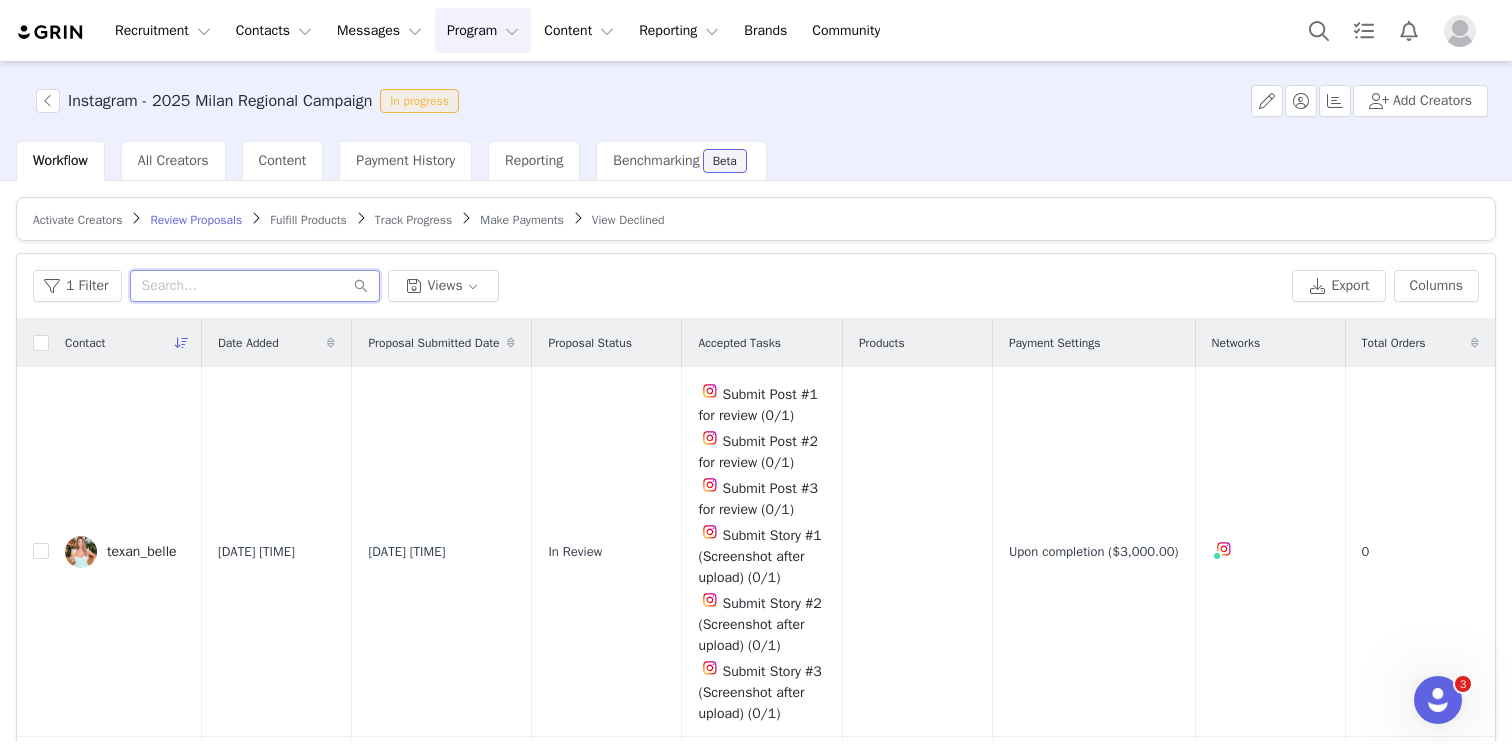 click at bounding box center [255, 286] 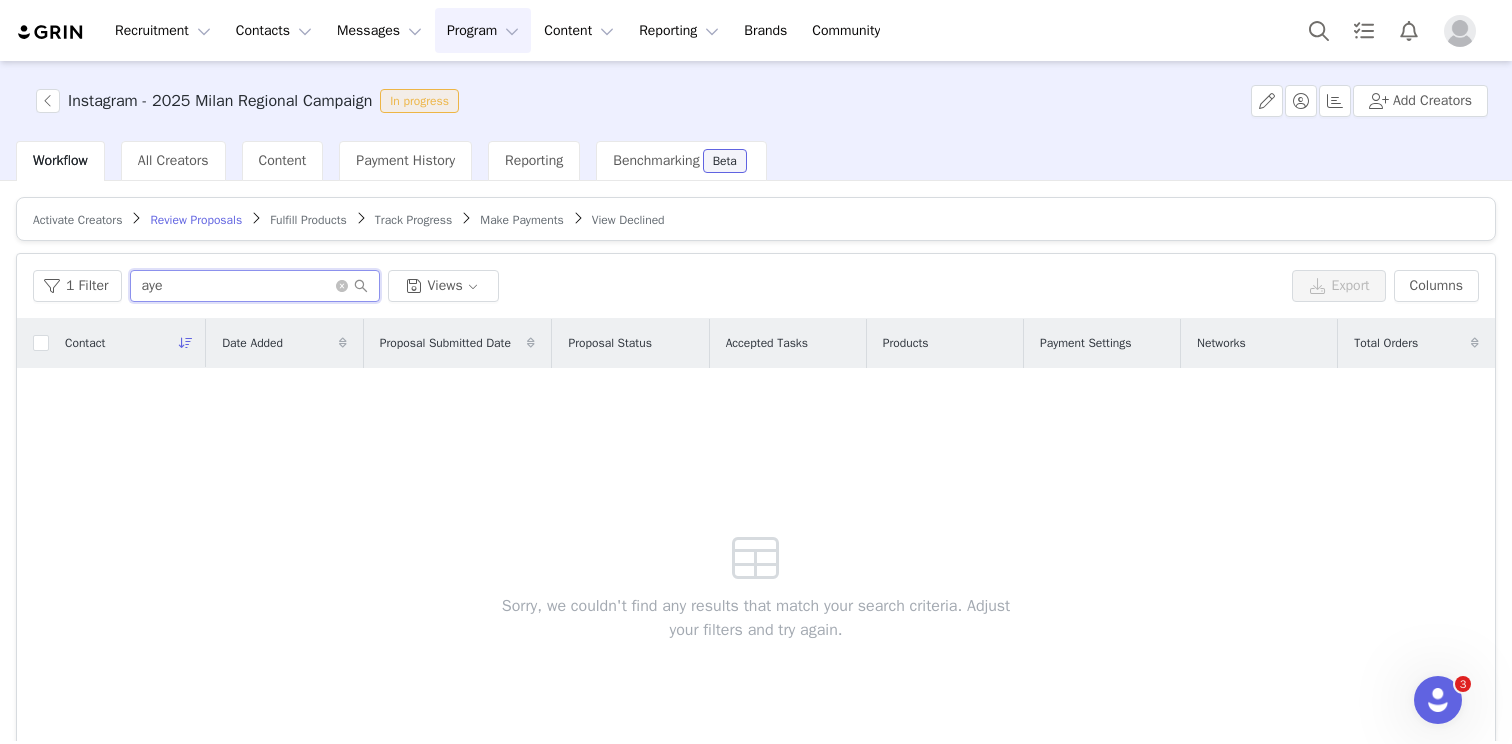 type on "aye" 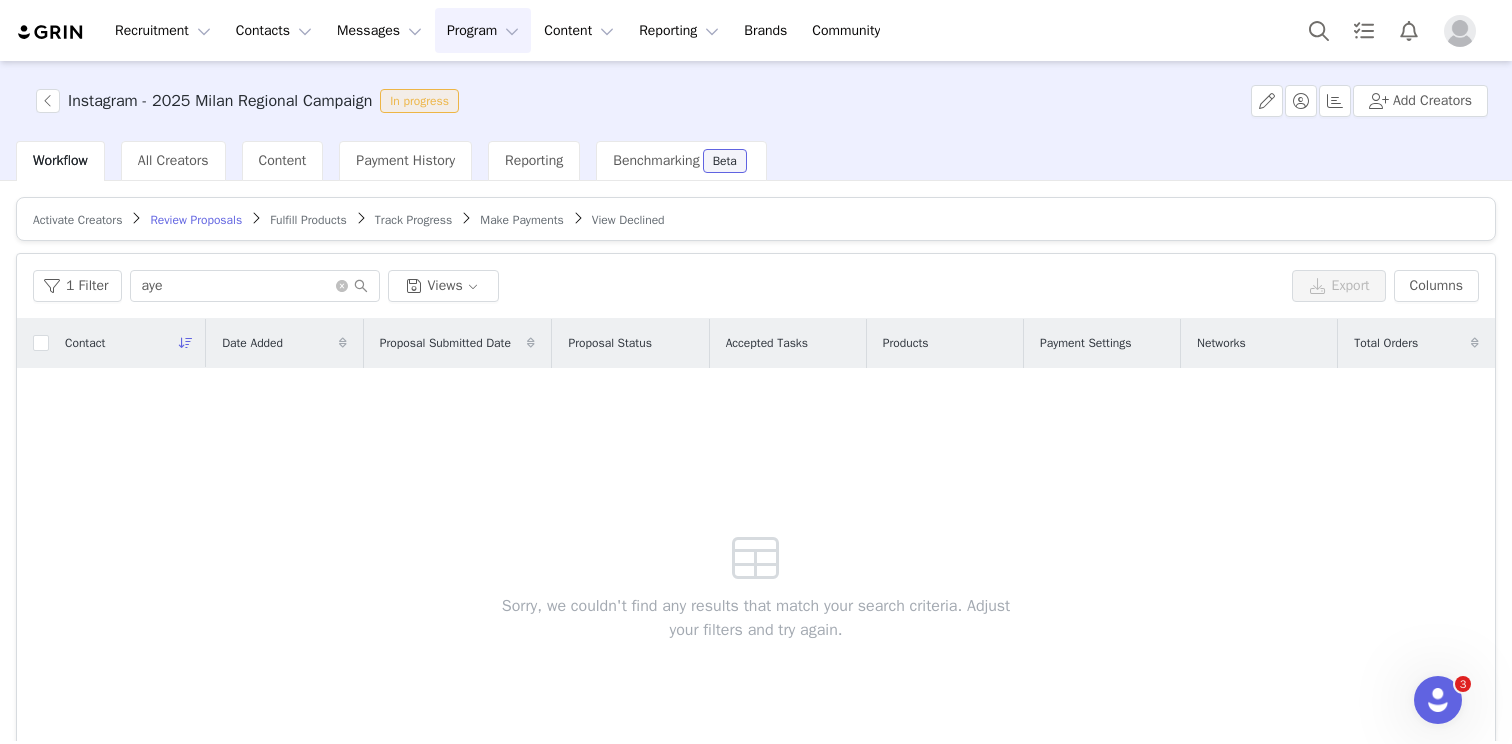 click on "Activate Creators" at bounding box center (77, 220) 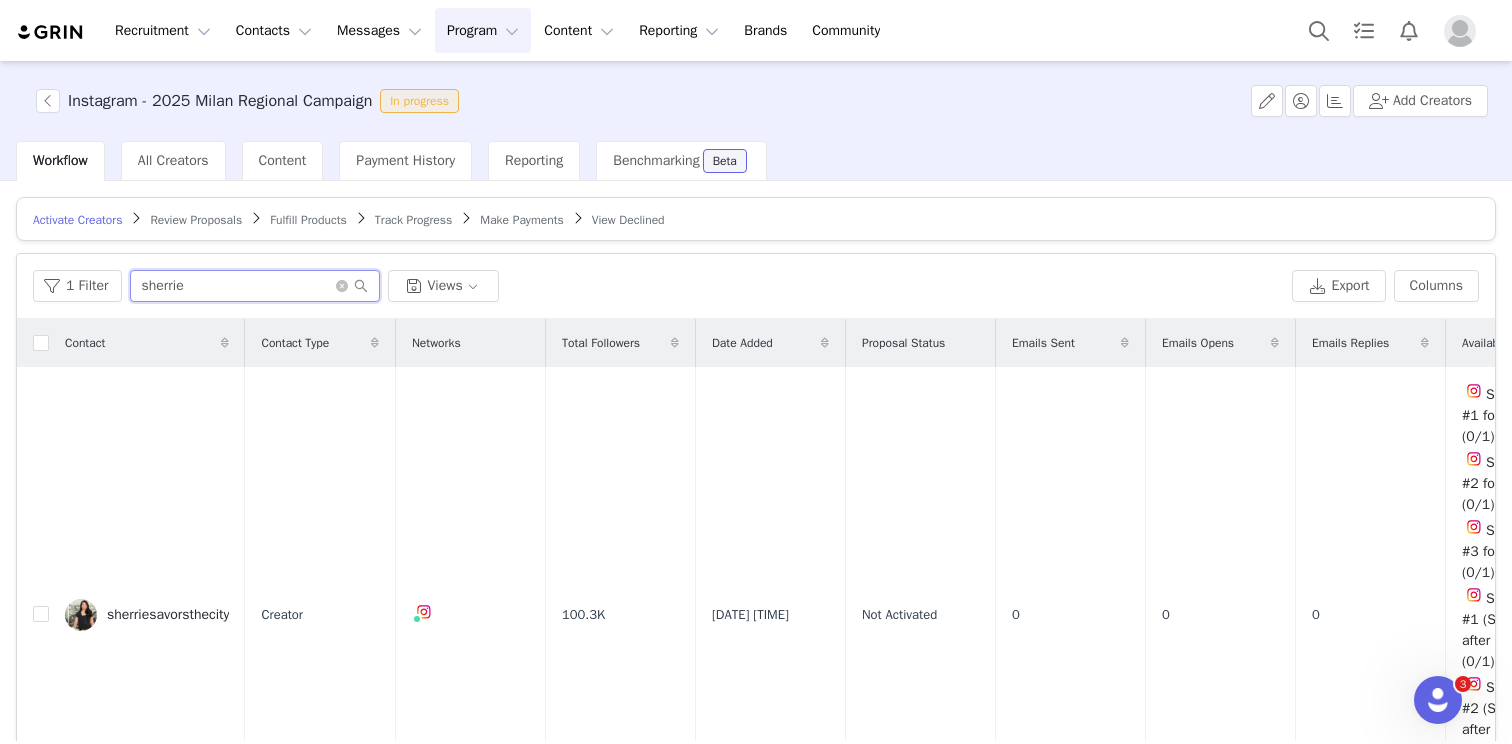 click on "sherrie" at bounding box center [255, 286] 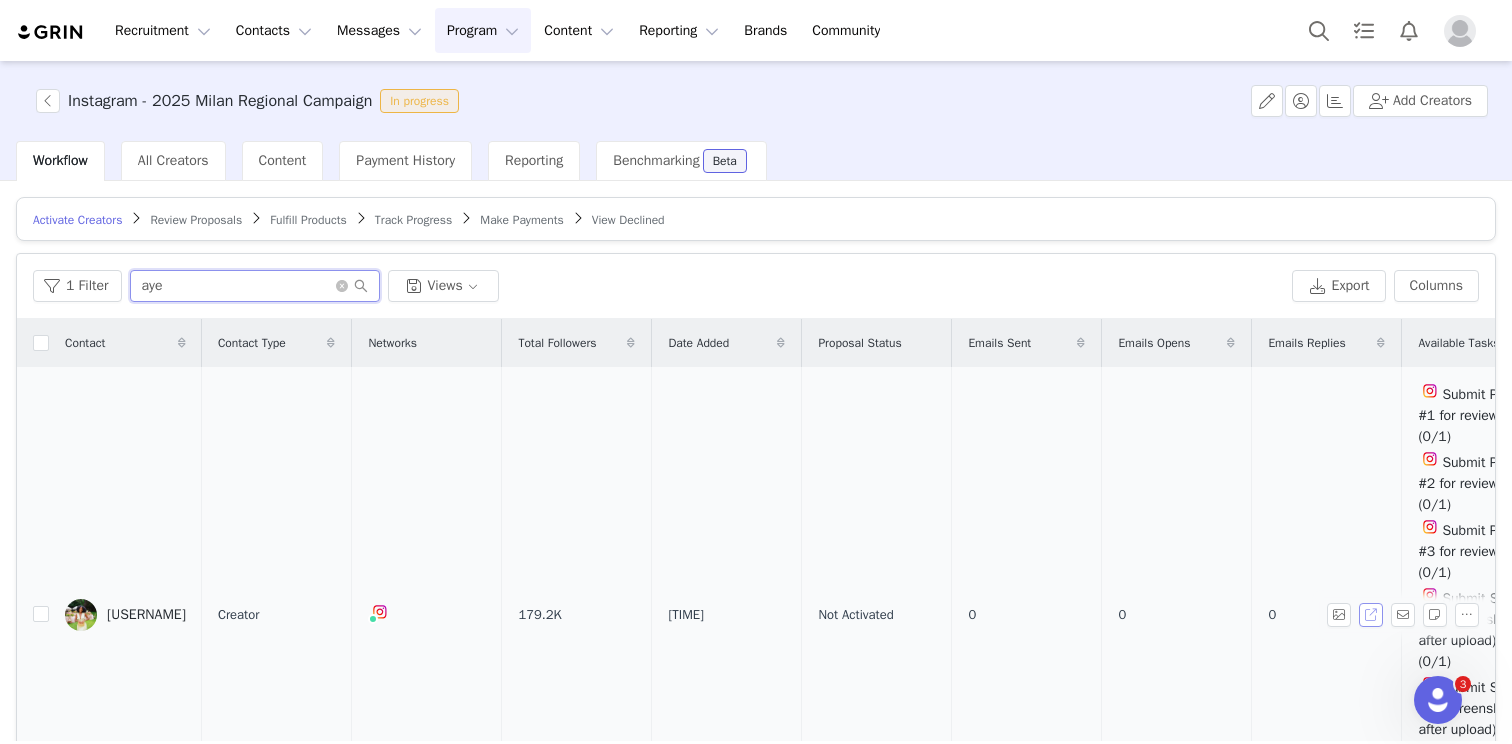 type on "aye" 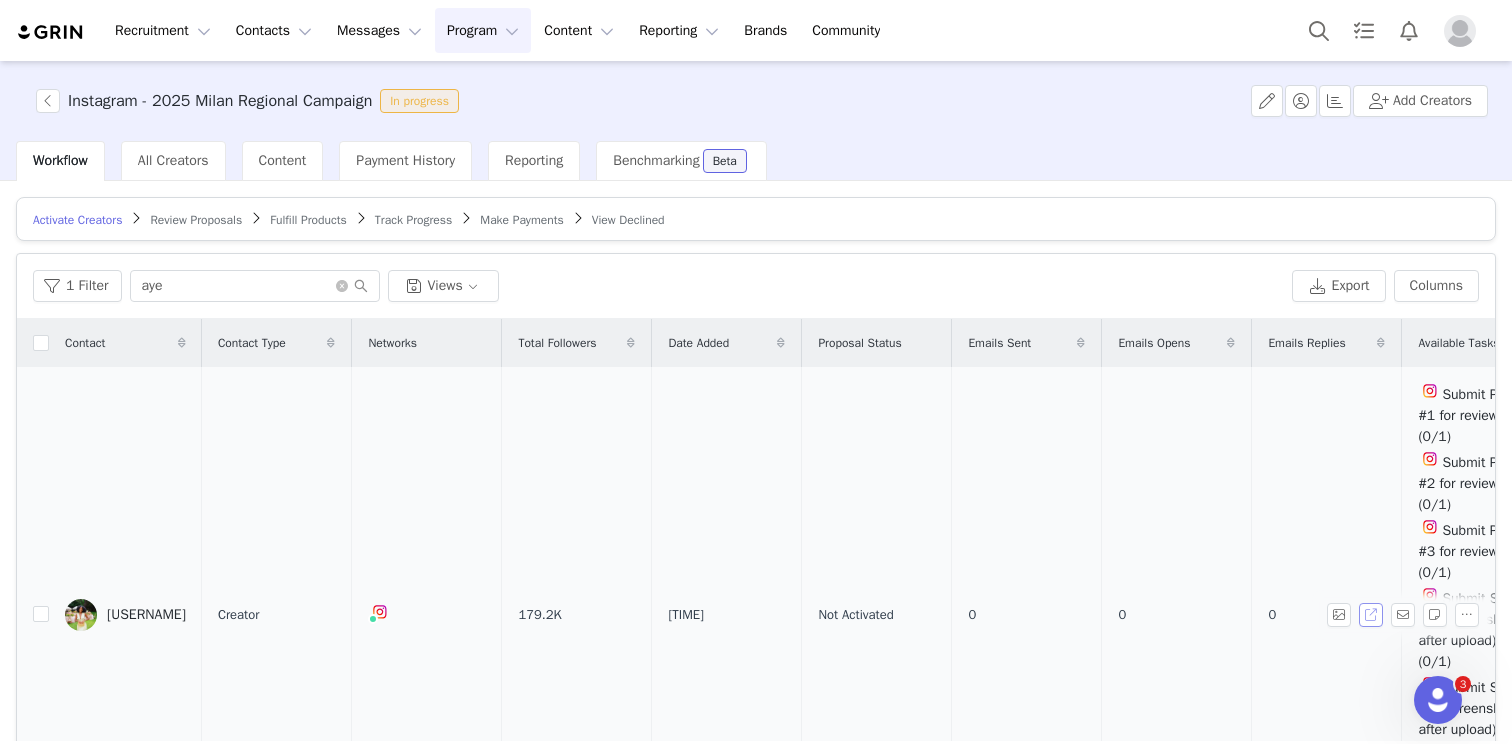 click at bounding box center [1371, 615] 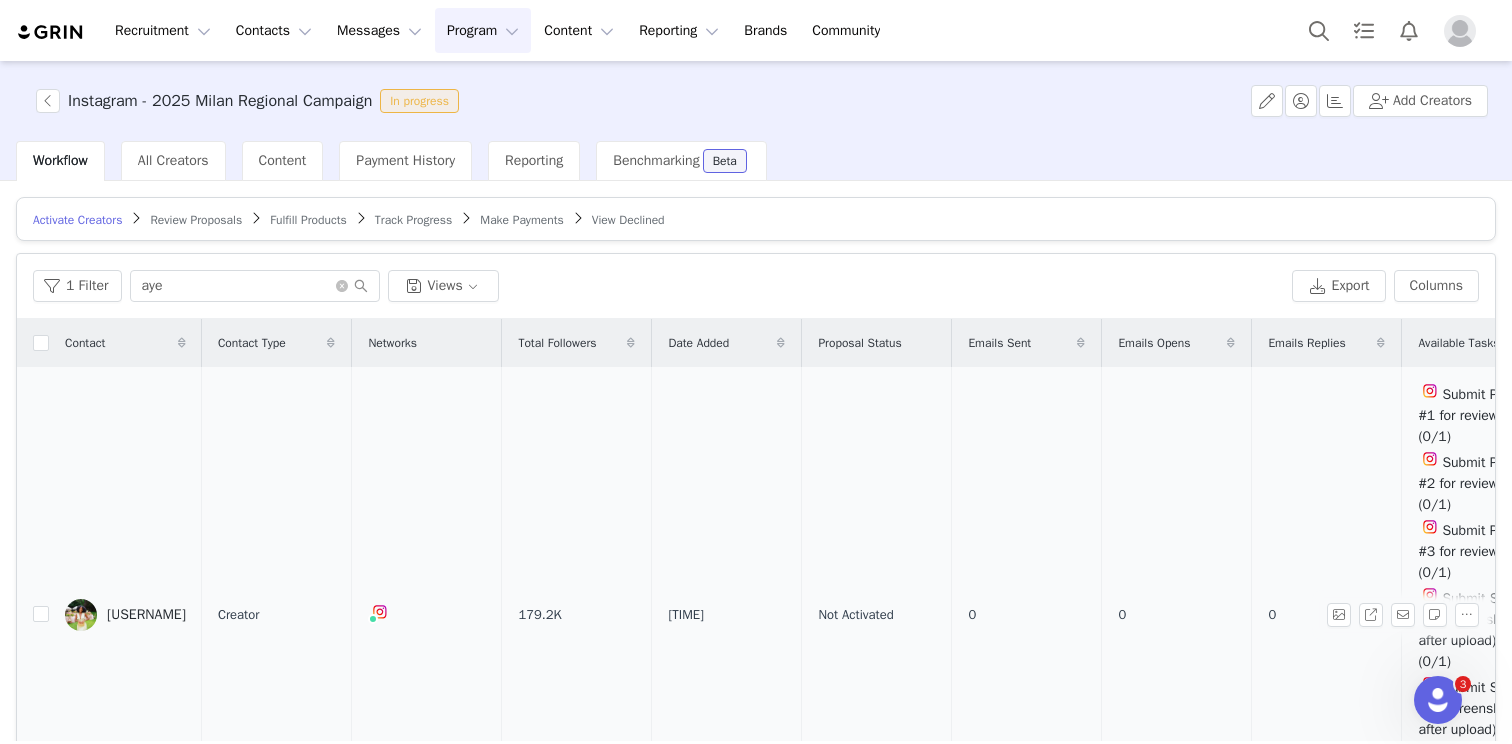 click on "[USERNAME]" at bounding box center (146, 615) 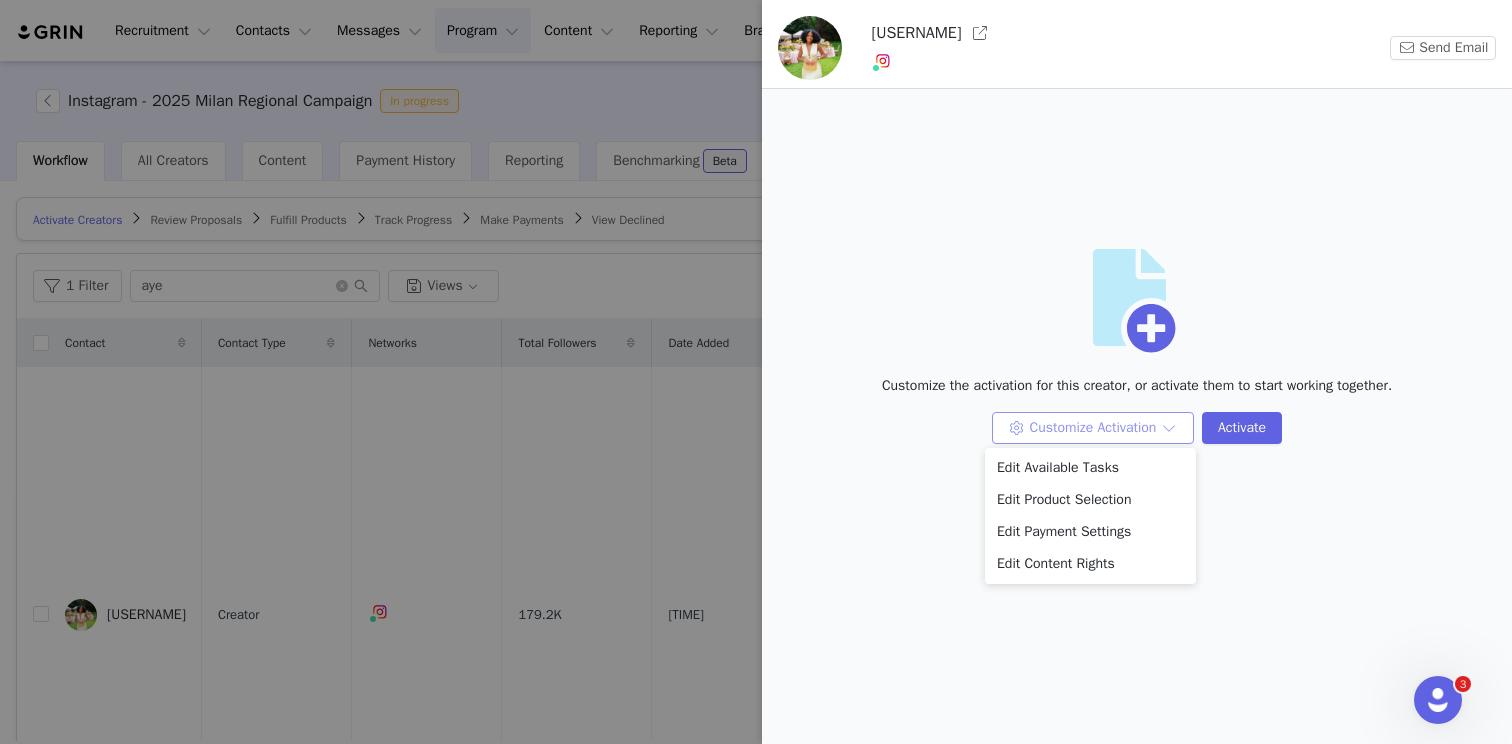 click on "Customize Activation" at bounding box center (1093, 428) 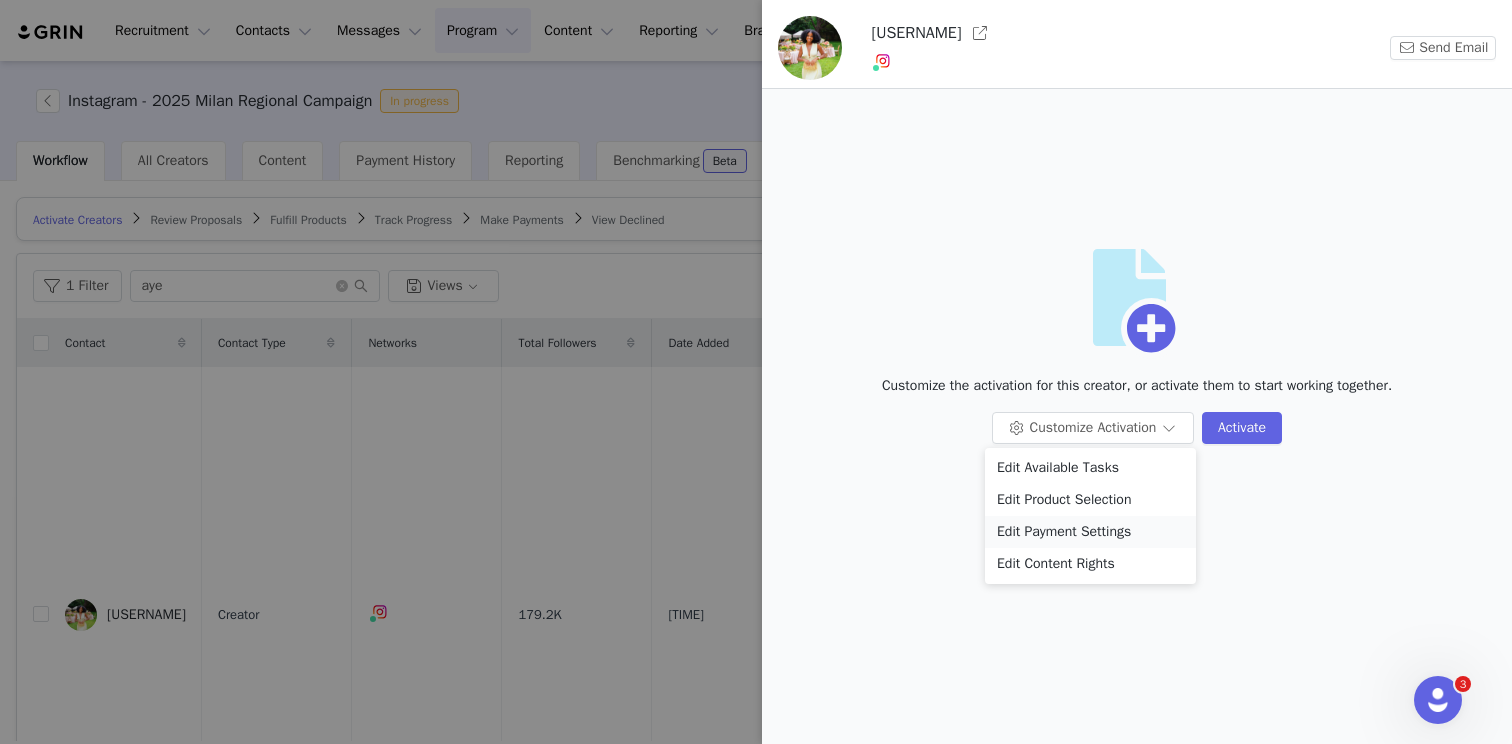 click on "Edit Payment Settings" at bounding box center (1090, 532) 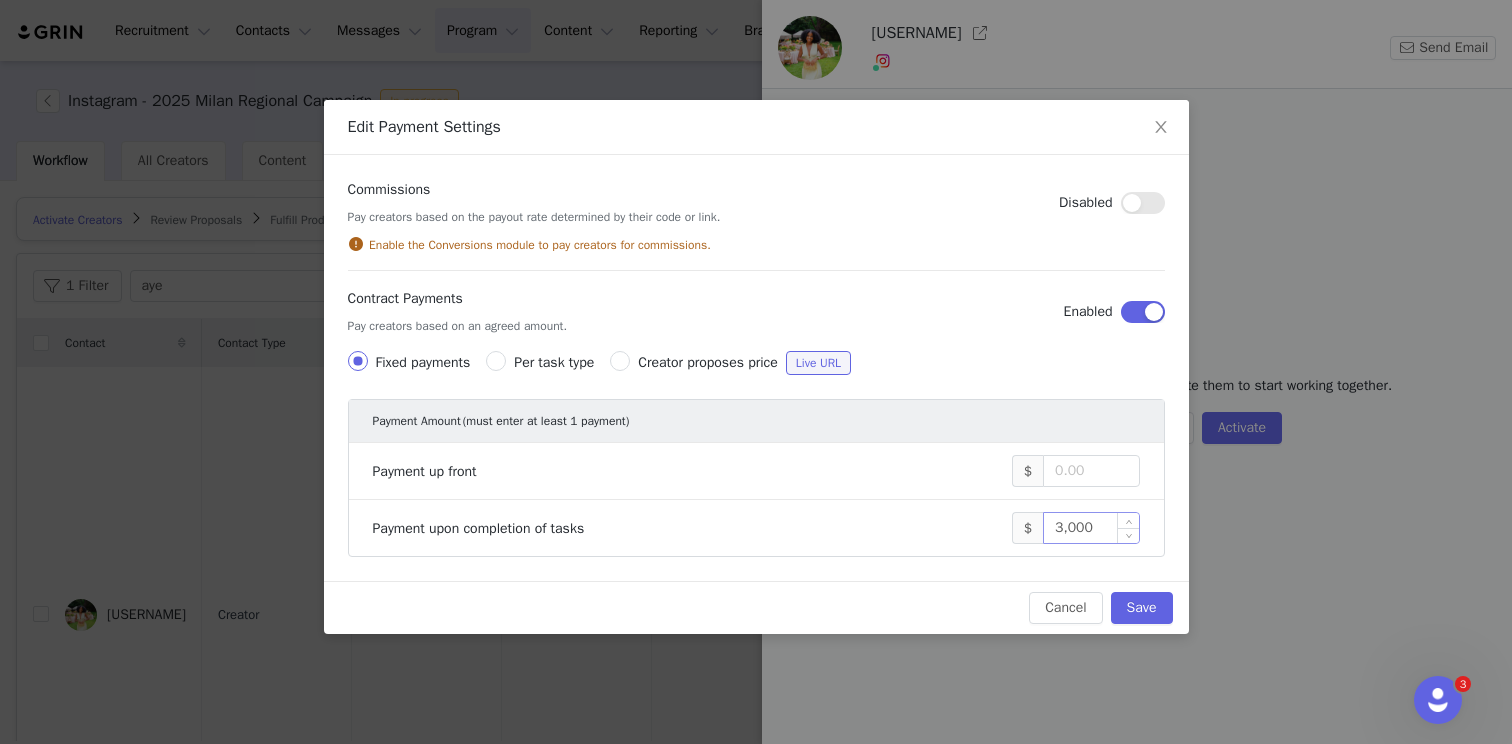 click on "3,000" at bounding box center [1091, 528] 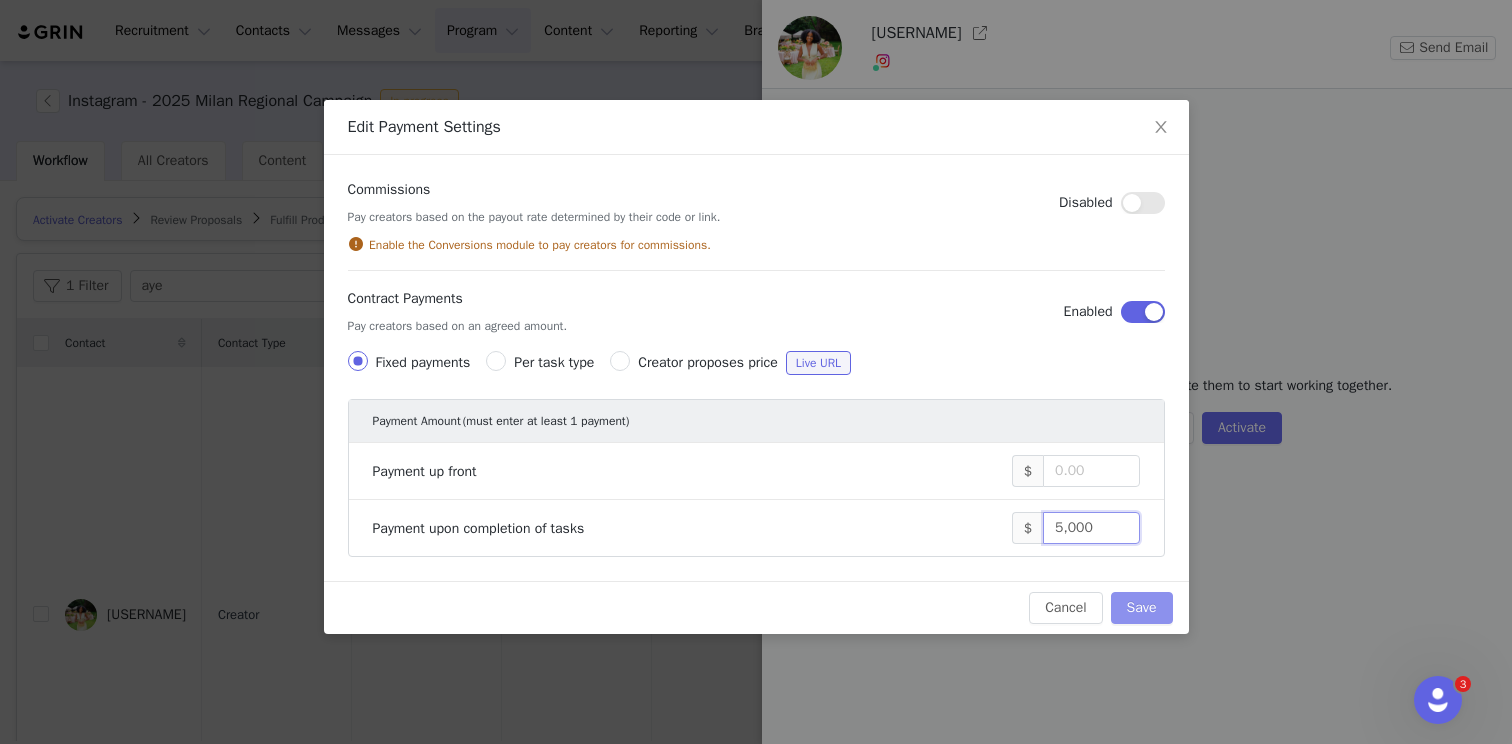 type on "5,000" 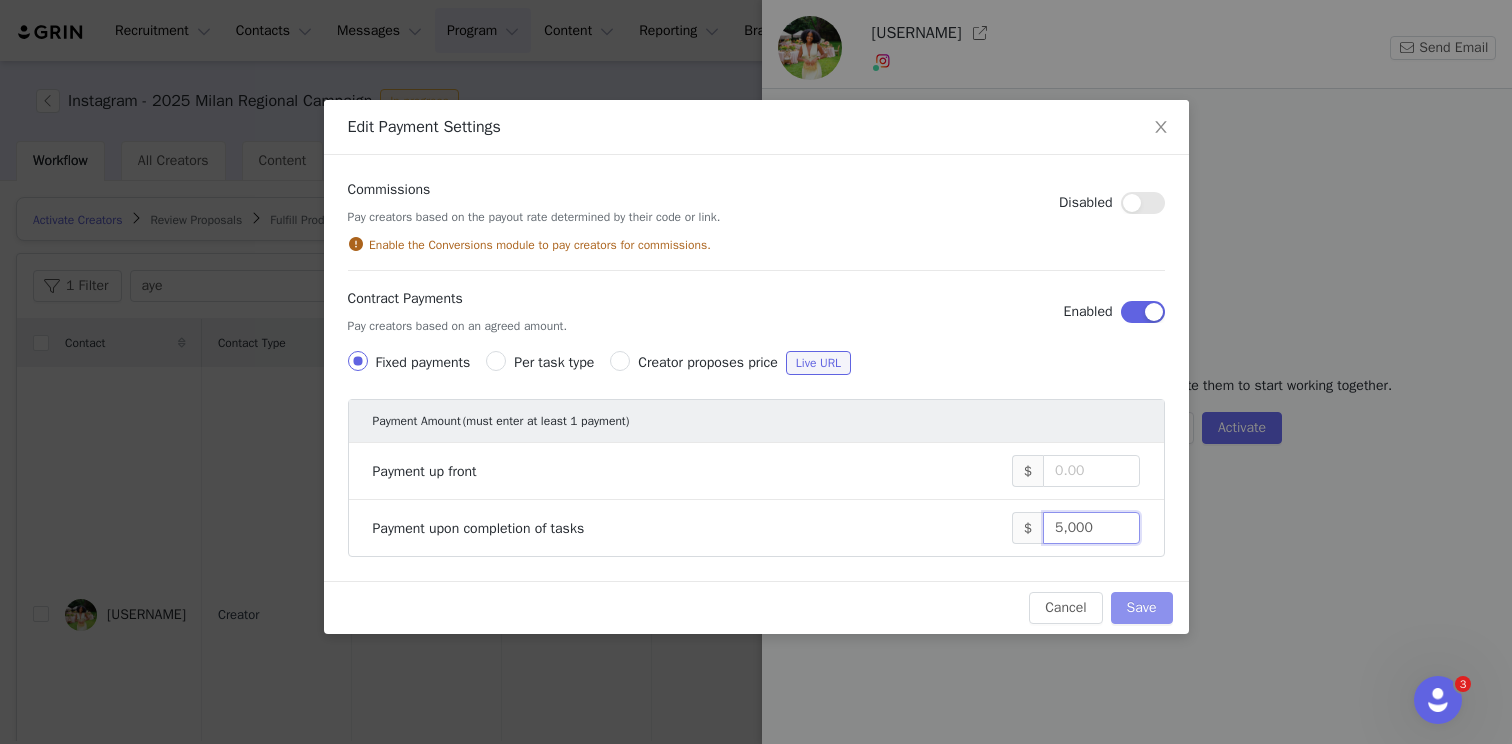 click on "Save" at bounding box center (1142, 608) 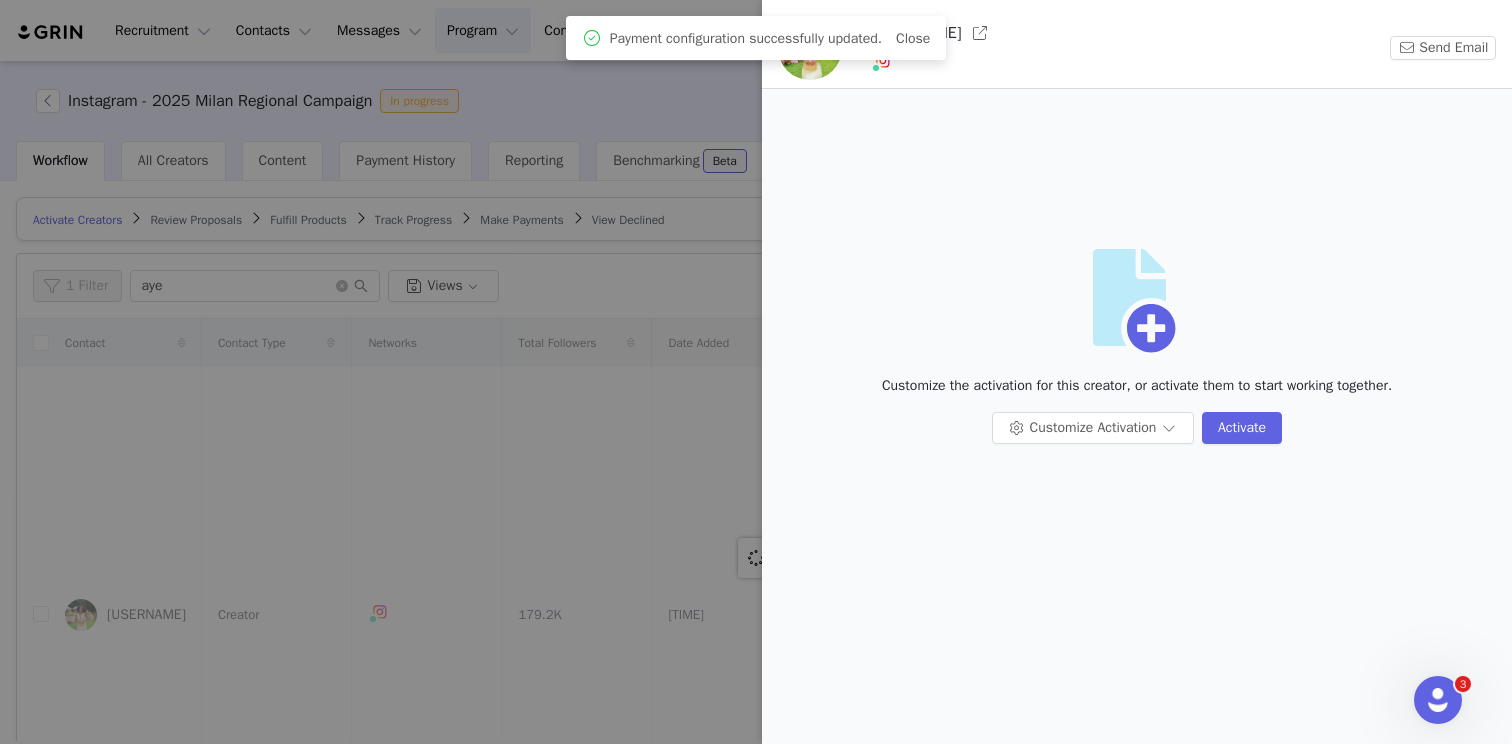 click at bounding box center [756, 372] 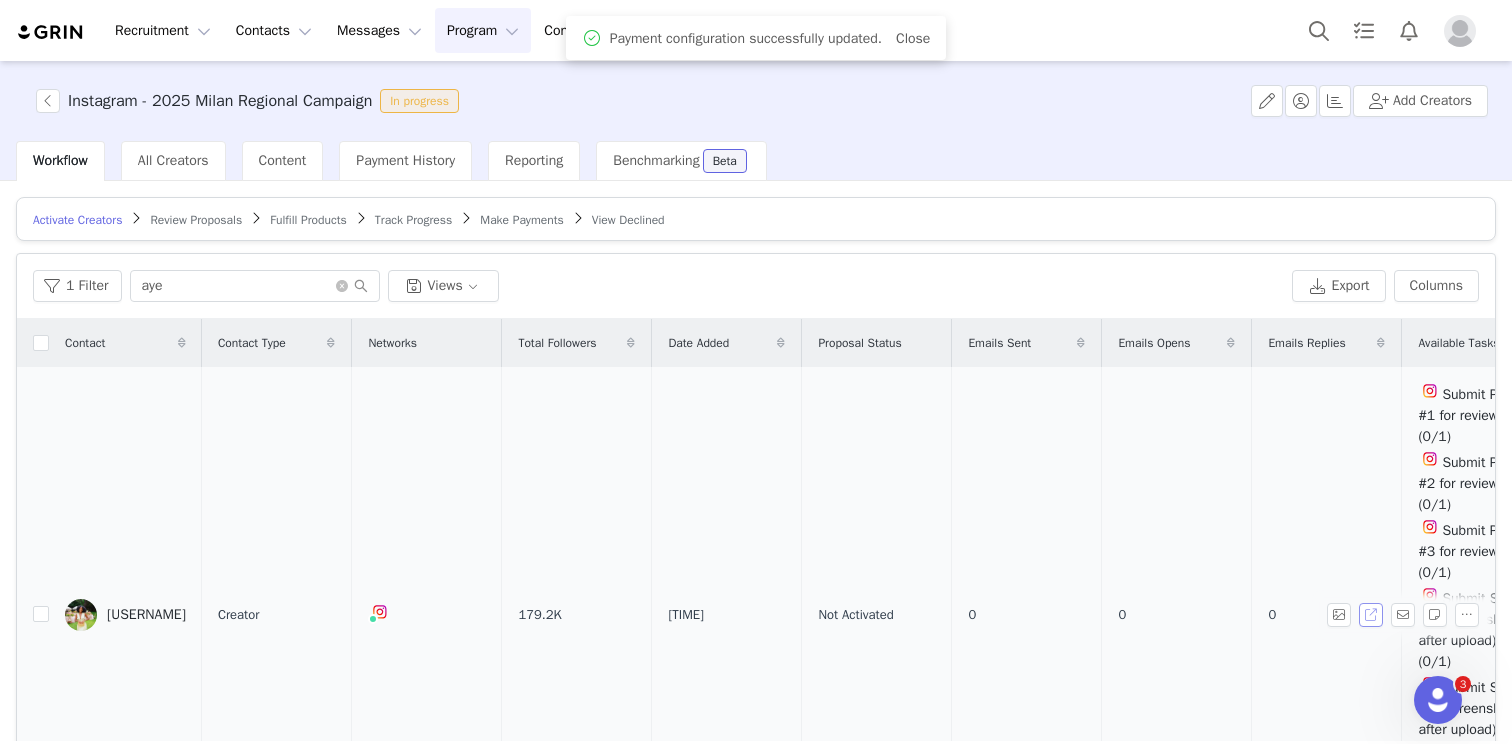 click at bounding box center (1371, 615) 